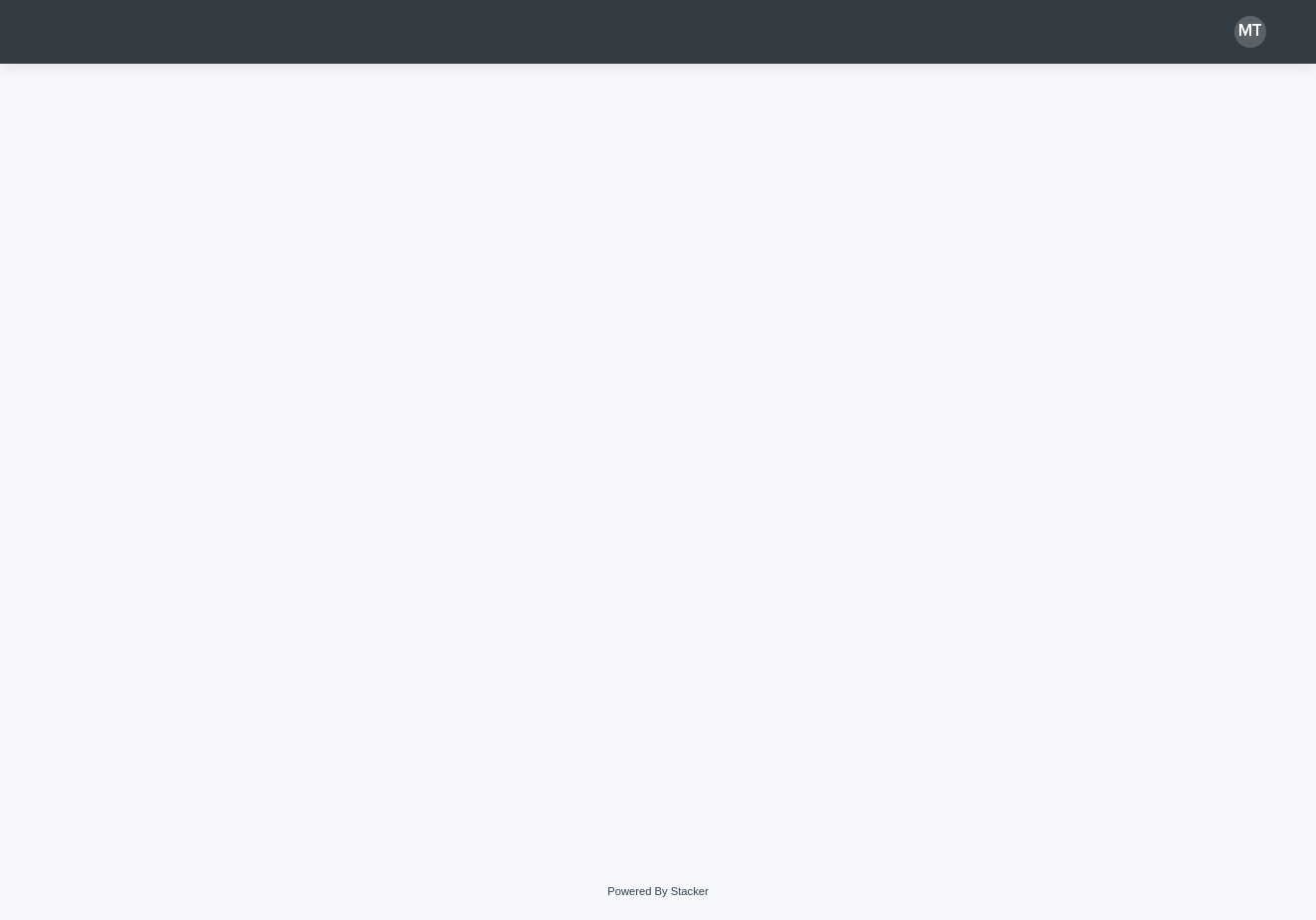 scroll, scrollTop: 0, scrollLeft: 0, axis: both 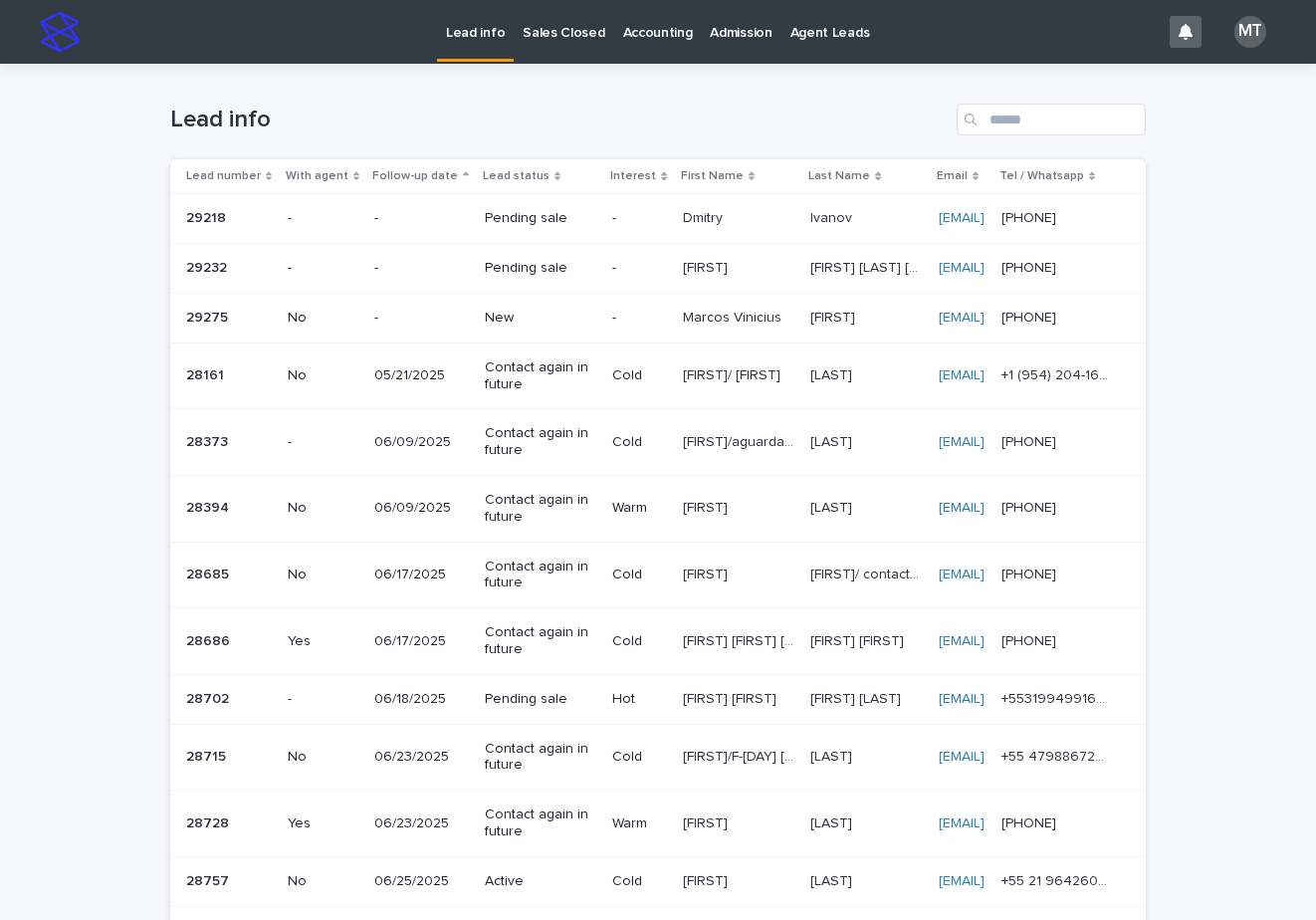 click on "New" at bounding box center (540, 318) 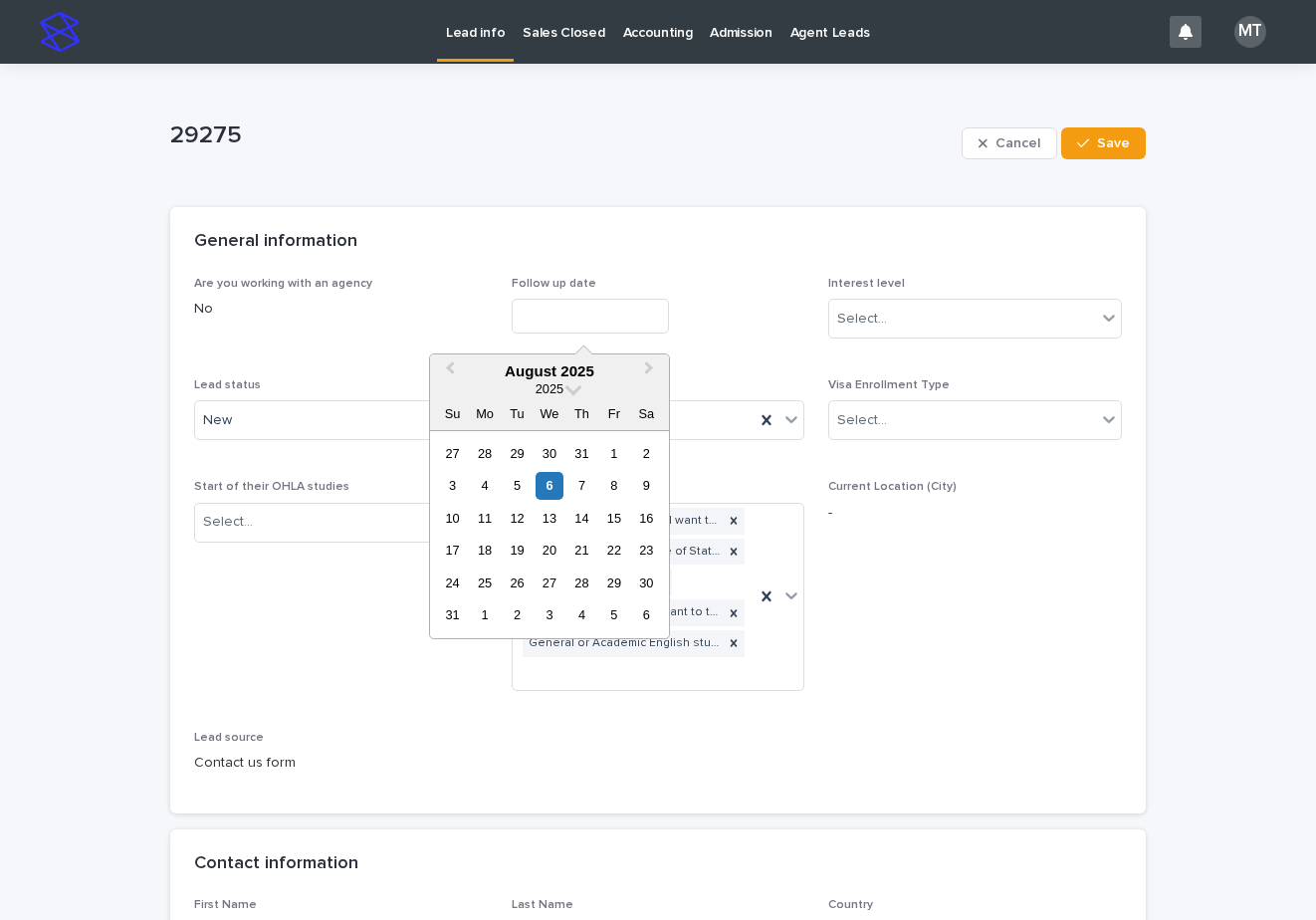 click at bounding box center (590, 316) 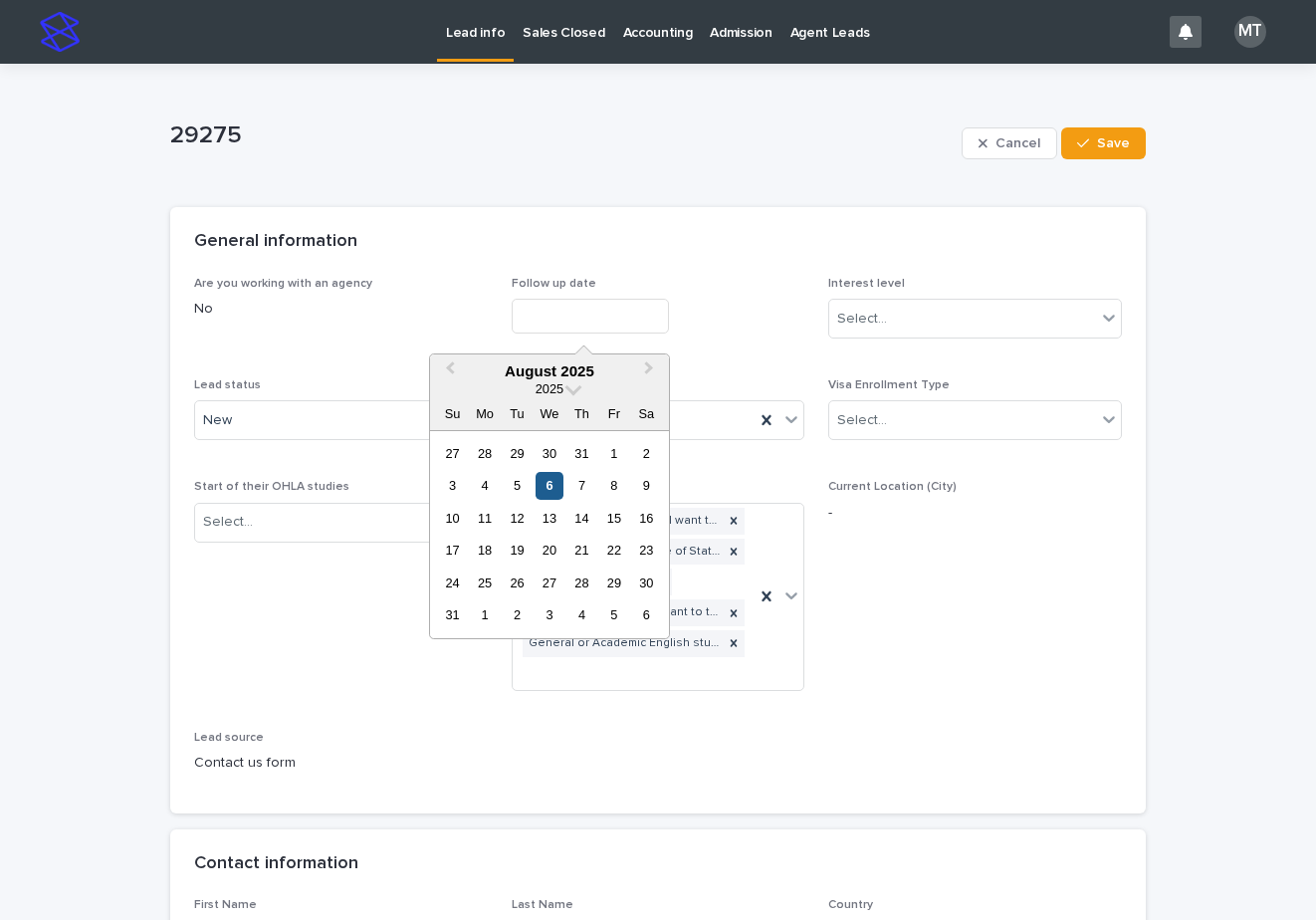 click on "6" at bounding box center [548, 485] 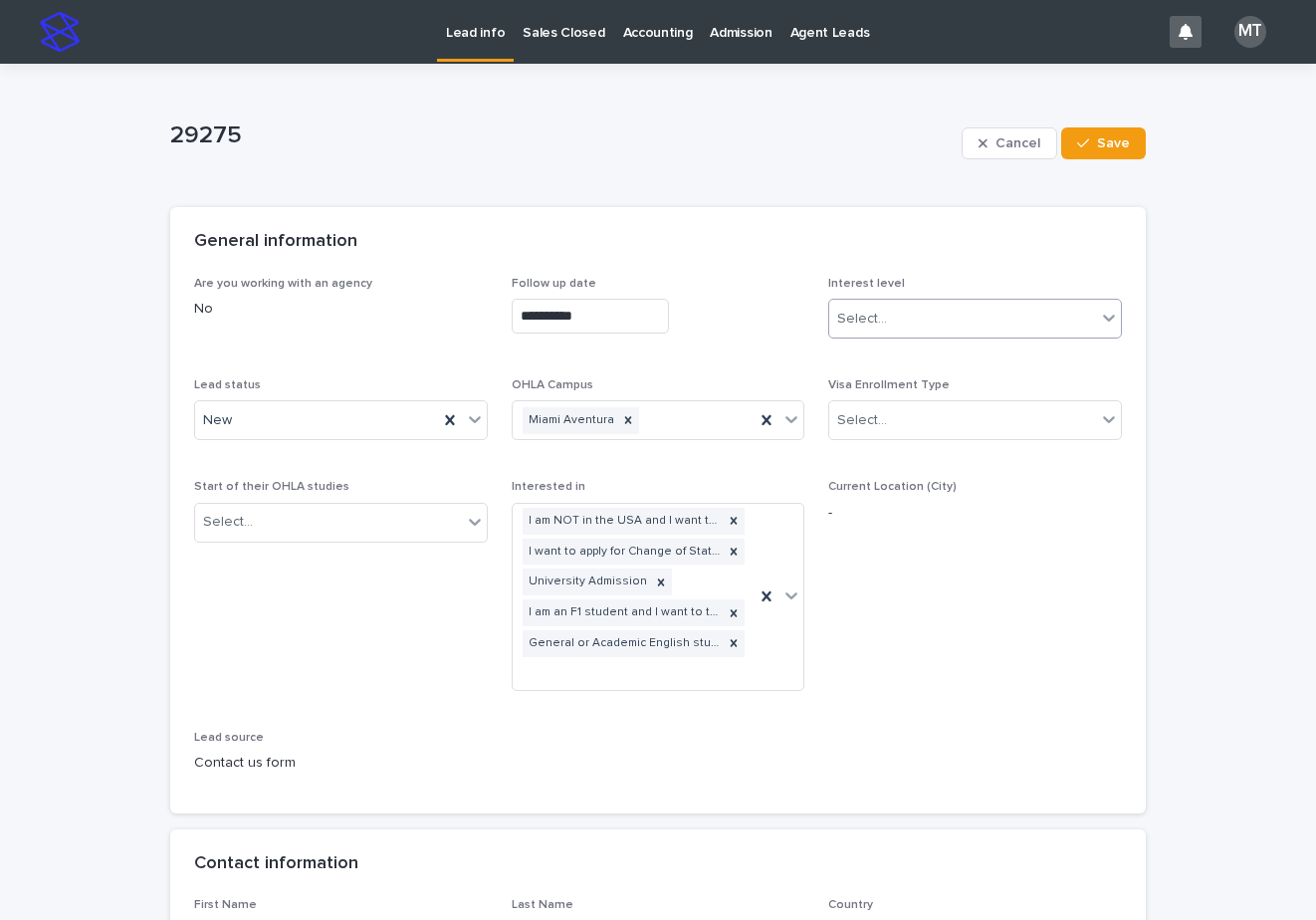 click on "Select..." at bounding box center (862, 319) 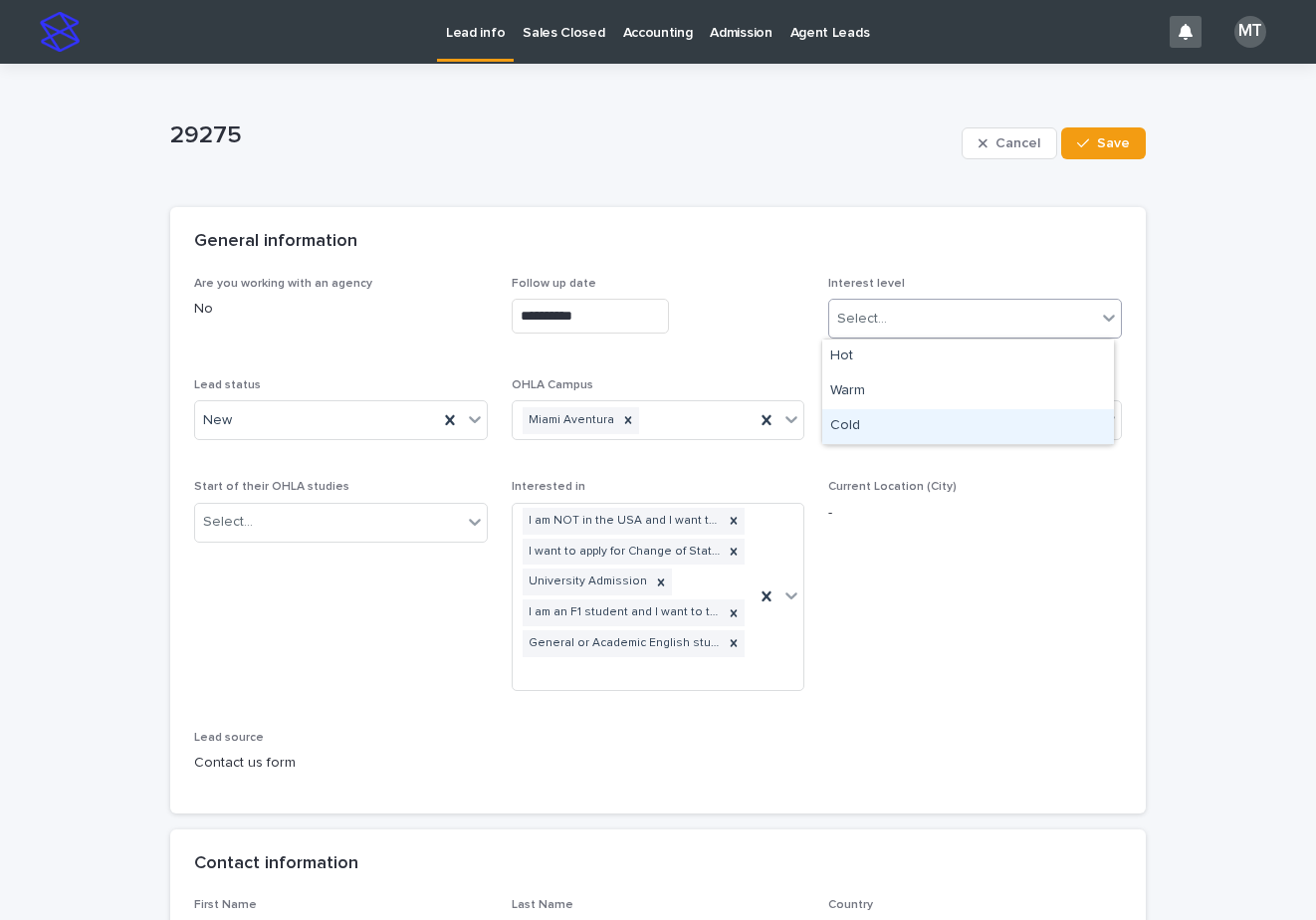 click on "Cold" at bounding box center [968, 426] 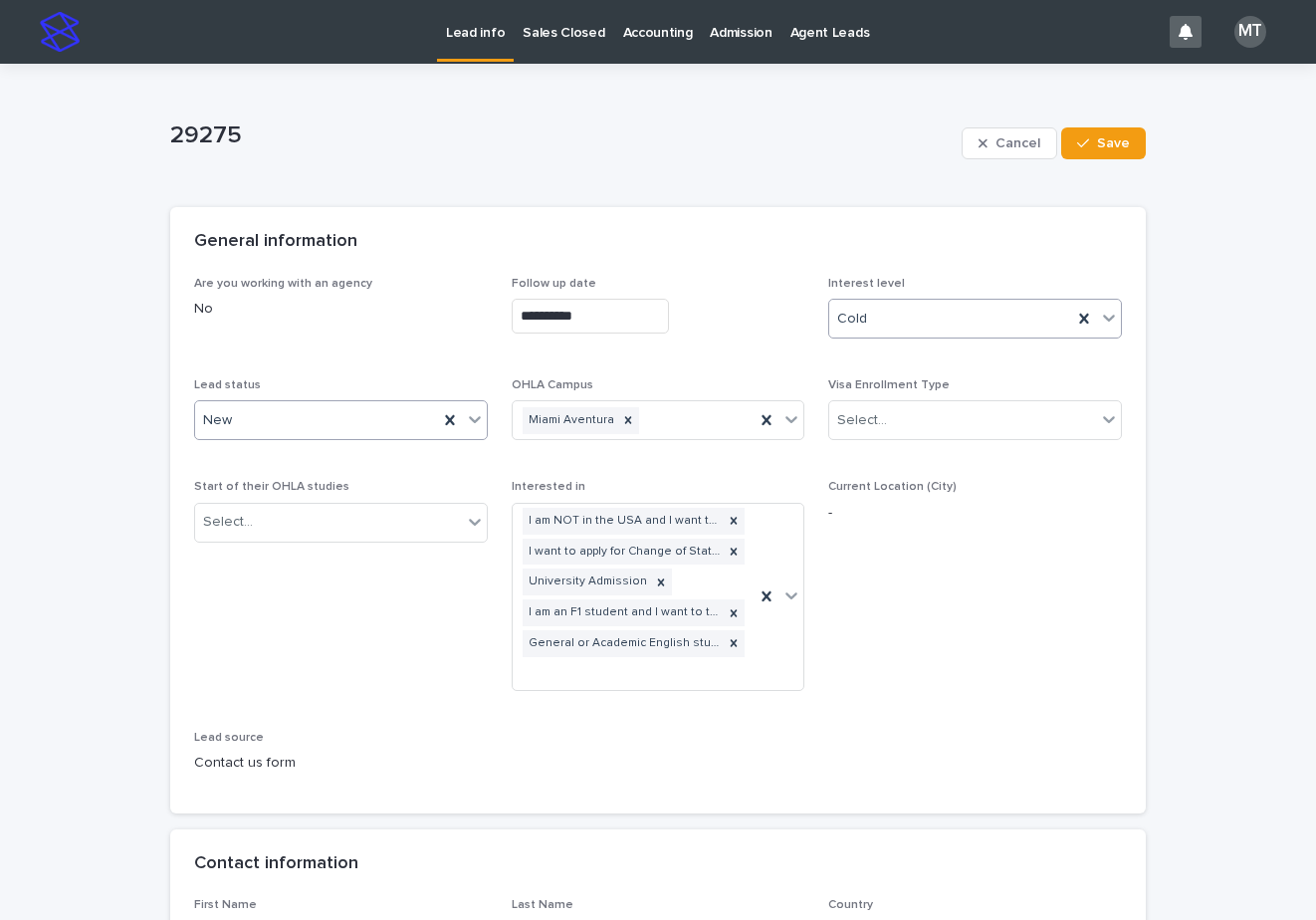 click on "New" at bounding box center [317, 420] 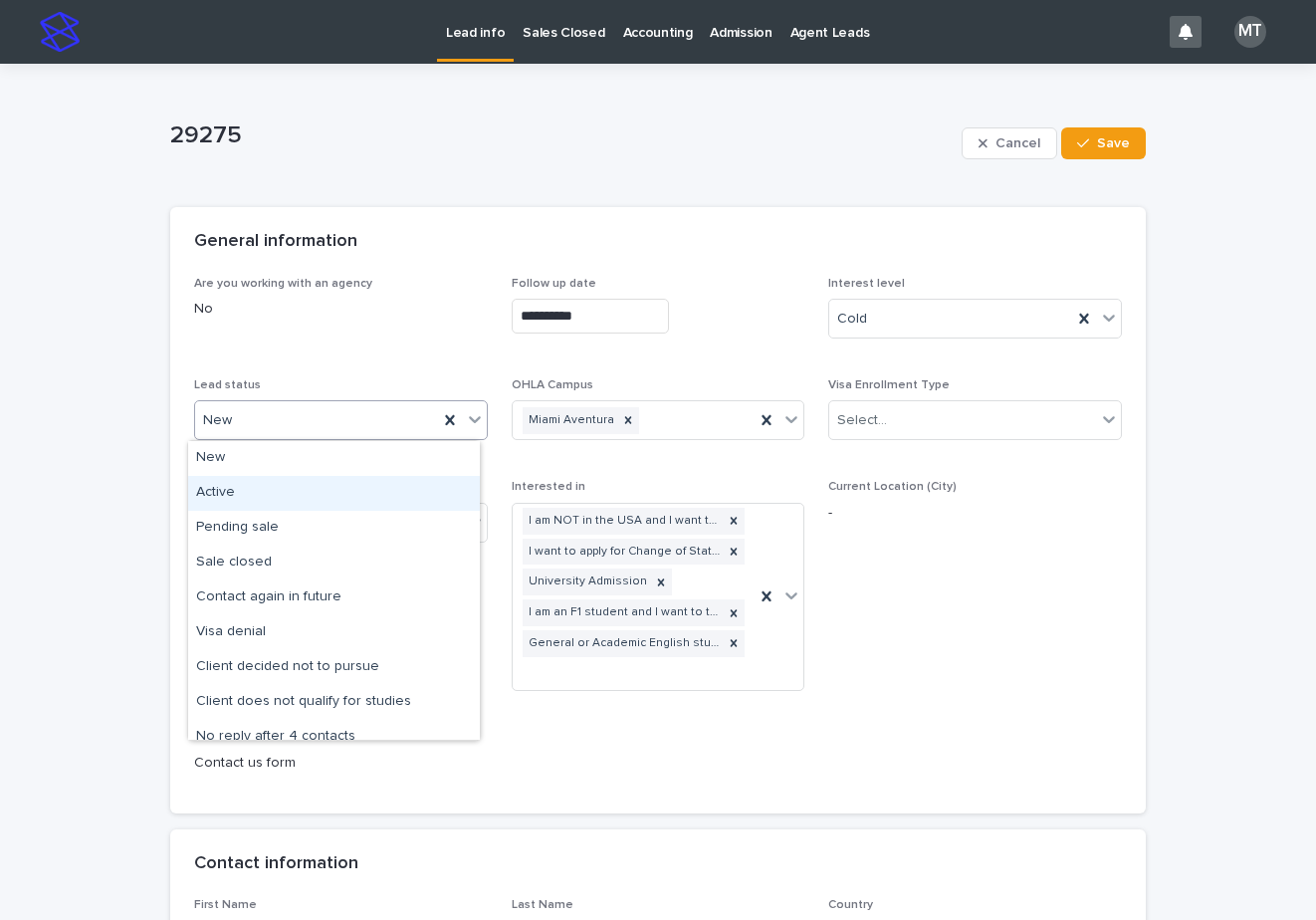 click on "Active" at bounding box center (333, 493) 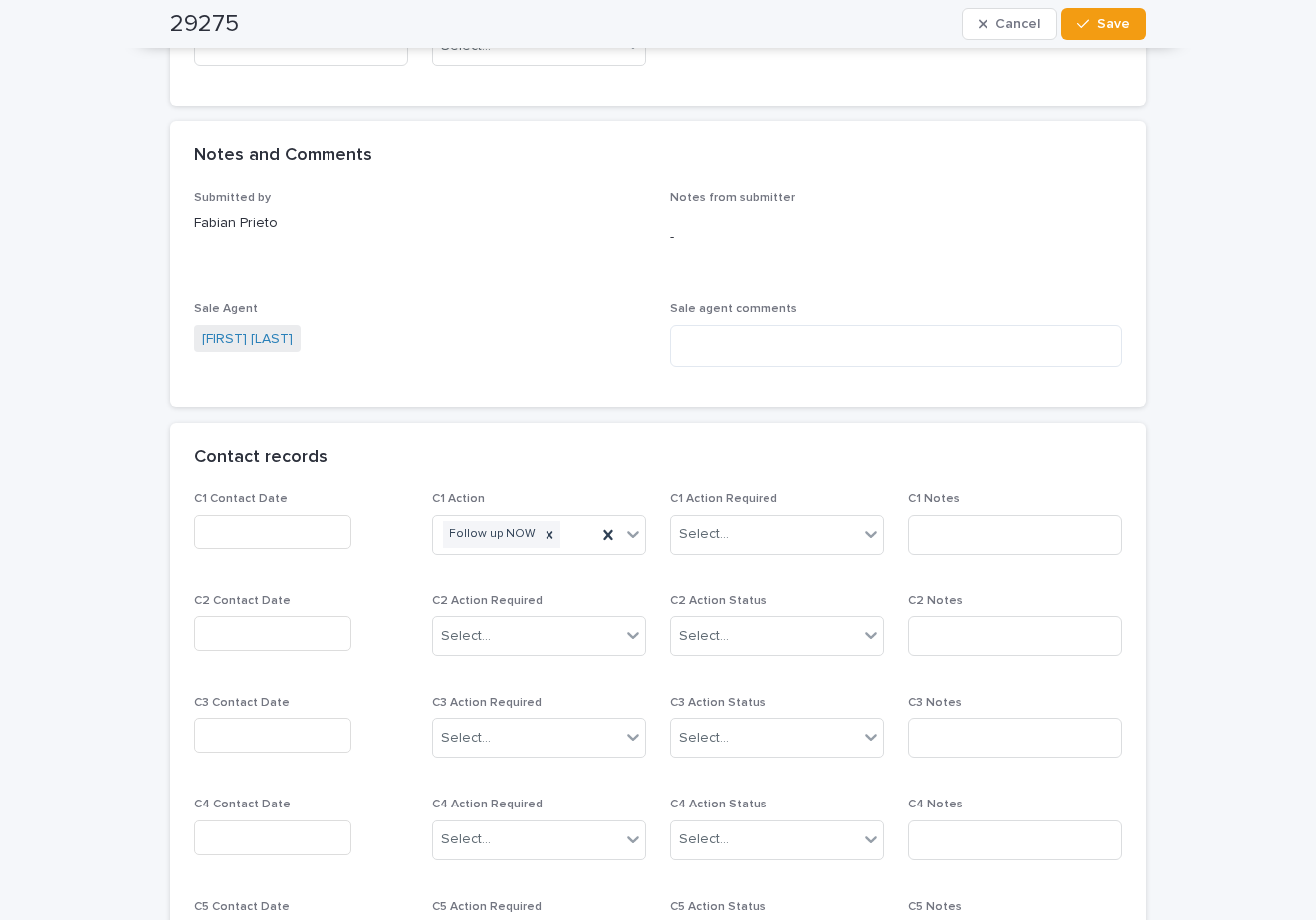 scroll, scrollTop: 1593, scrollLeft: 0, axis: vertical 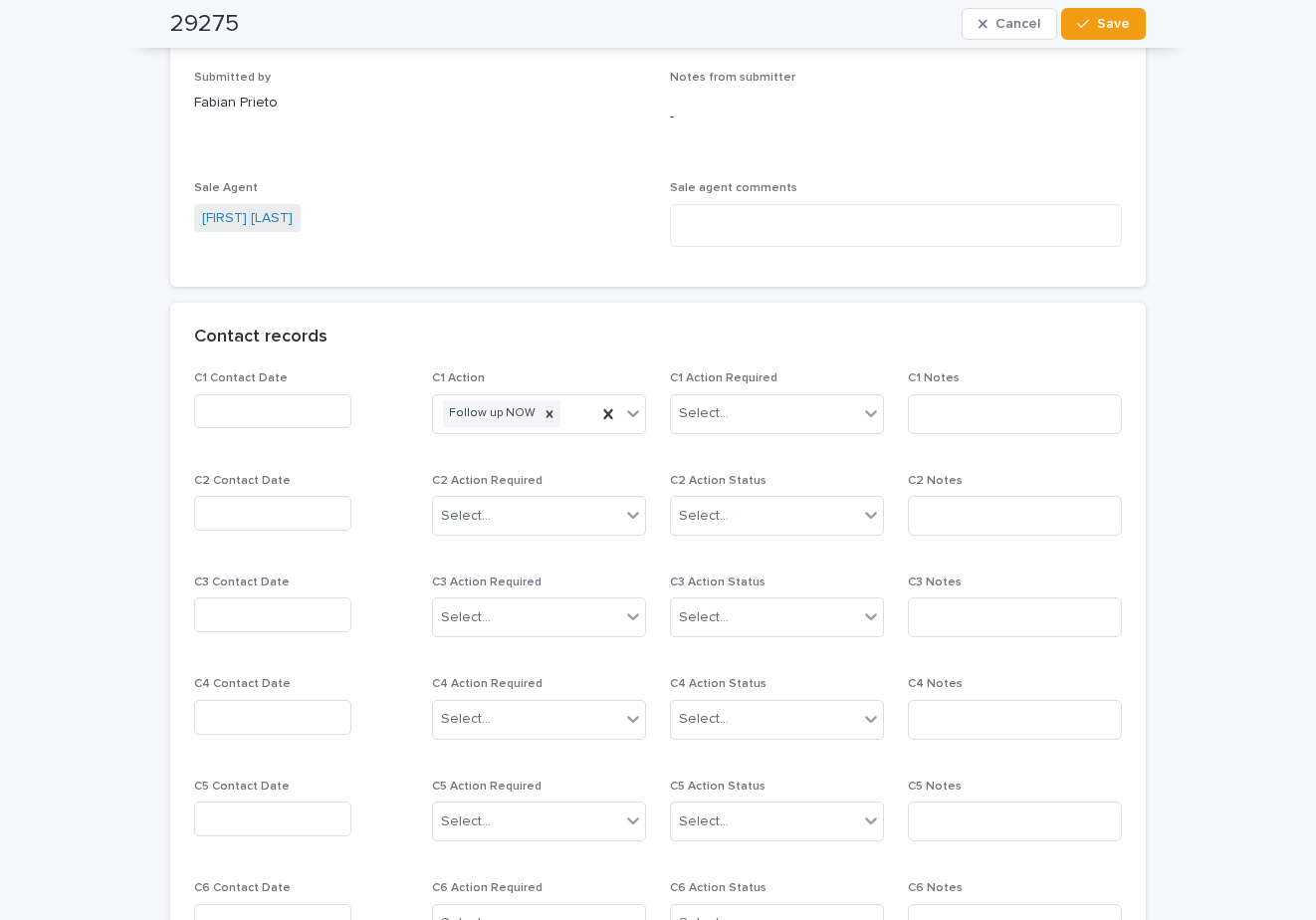 click at bounding box center [273, 411] 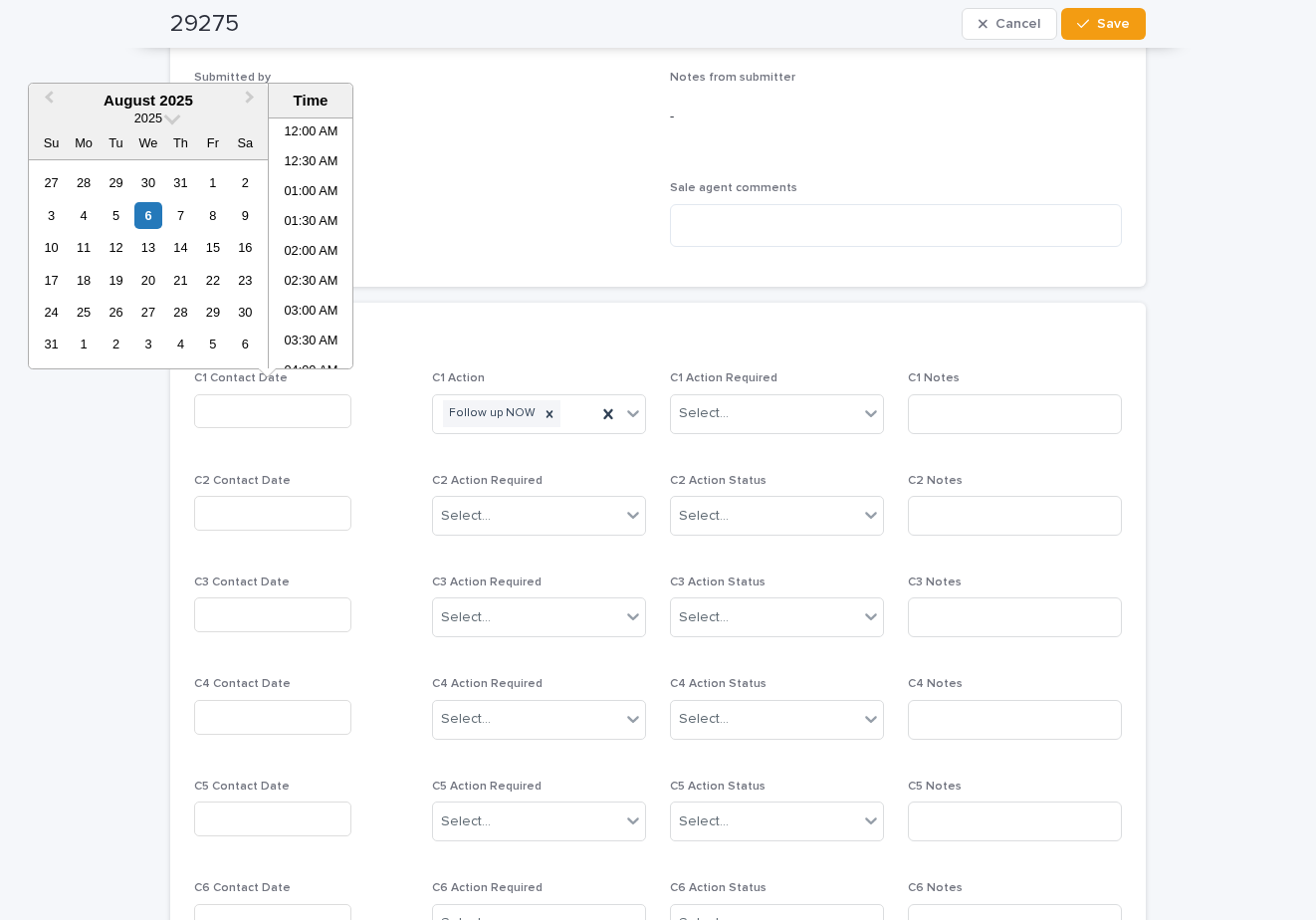 scroll, scrollTop: 368, scrollLeft: 0, axis: vertical 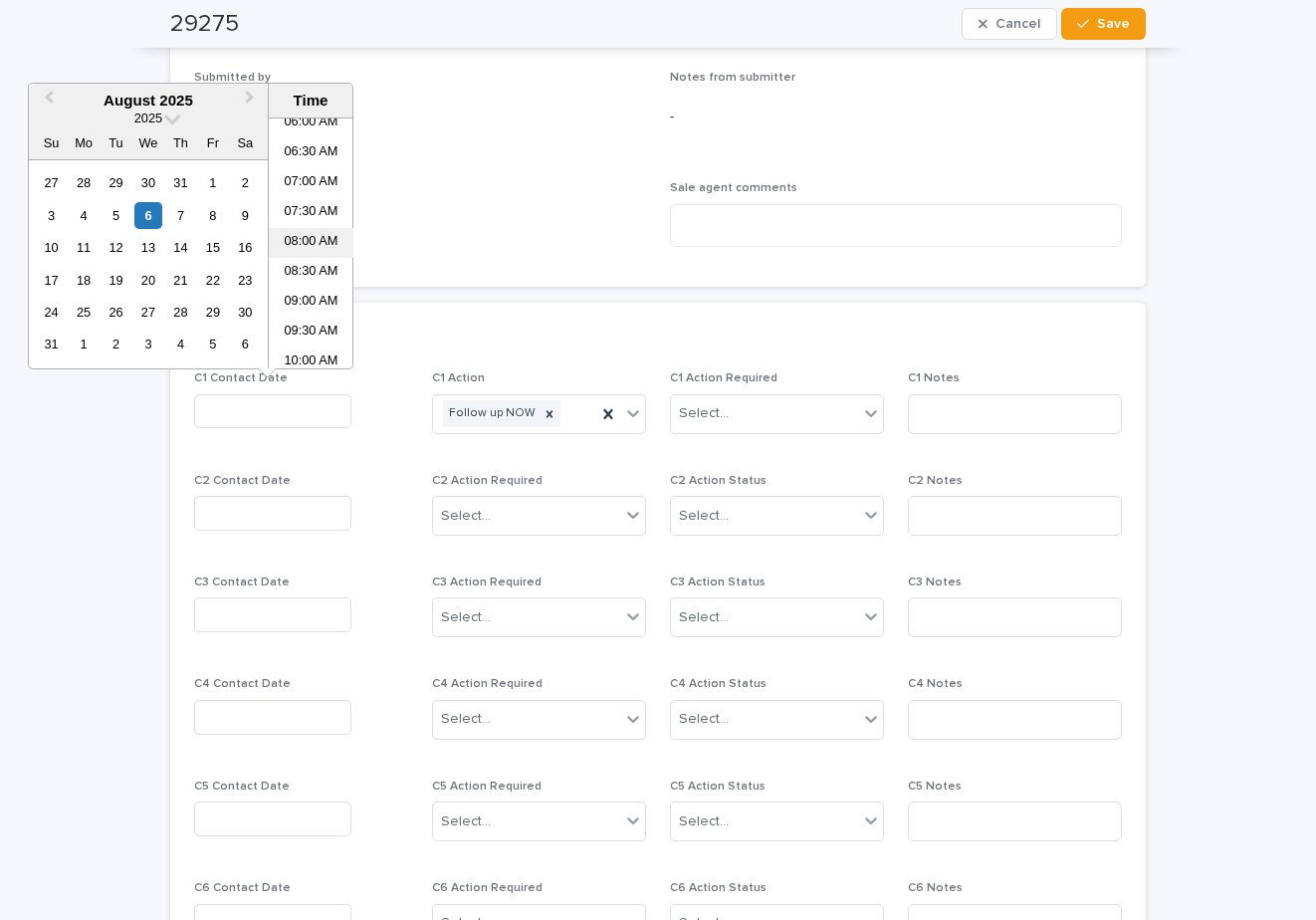 click on "08:00 AM" at bounding box center [311, 243] 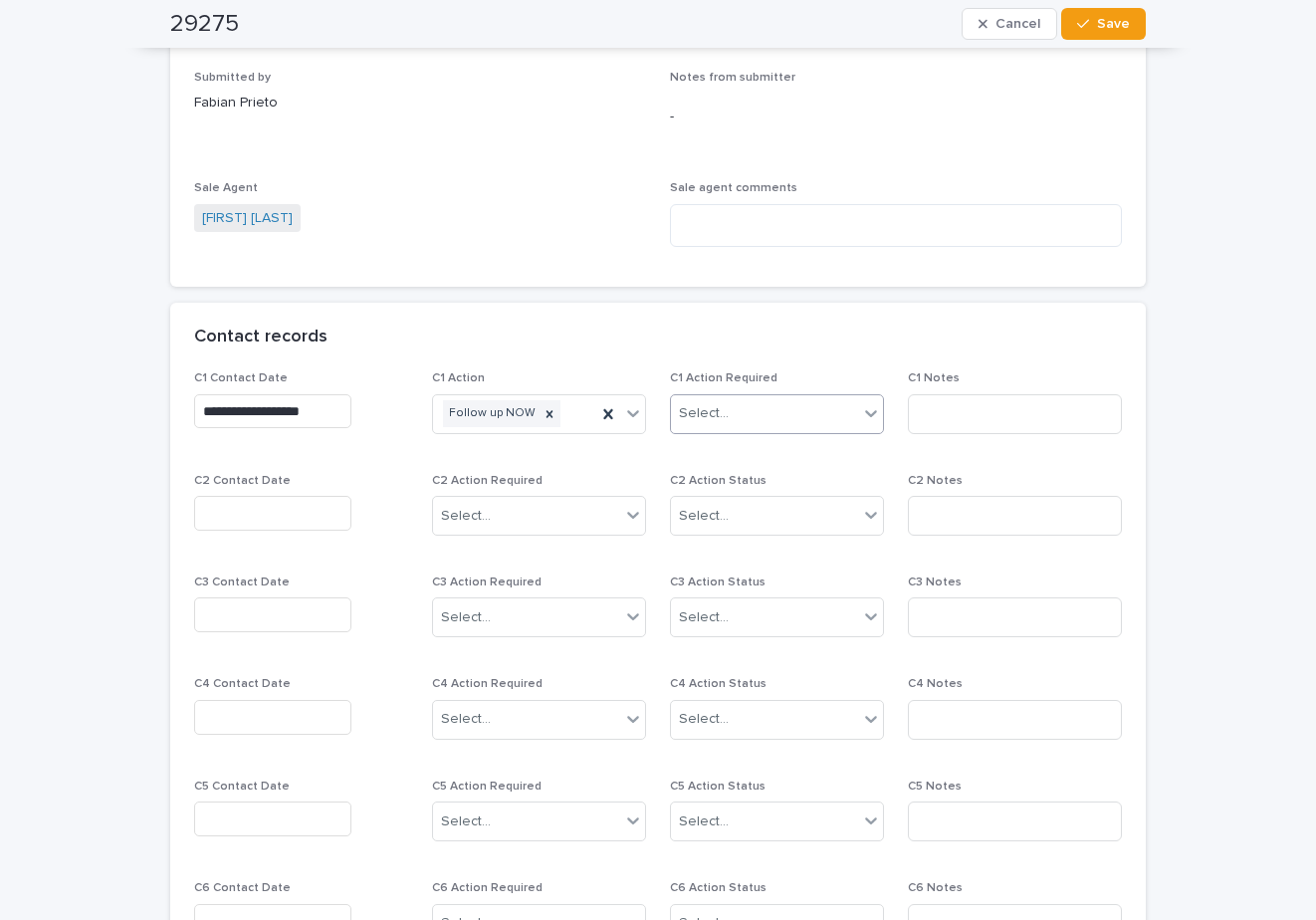 click on "Select..." at bounding box center (765, 413) 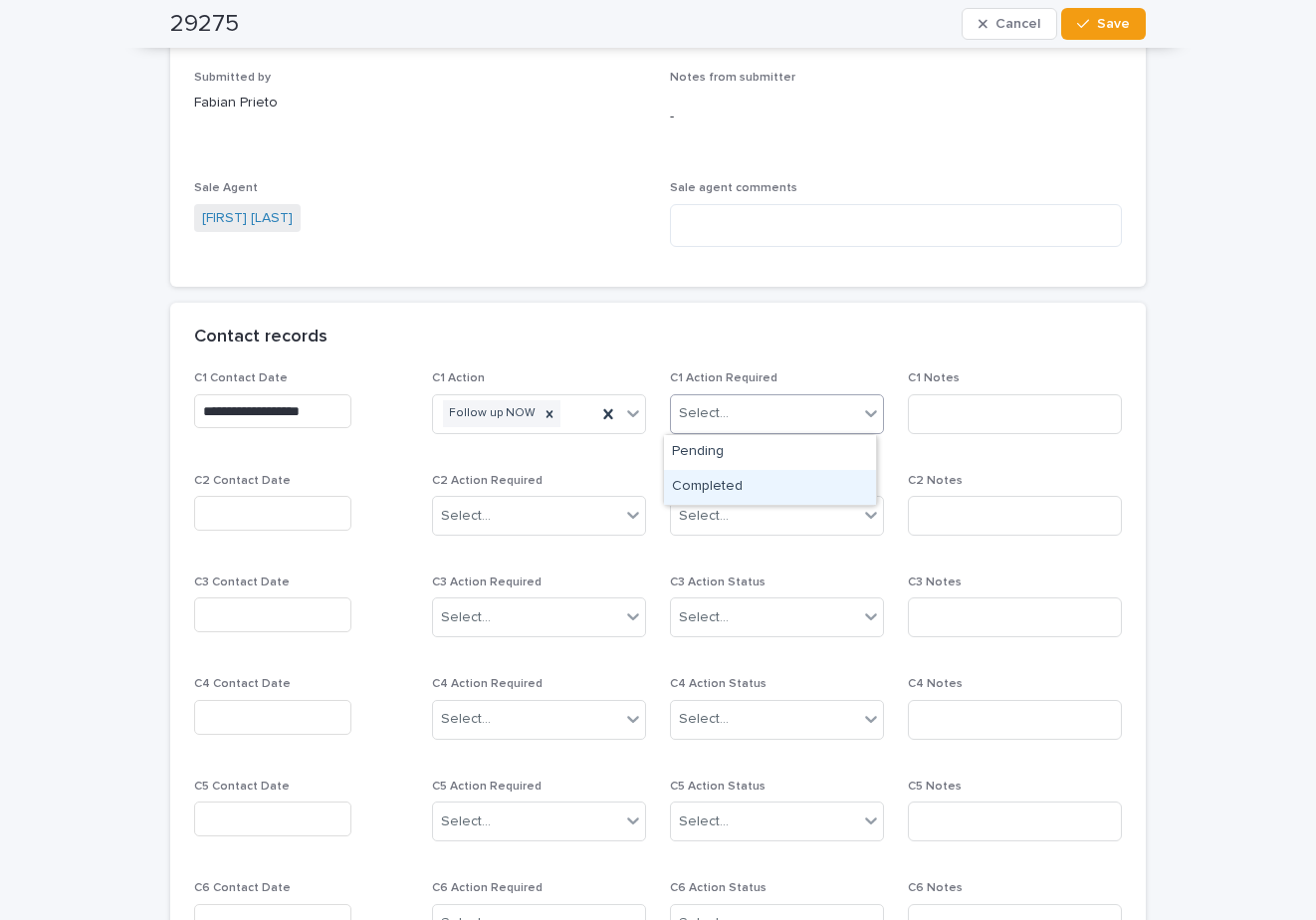 drag, startPoint x: 750, startPoint y: 469, endPoint x: 993, endPoint y: 403, distance: 251.80349 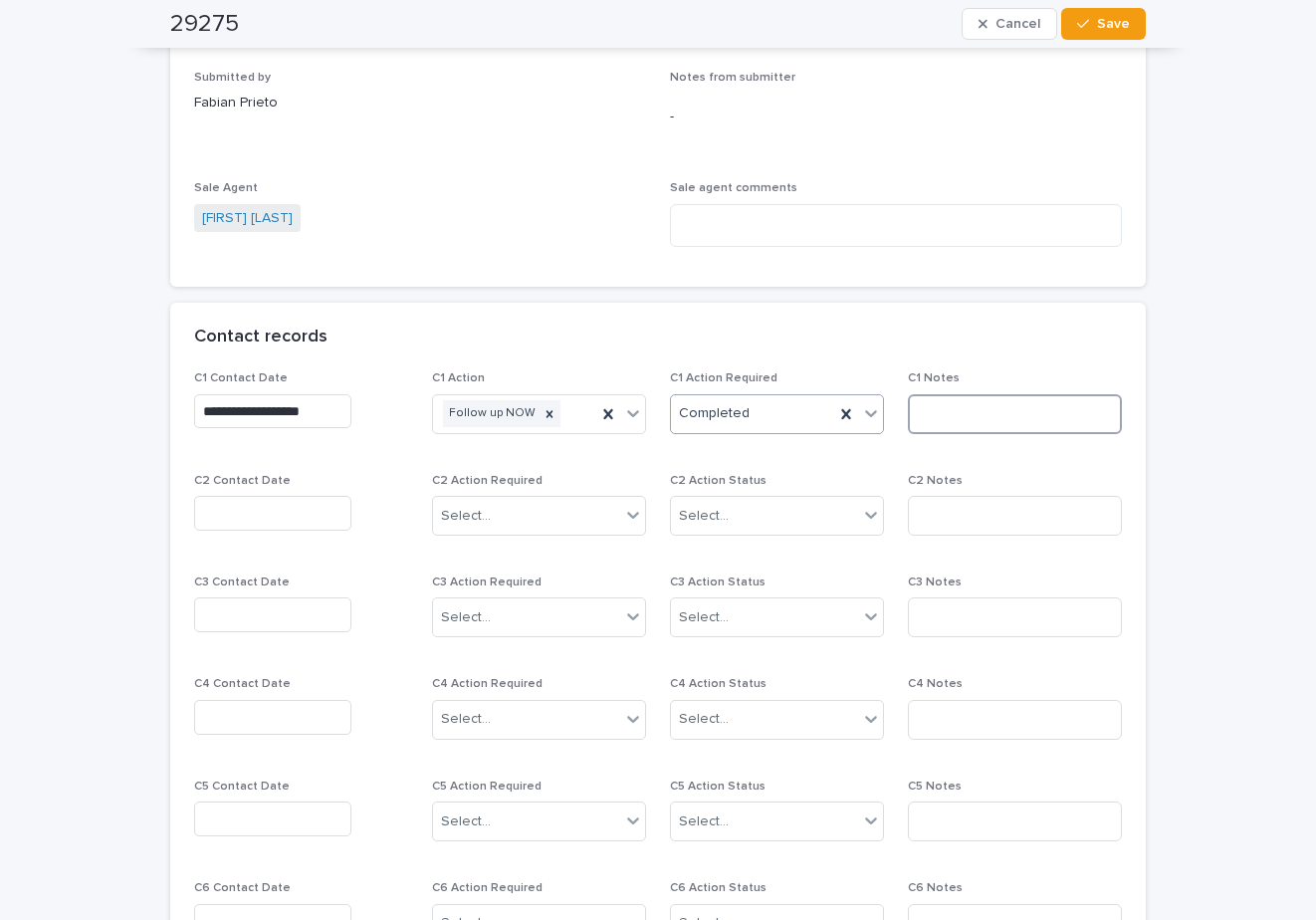 click at bounding box center (1014, 414) 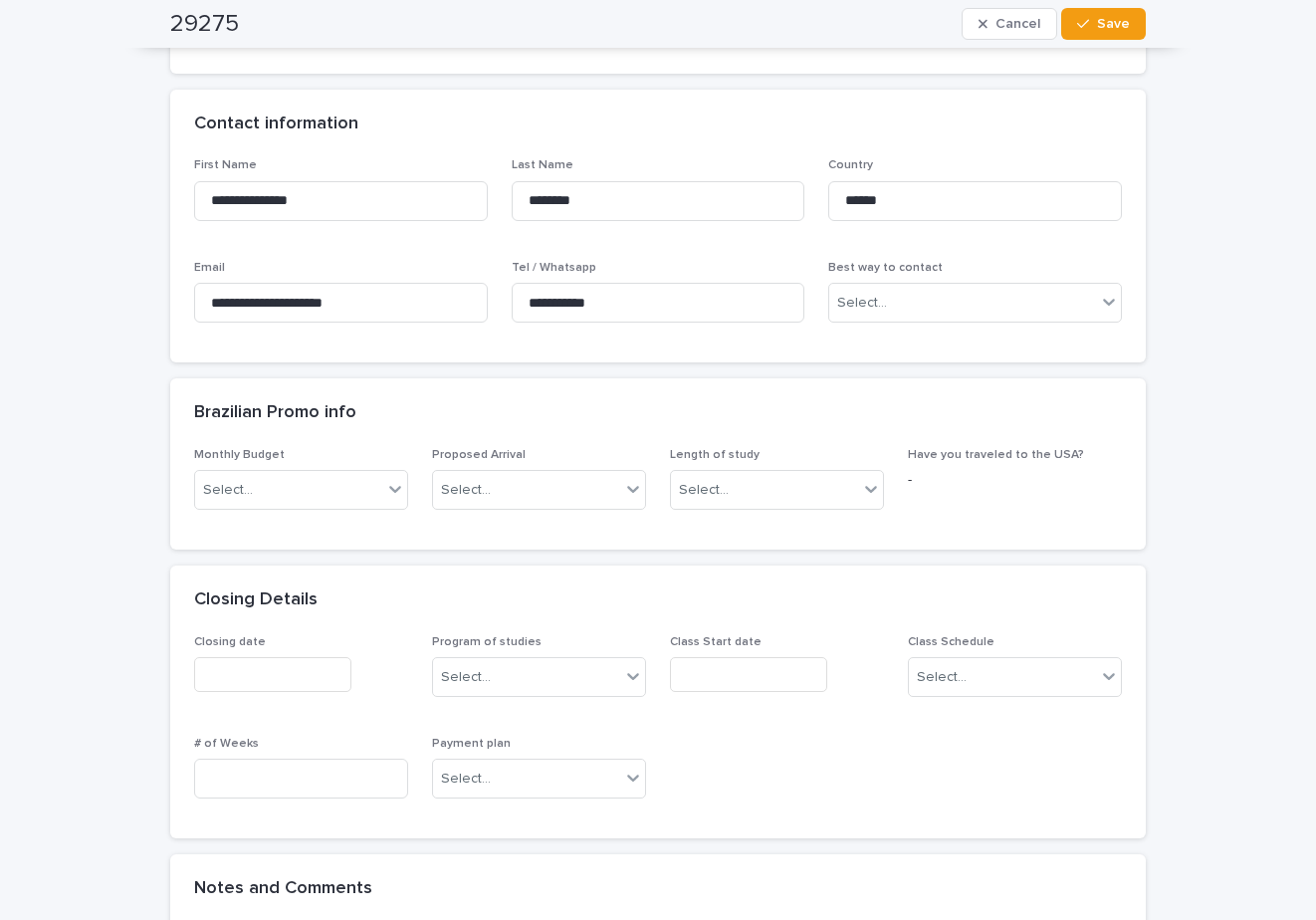 scroll, scrollTop: 697, scrollLeft: 0, axis: vertical 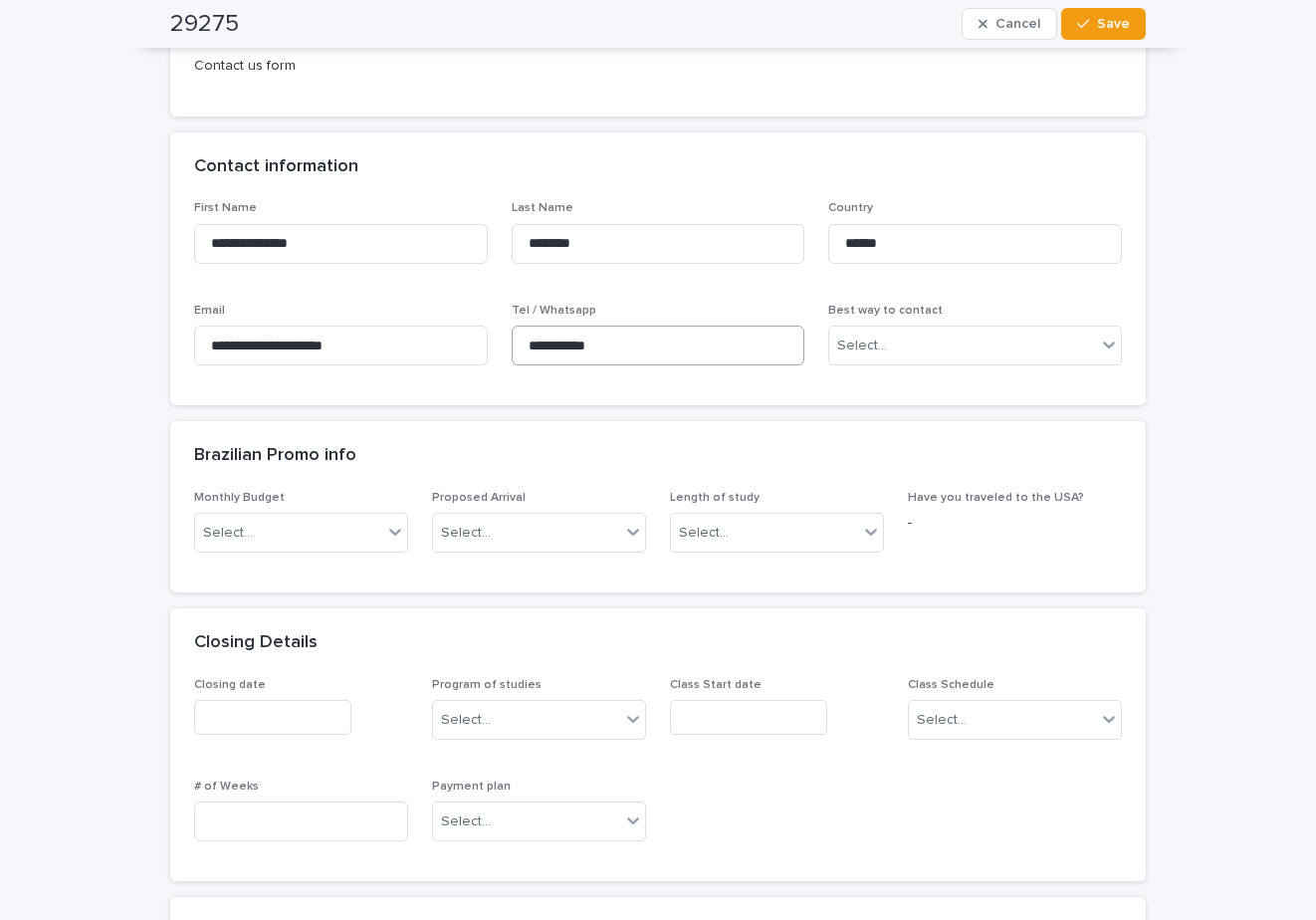 type on "*****" 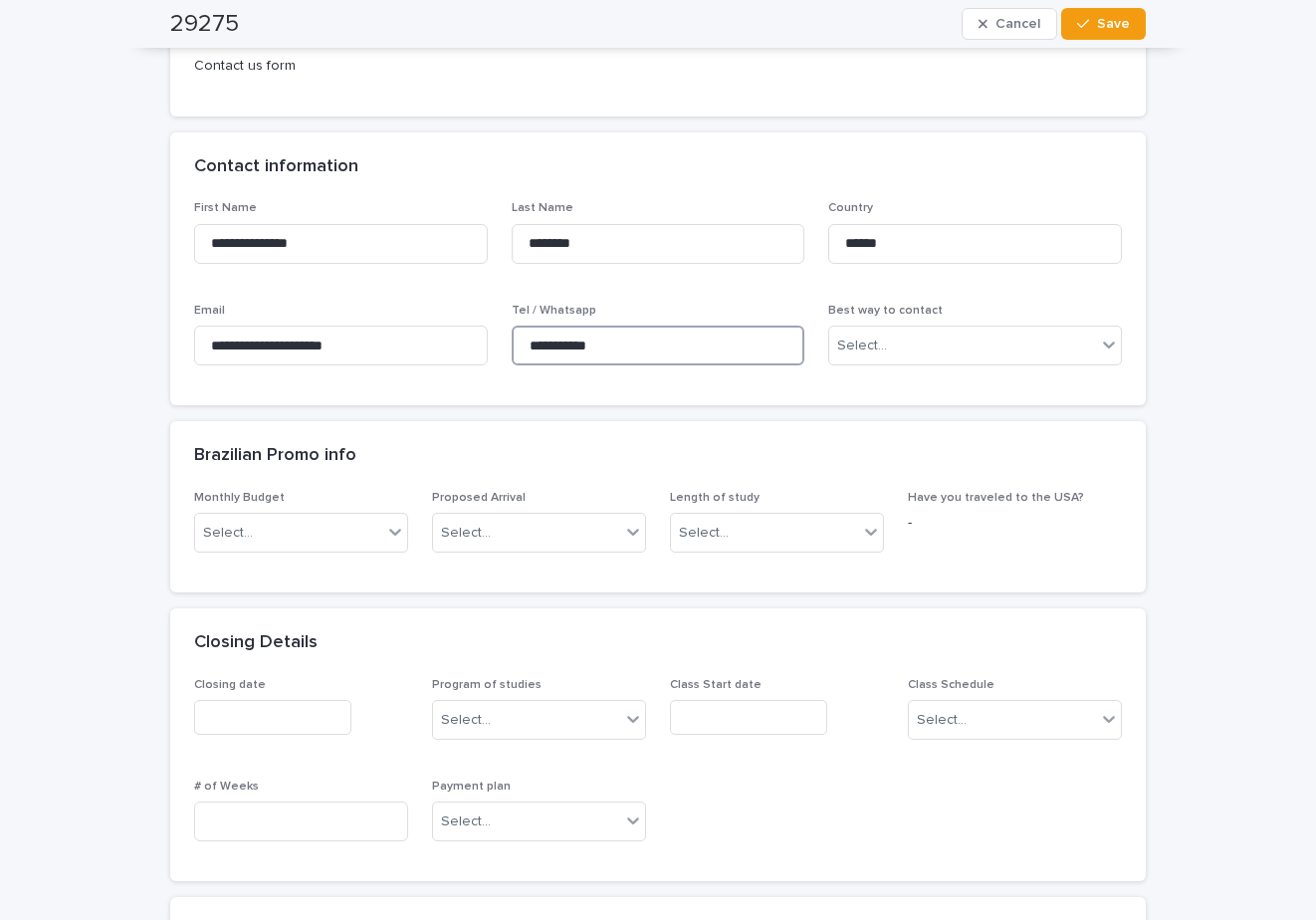 drag, startPoint x: 623, startPoint y: 348, endPoint x: 516, endPoint y: 343, distance: 107.11676 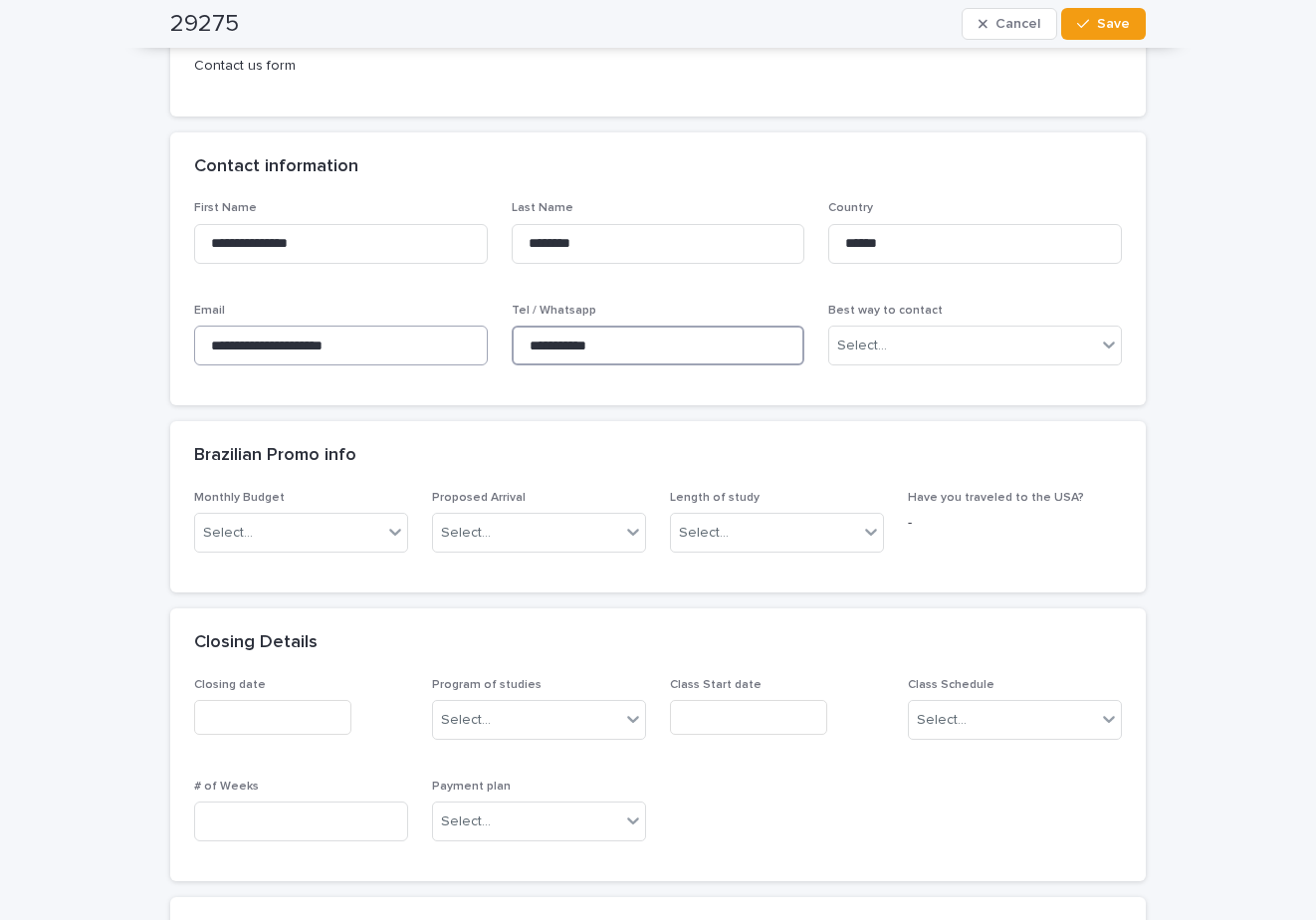 scroll, scrollTop: 0, scrollLeft: 0, axis: both 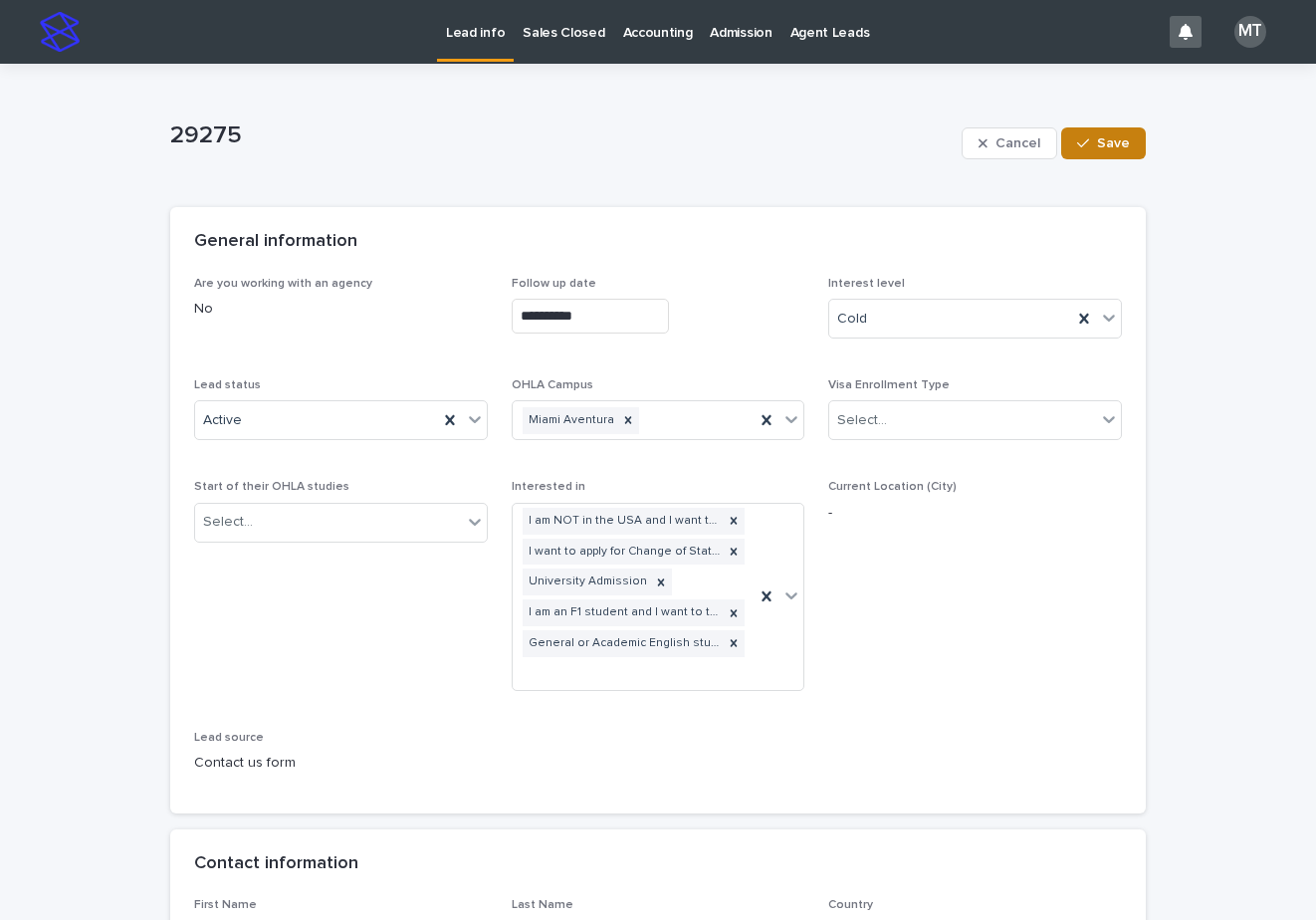 click on "Save" at bounding box center [1113, 143] 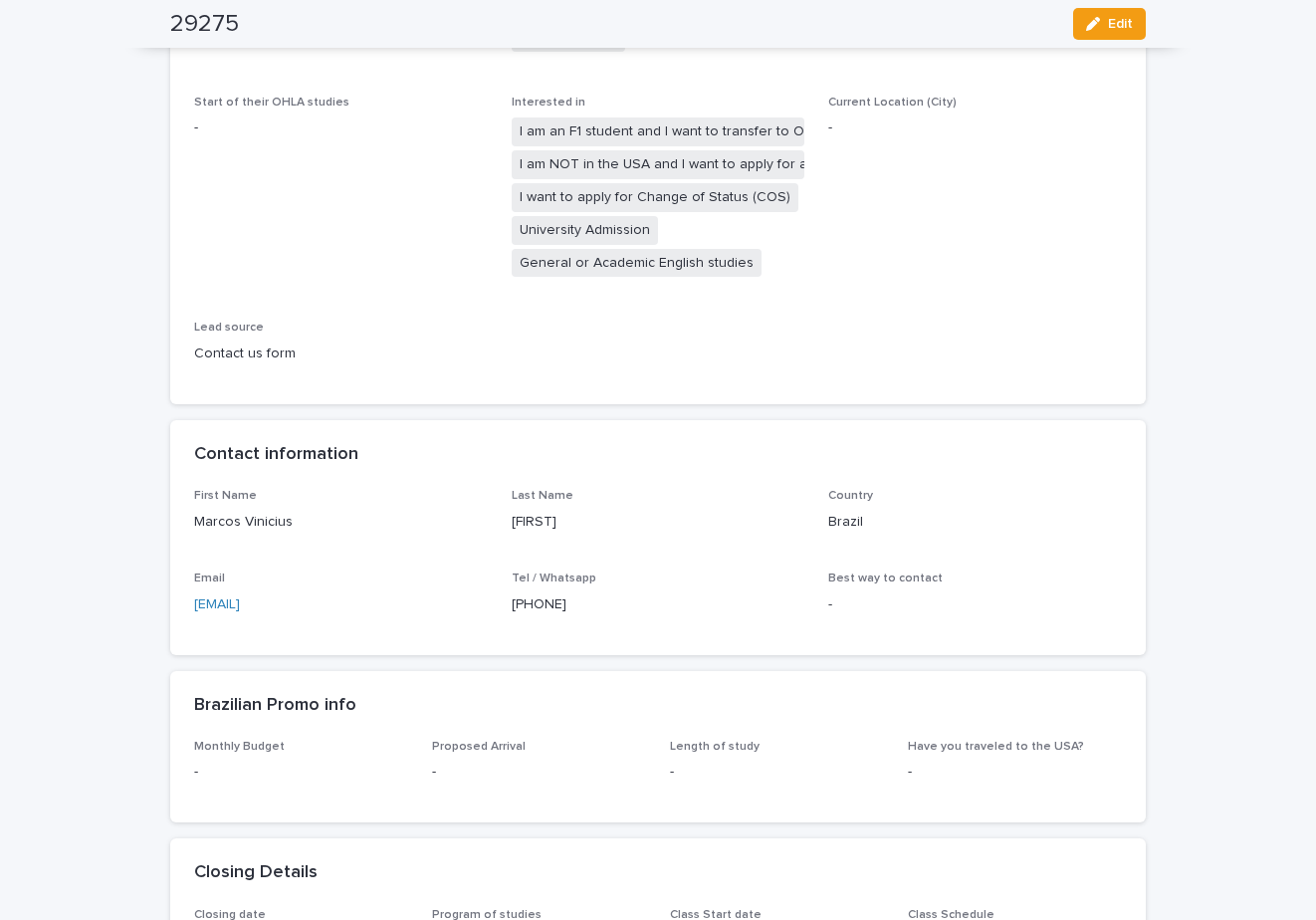 scroll, scrollTop: 0, scrollLeft: 0, axis: both 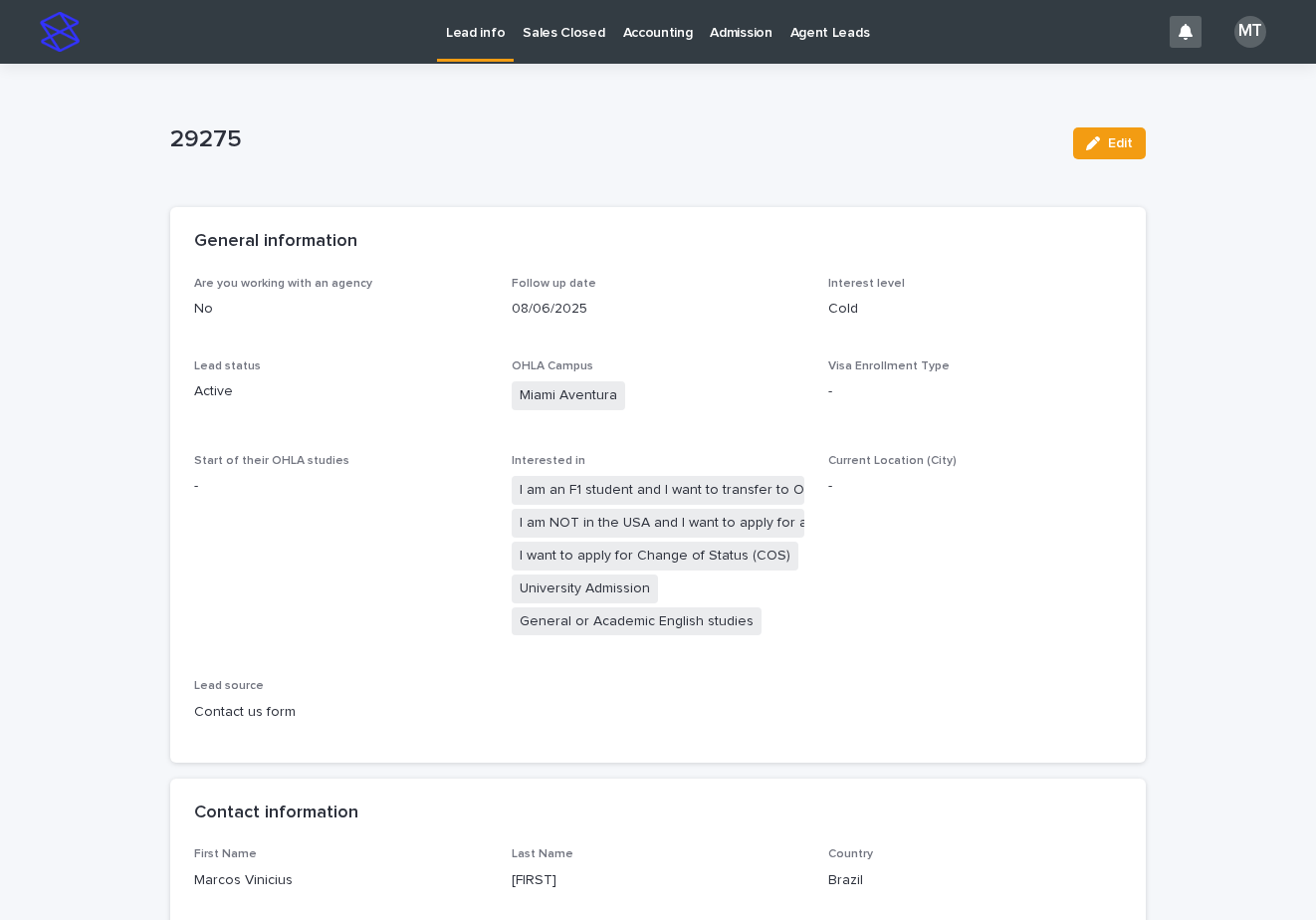click on "Lead info" at bounding box center [475, 21] 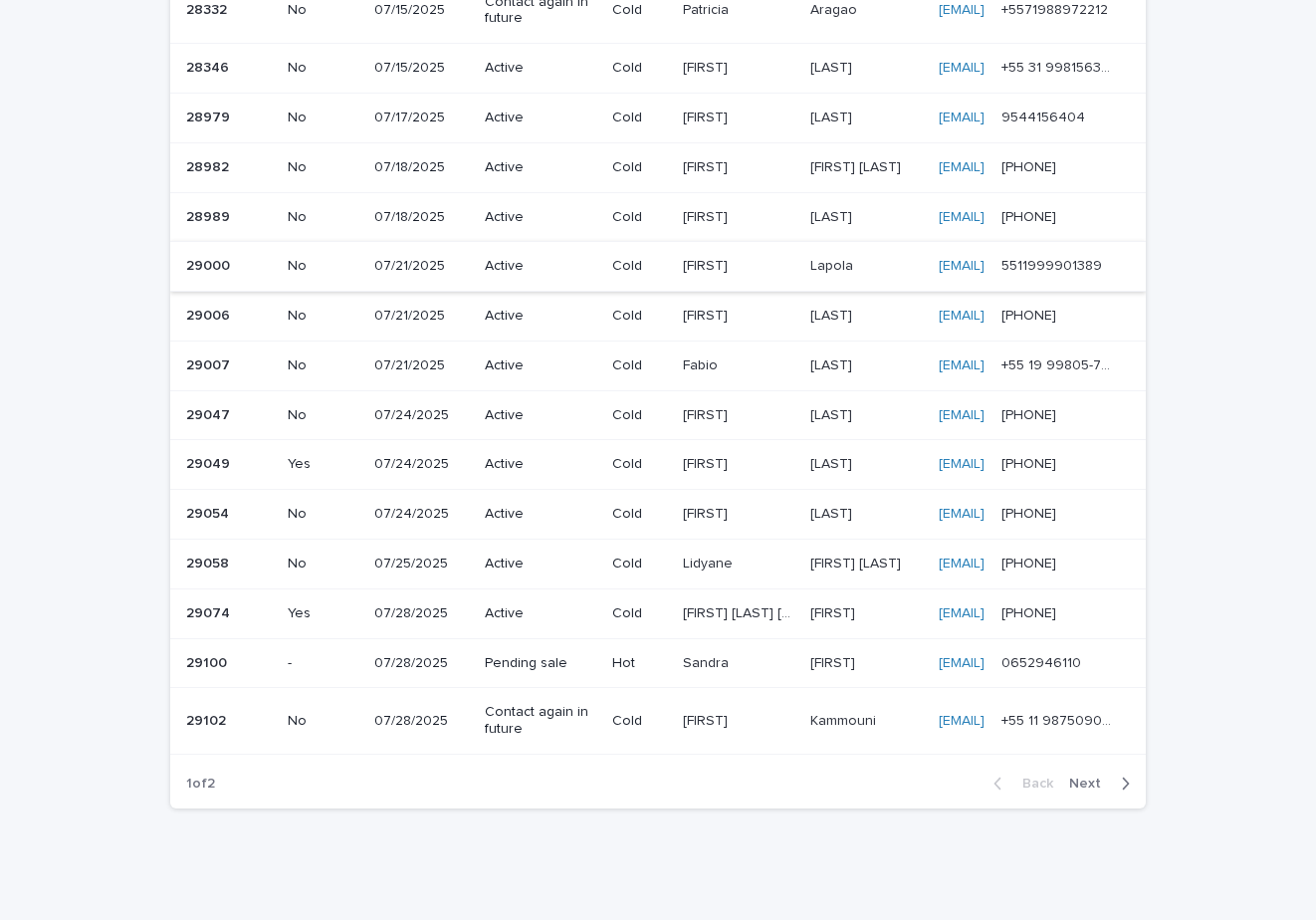 scroll, scrollTop: 1186, scrollLeft: 0, axis: vertical 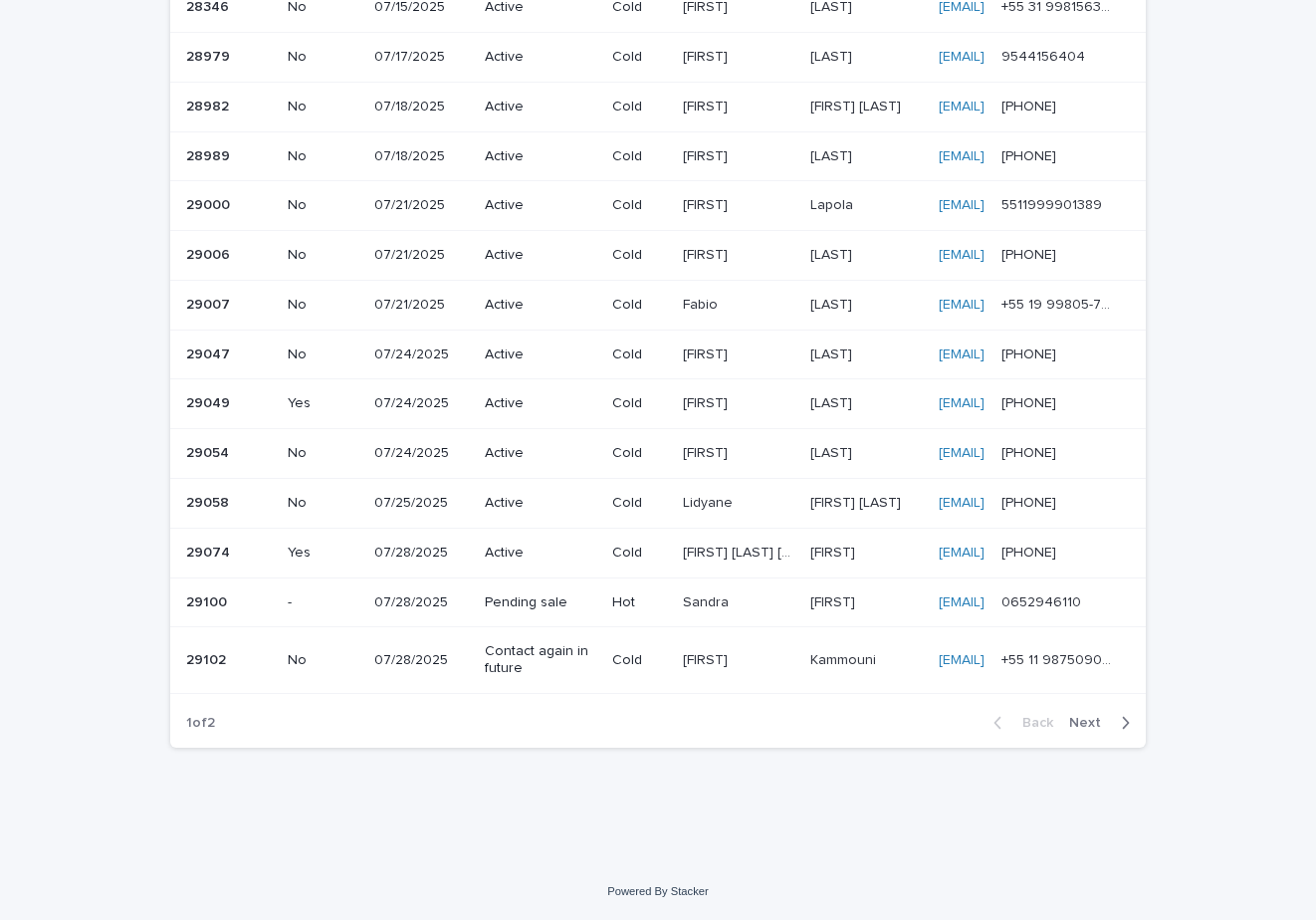 click on "Next" at bounding box center [1091, 723] 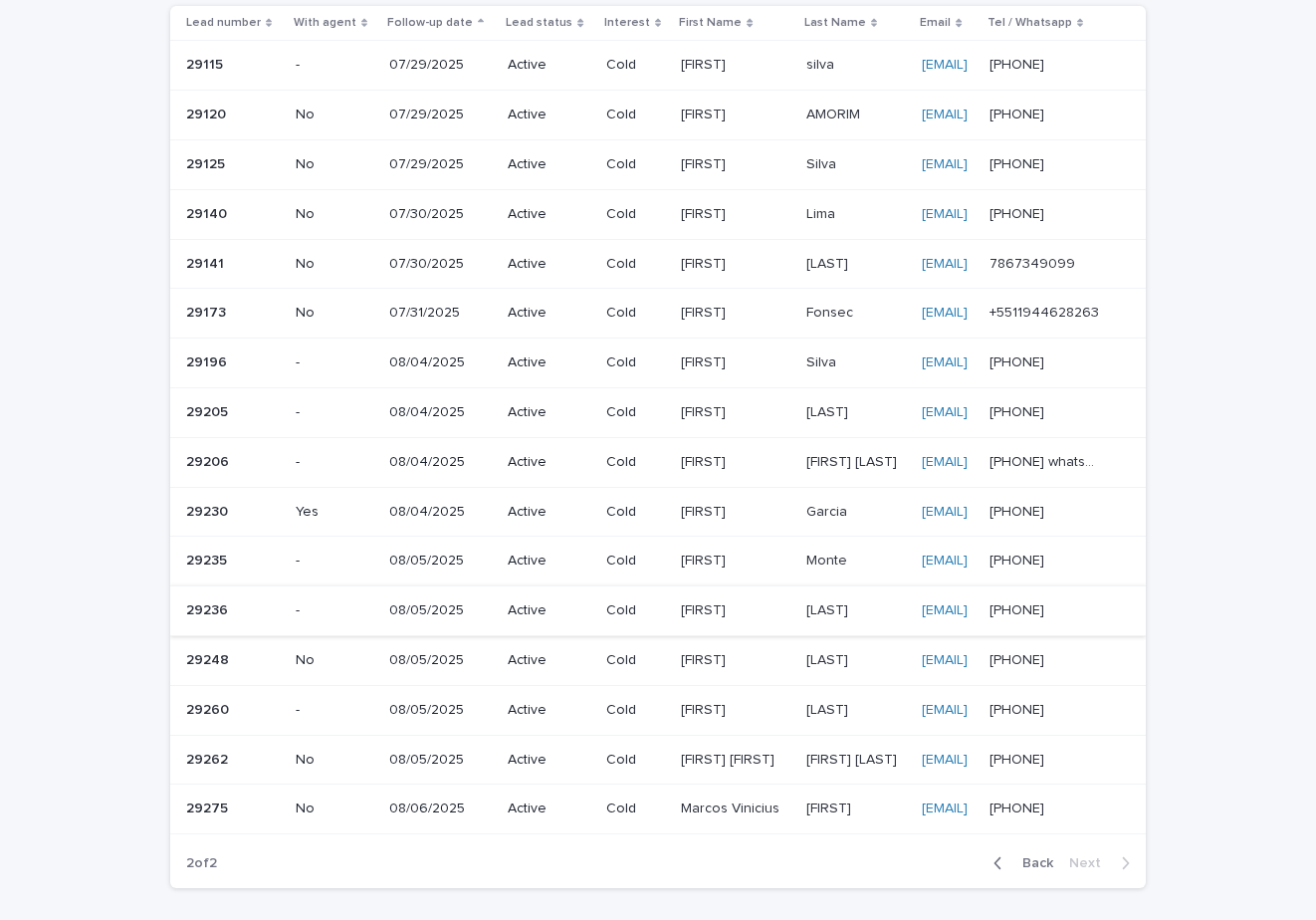 scroll, scrollTop: 0, scrollLeft: 0, axis: both 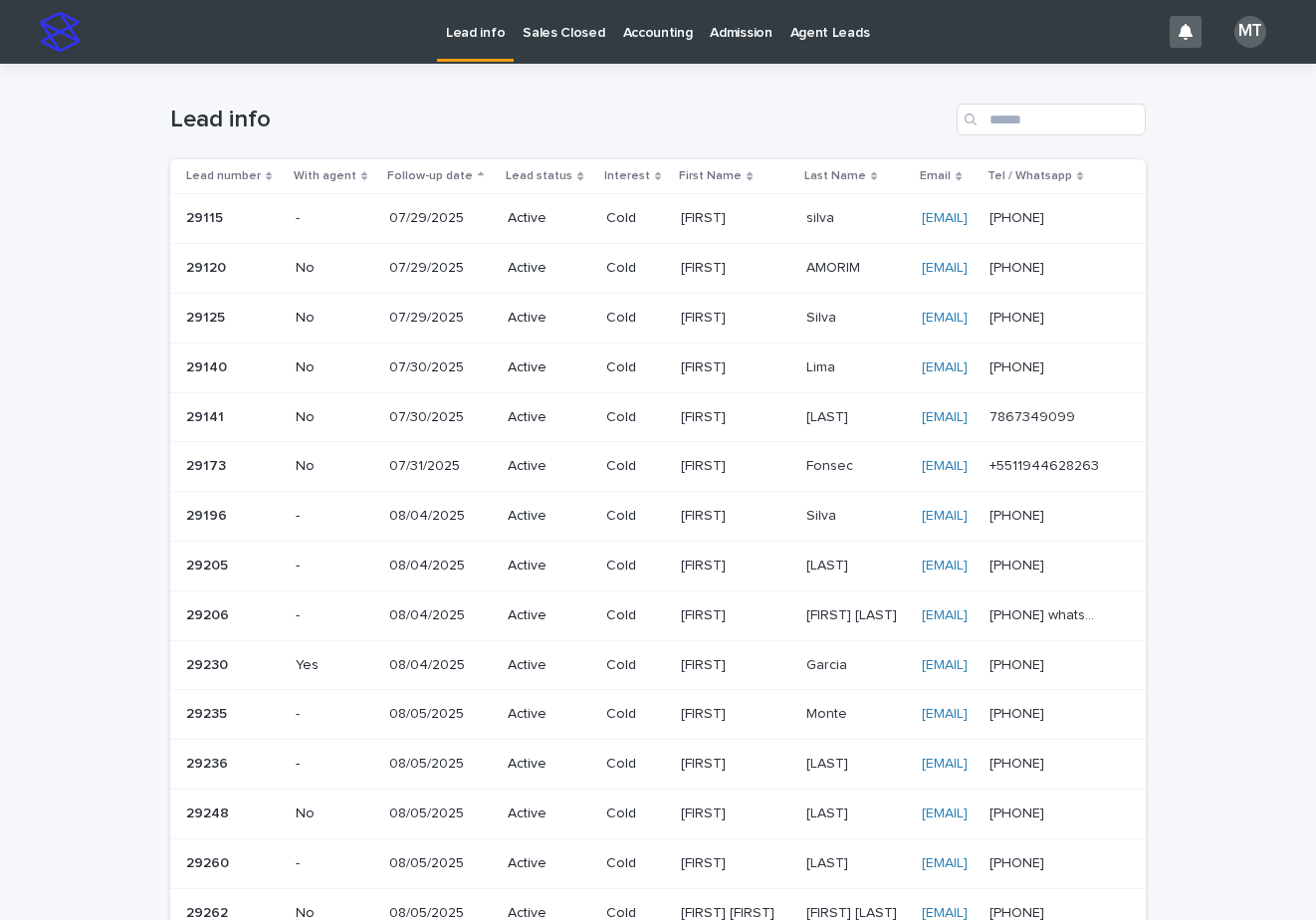 click on "Lead info" at bounding box center (475, 21) 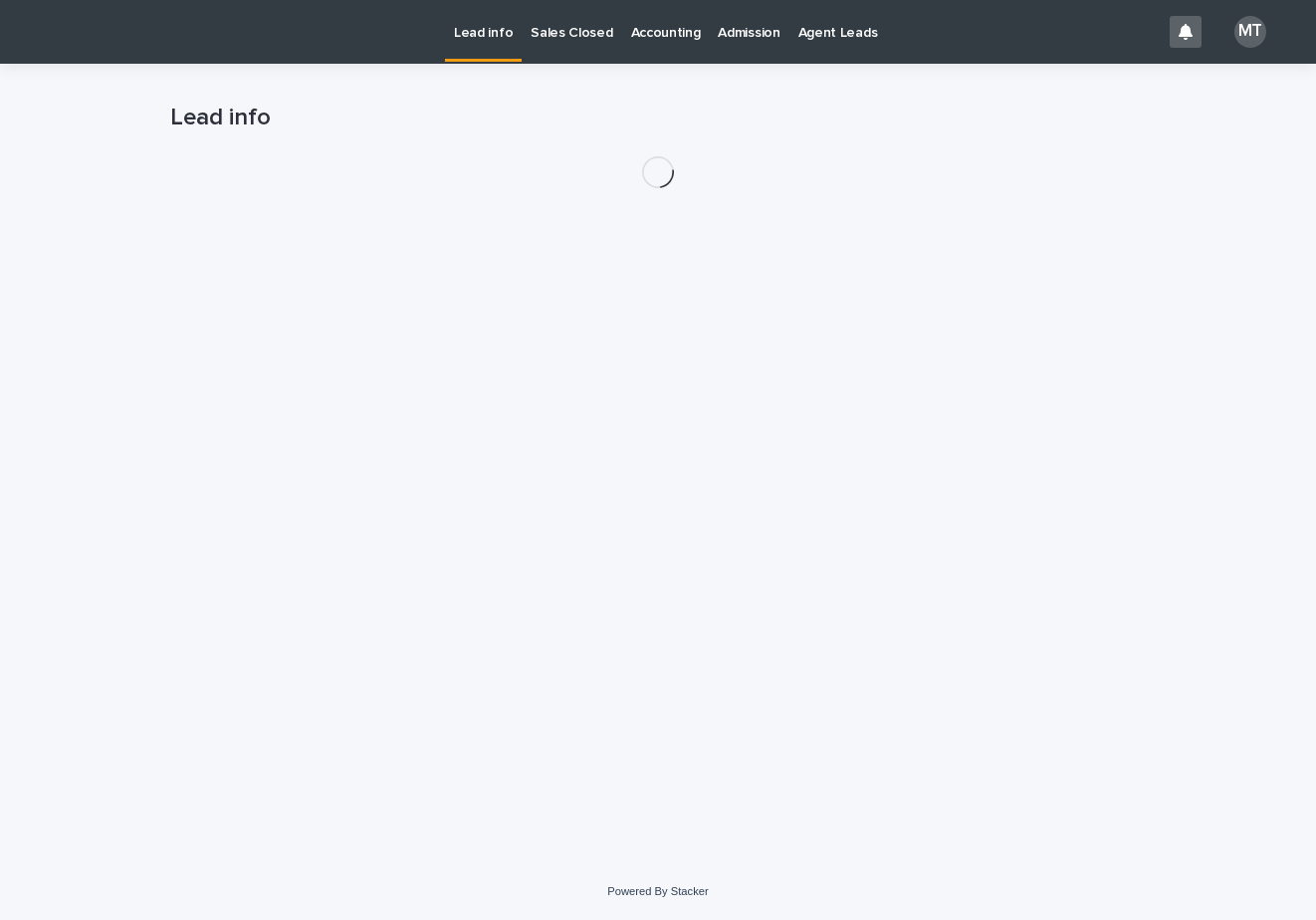 scroll, scrollTop: 0, scrollLeft: 0, axis: both 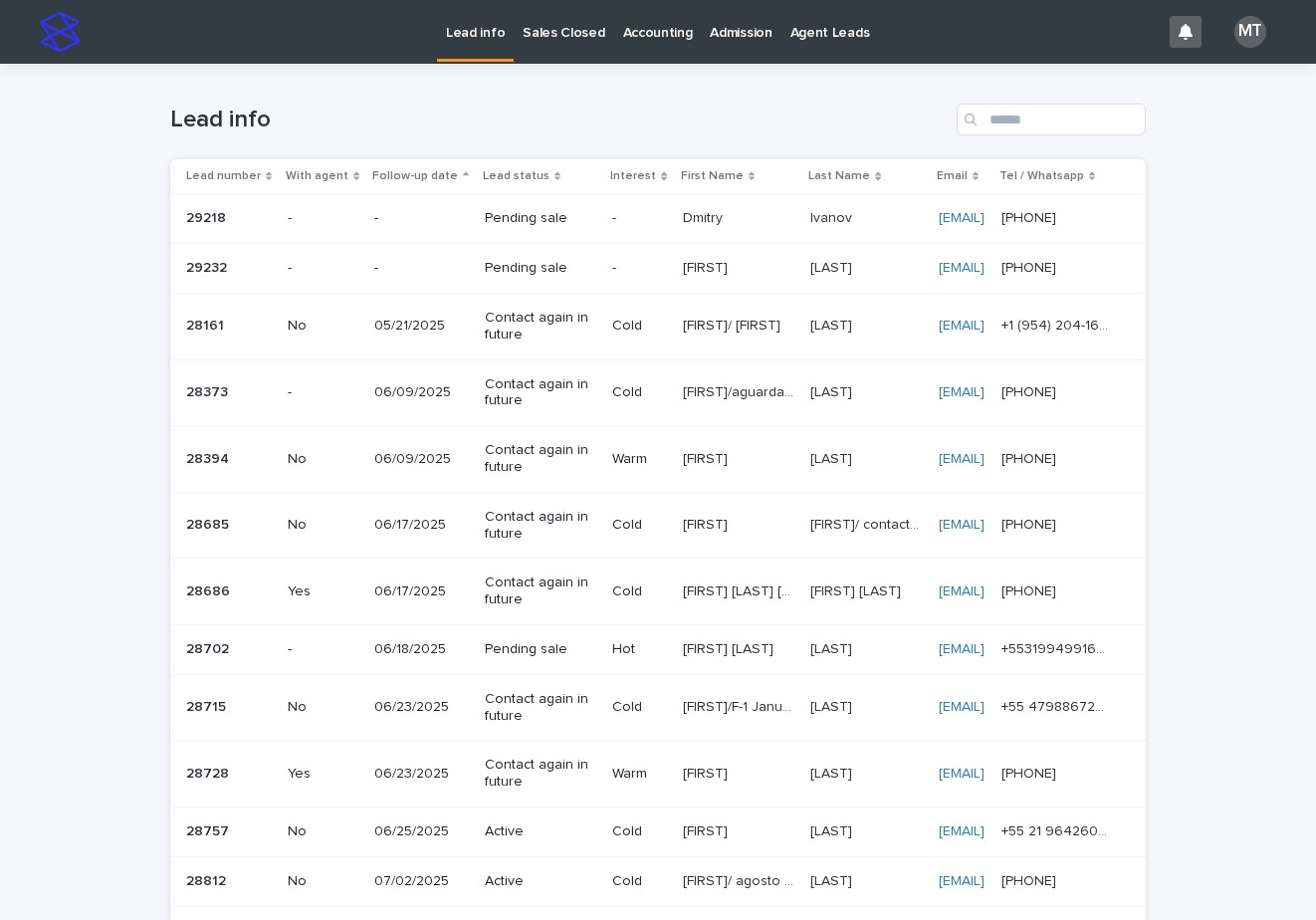 click on "Dmitry" at bounding box center (705, 216) 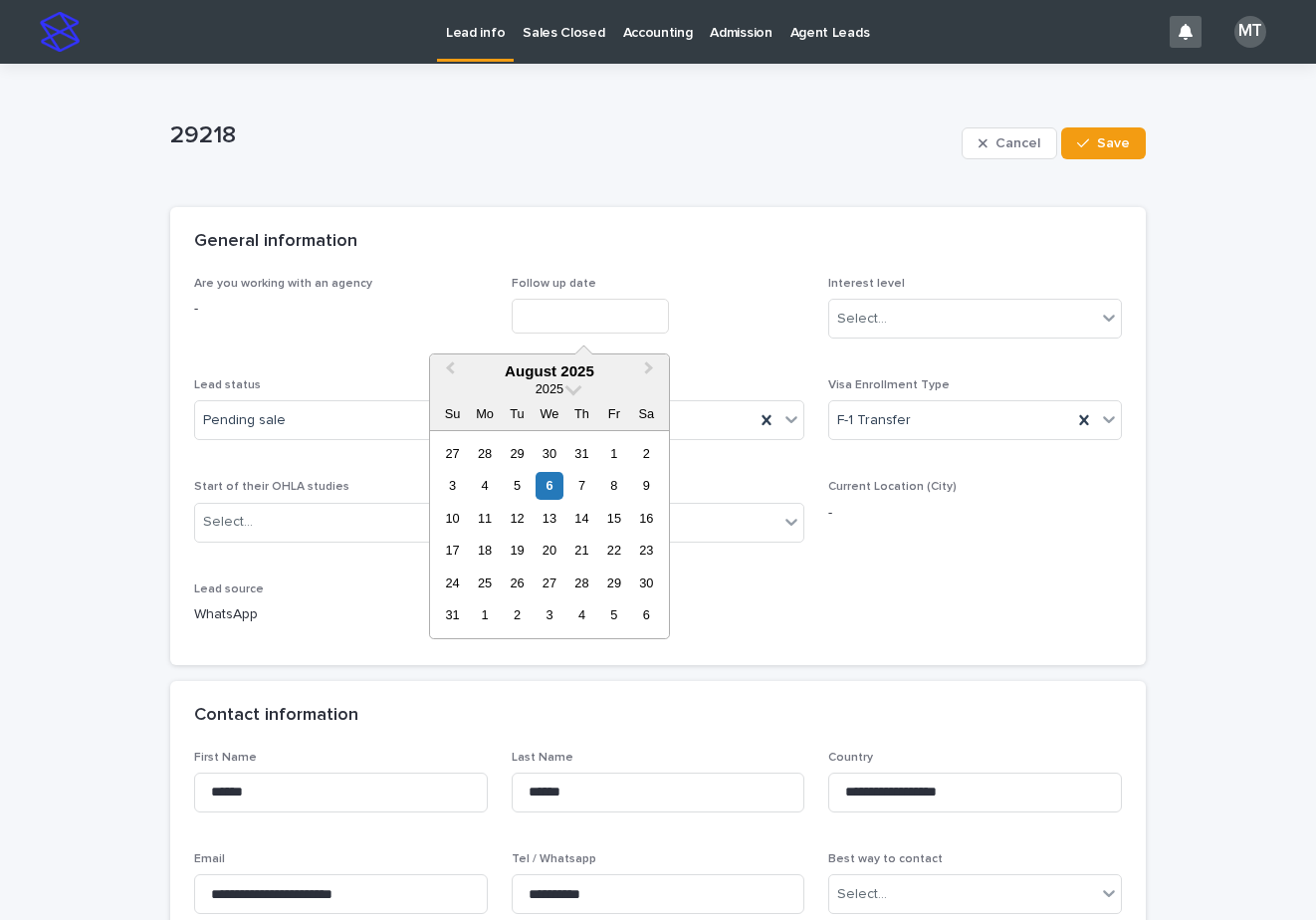 click at bounding box center [590, 316] 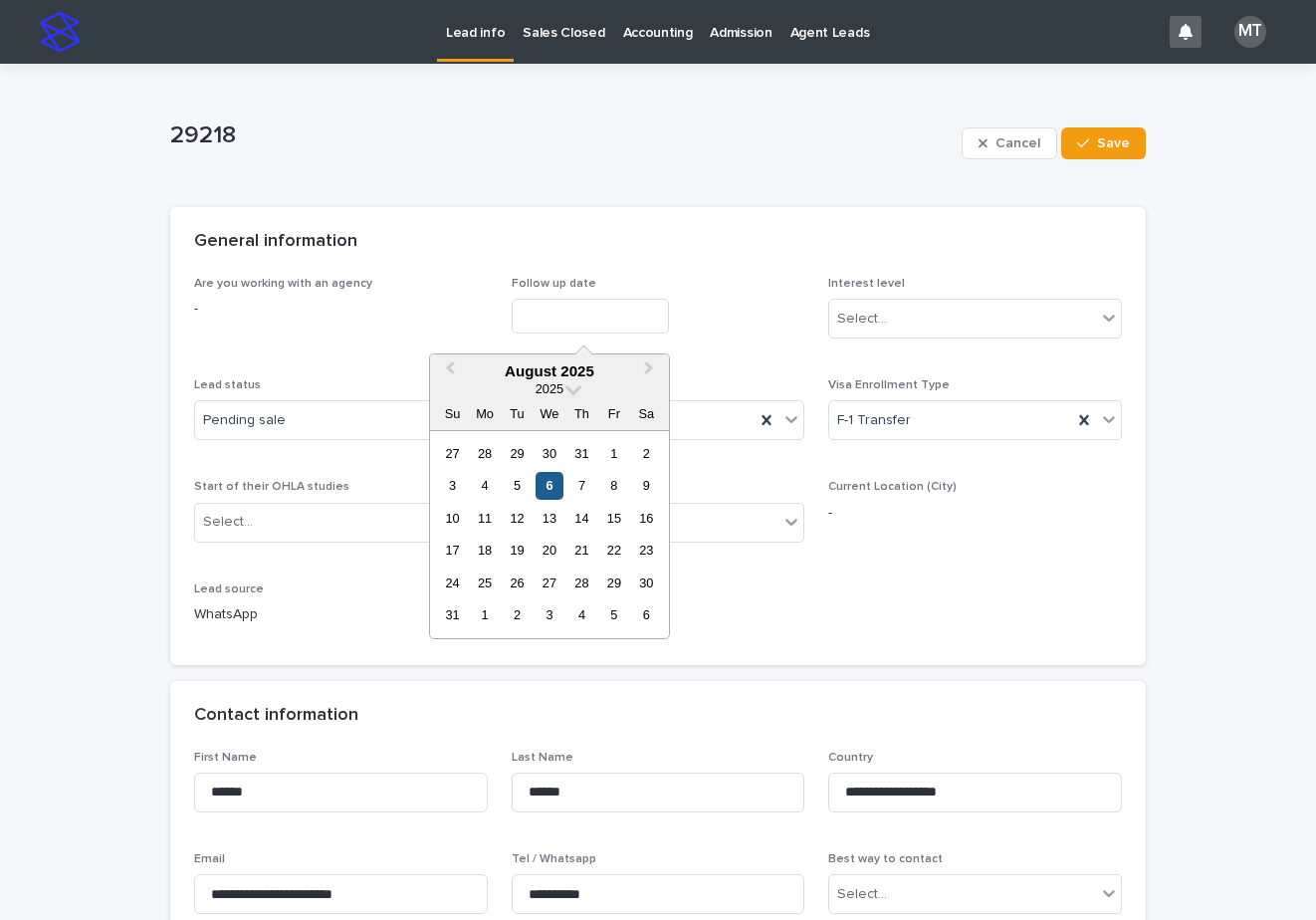 click on "6" at bounding box center (548, 485) 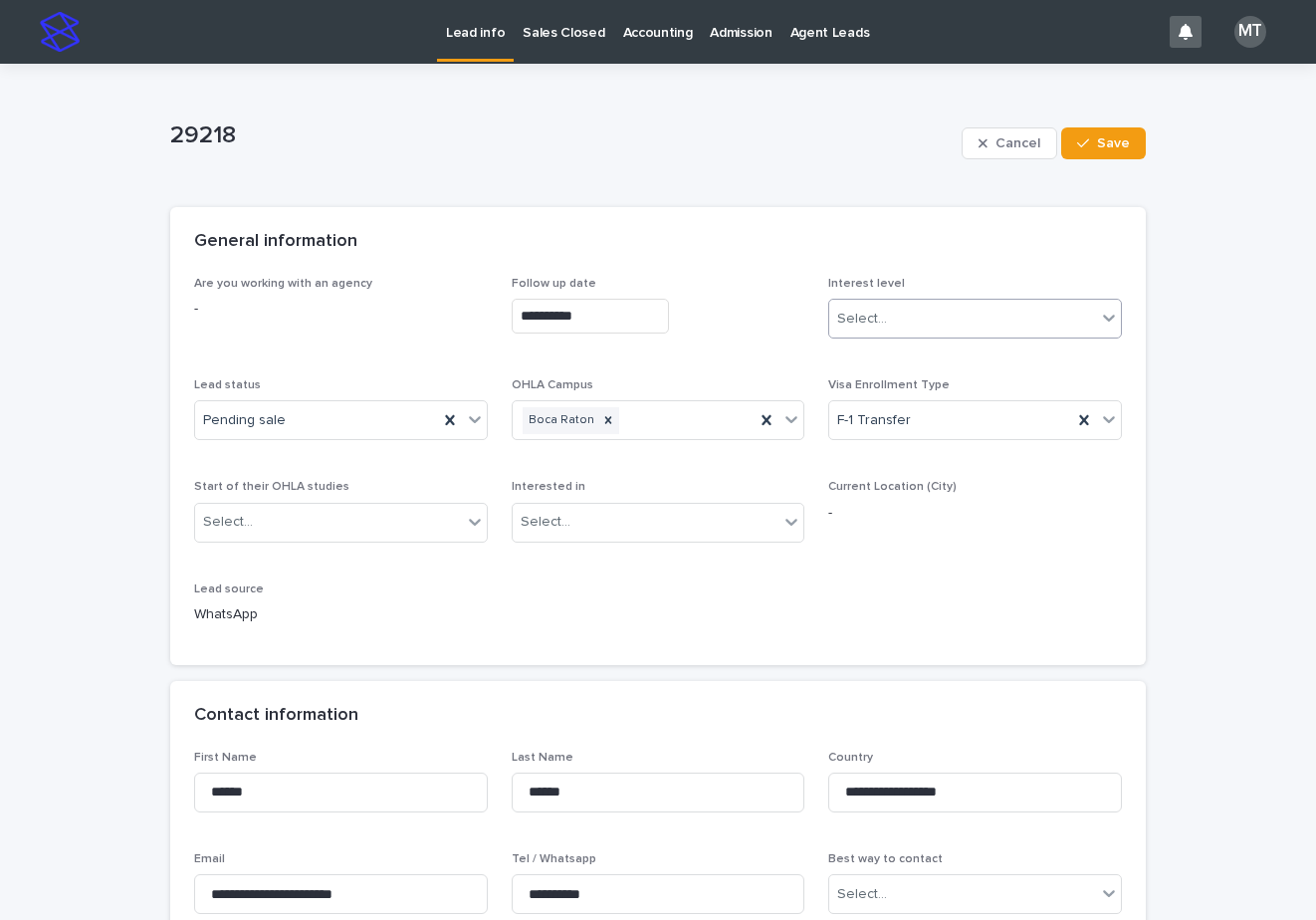 click on "Select..." at bounding box center (963, 319) 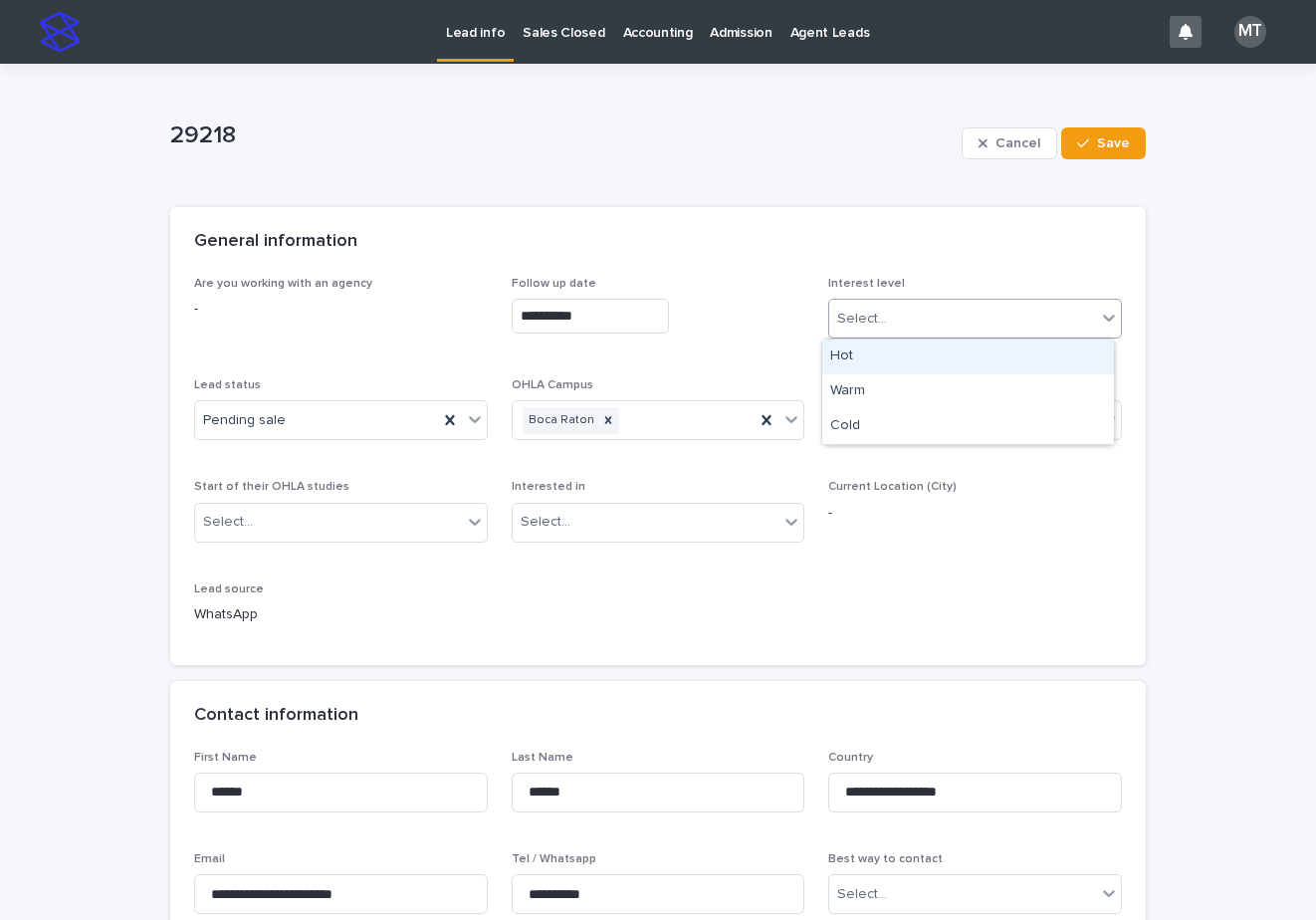 drag, startPoint x: 850, startPoint y: 376, endPoint x: 820, endPoint y: 369, distance: 30.805844 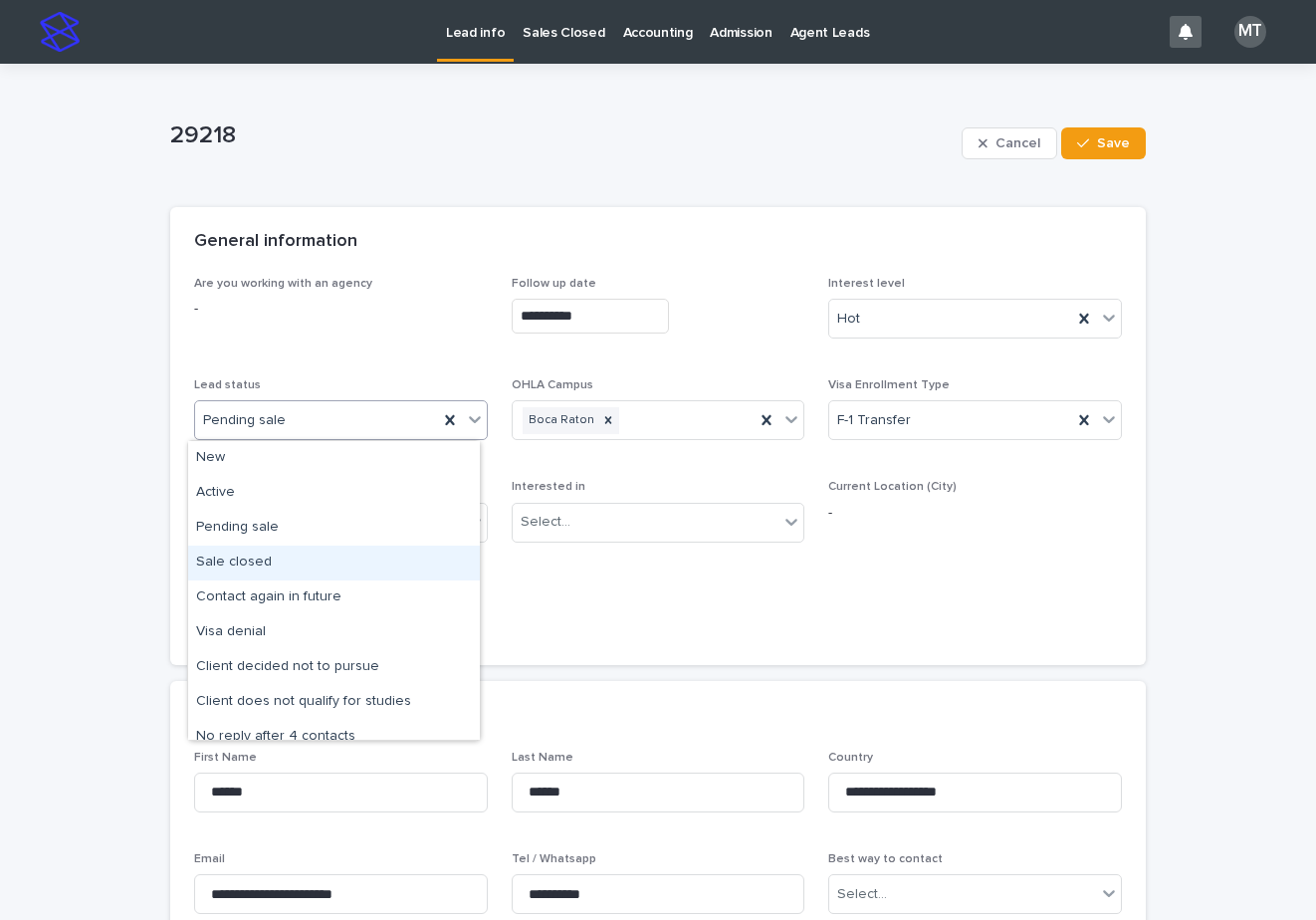 click on "Sale closed" at bounding box center [333, 563] 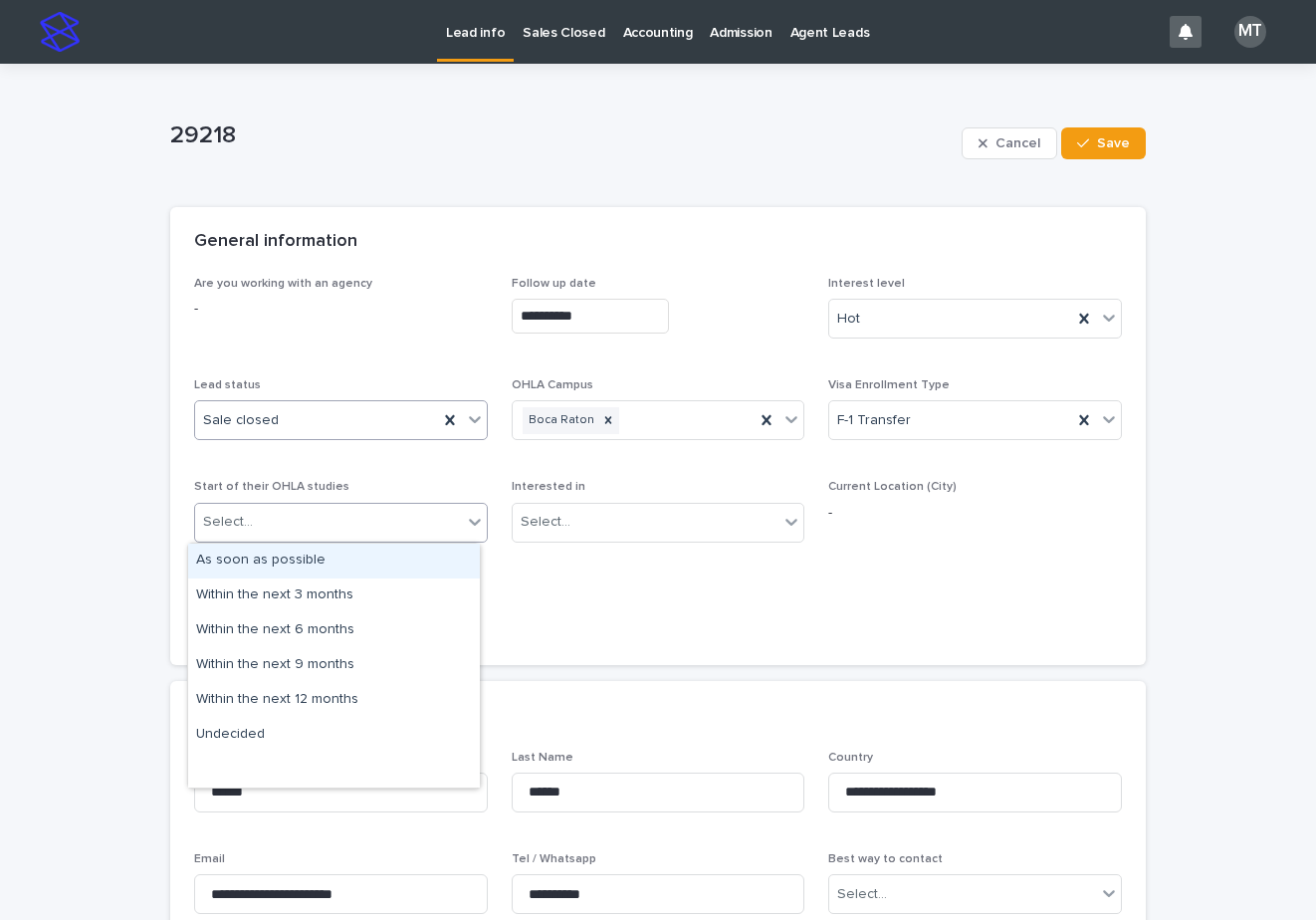 click on "Select..." at bounding box center [329, 522] 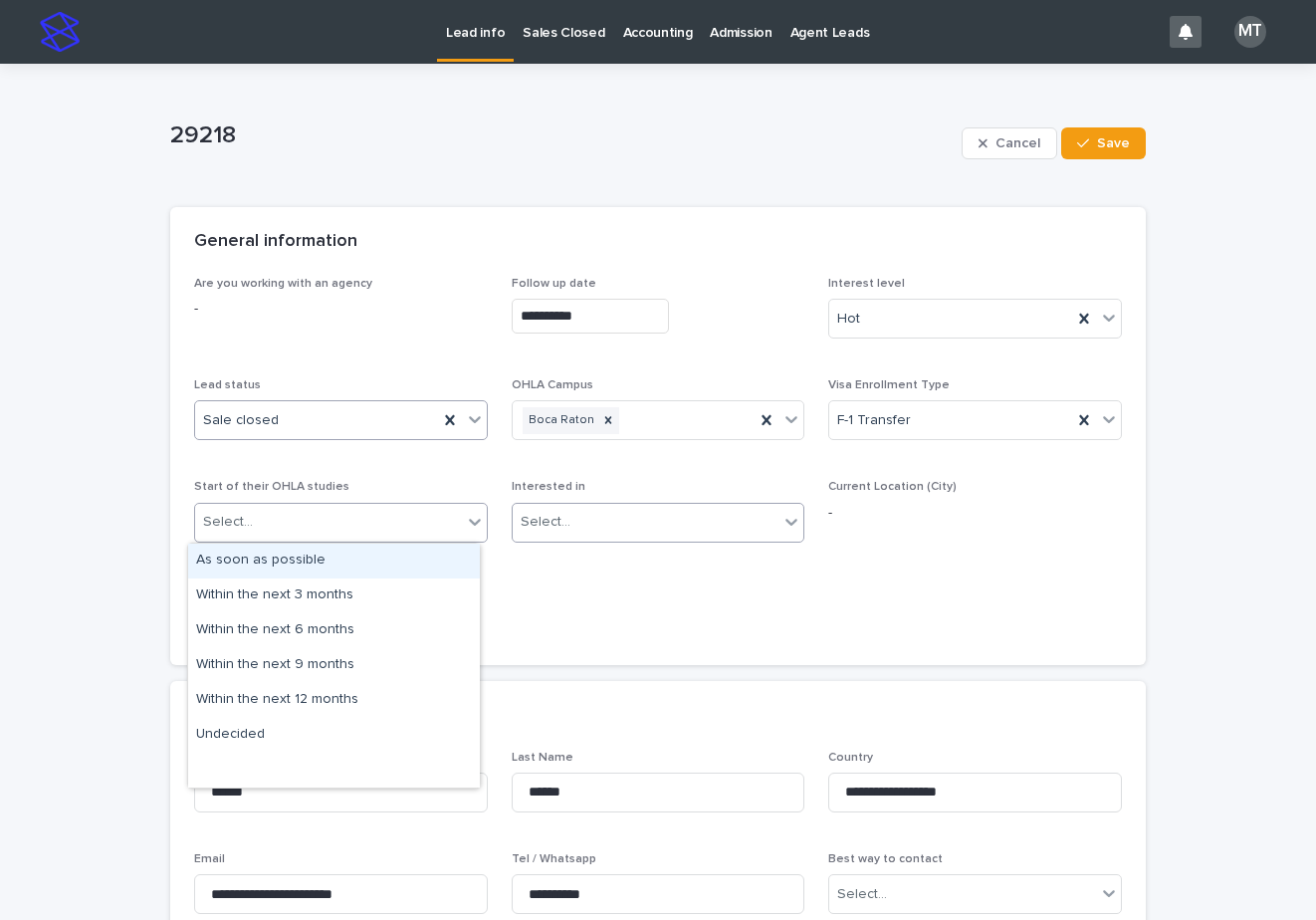 click on "As soon as possible" at bounding box center (333, 561) 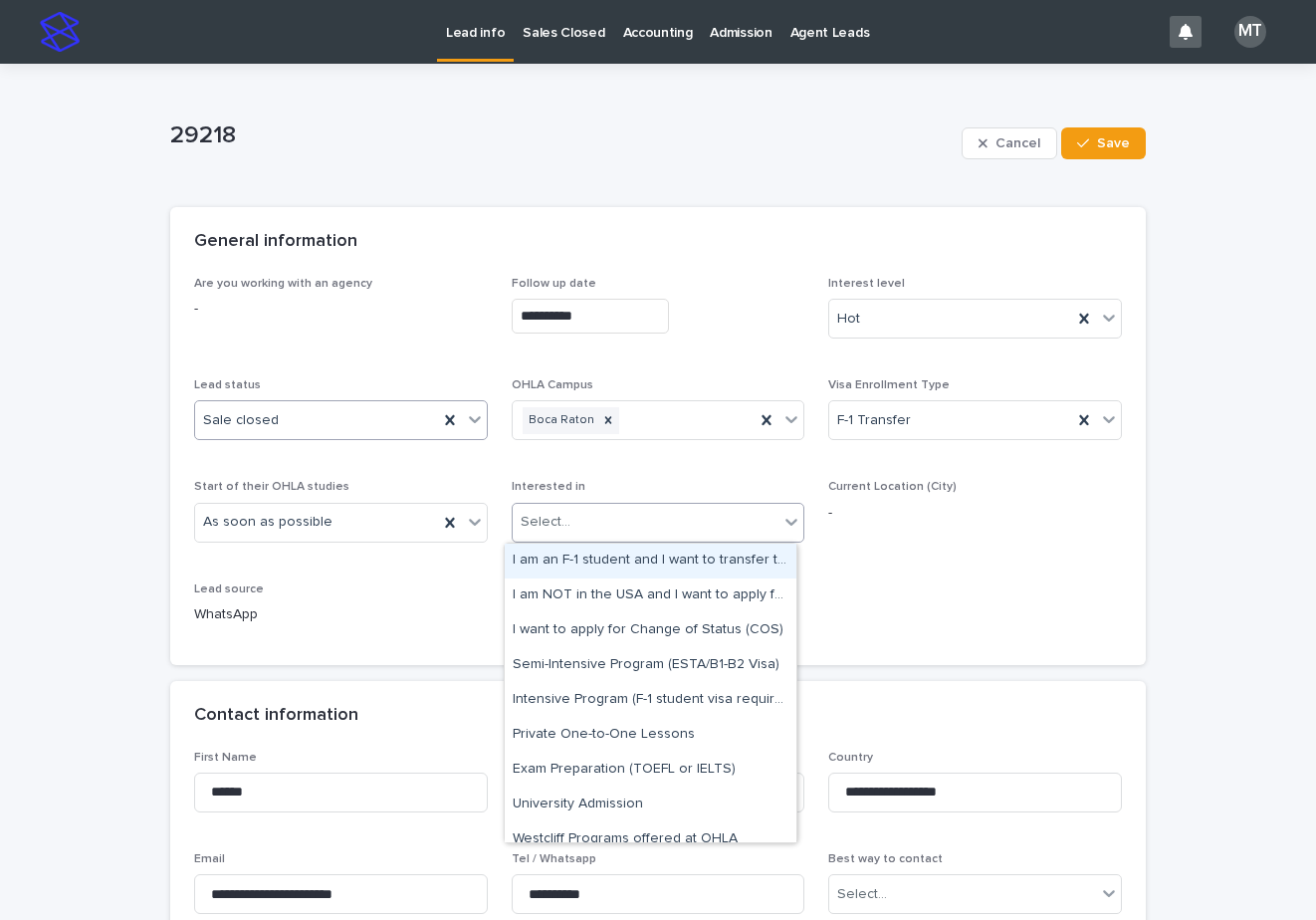 click on "Select..." at bounding box center (546, 522) 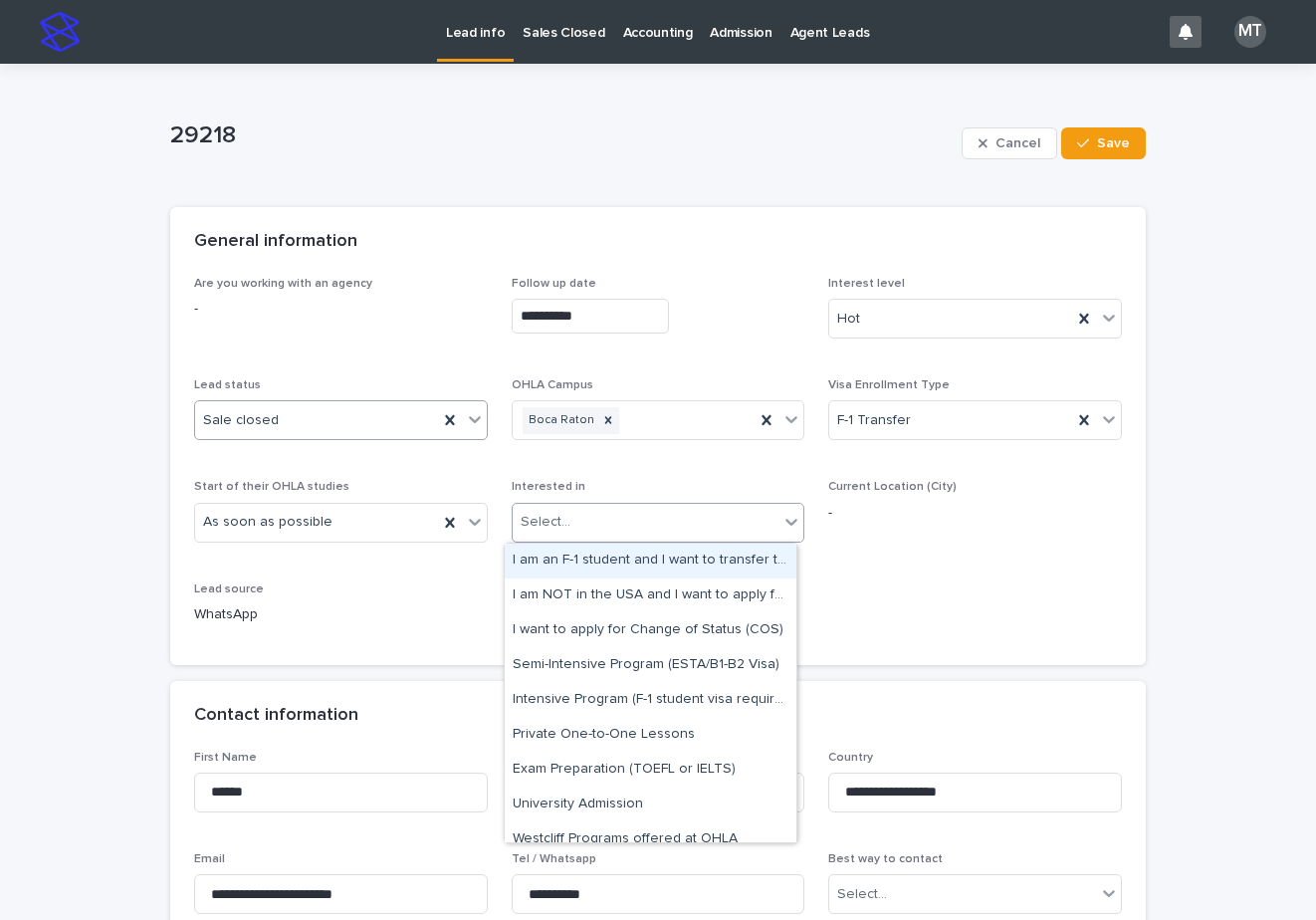 click on "I am an F-1 student and I want to transfer to OHLA" at bounding box center [650, 561] 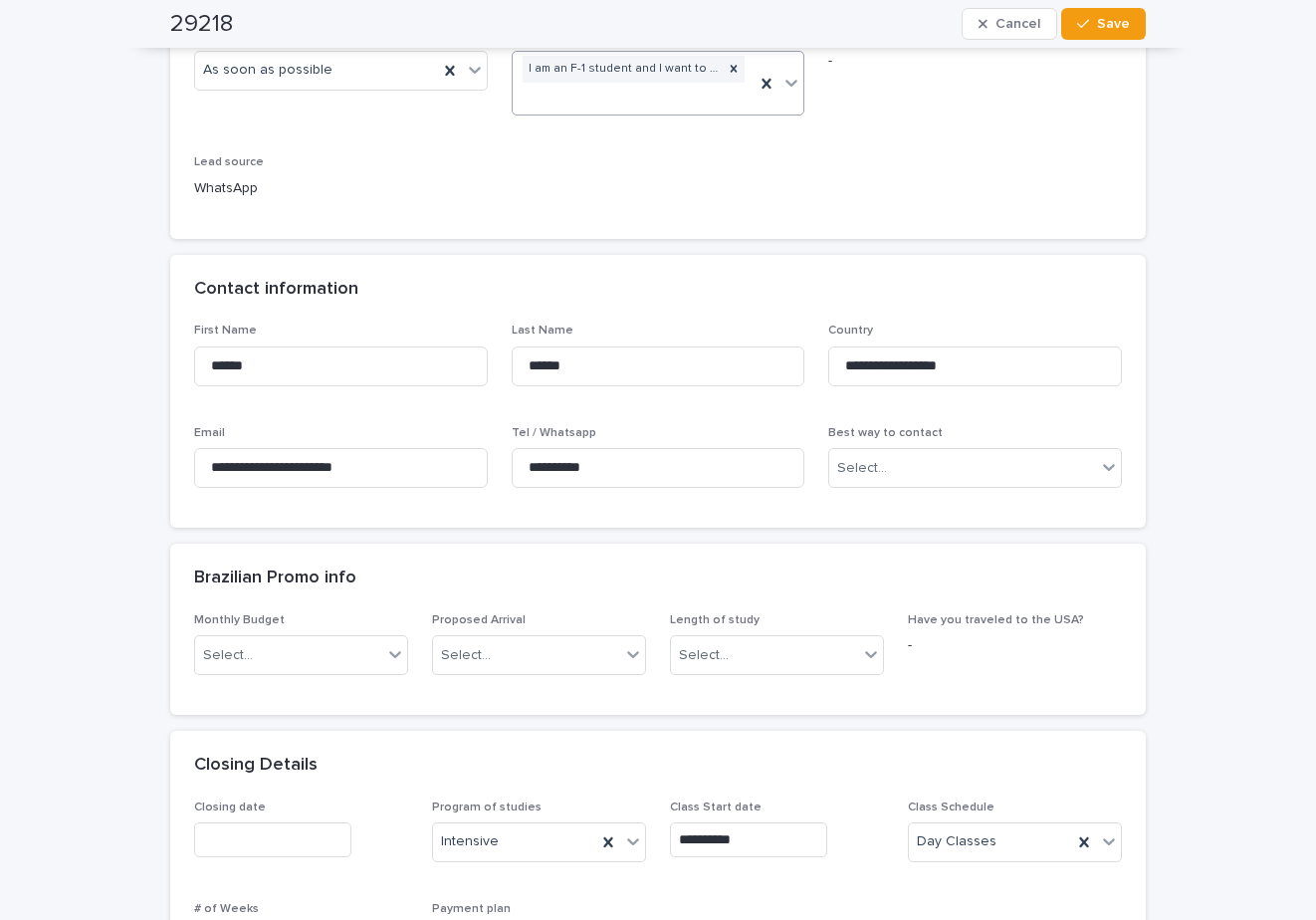 scroll, scrollTop: 498, scrollLeft: 0, axis: vertical 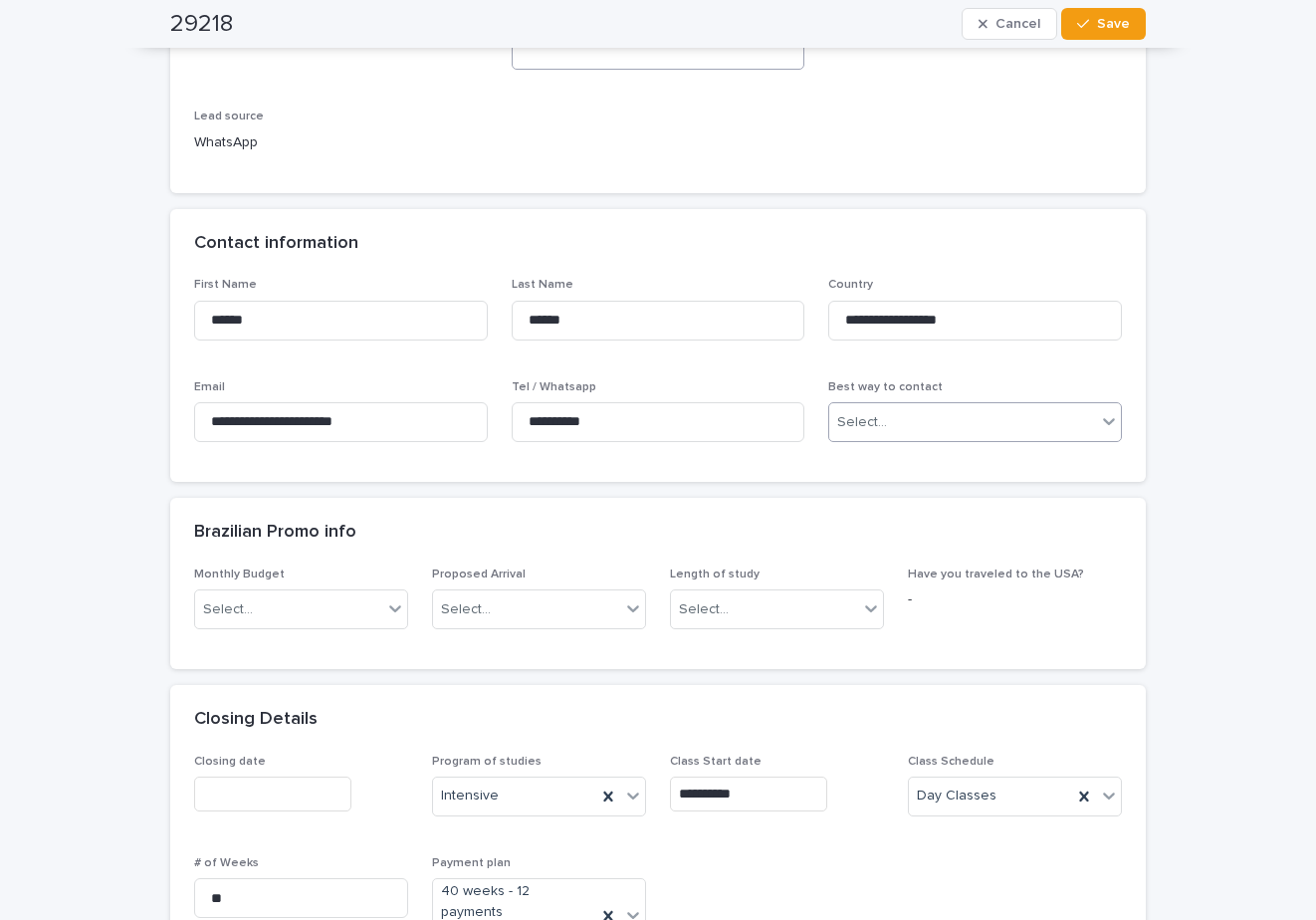 click on "Select..." at bounding box center (963, 422) 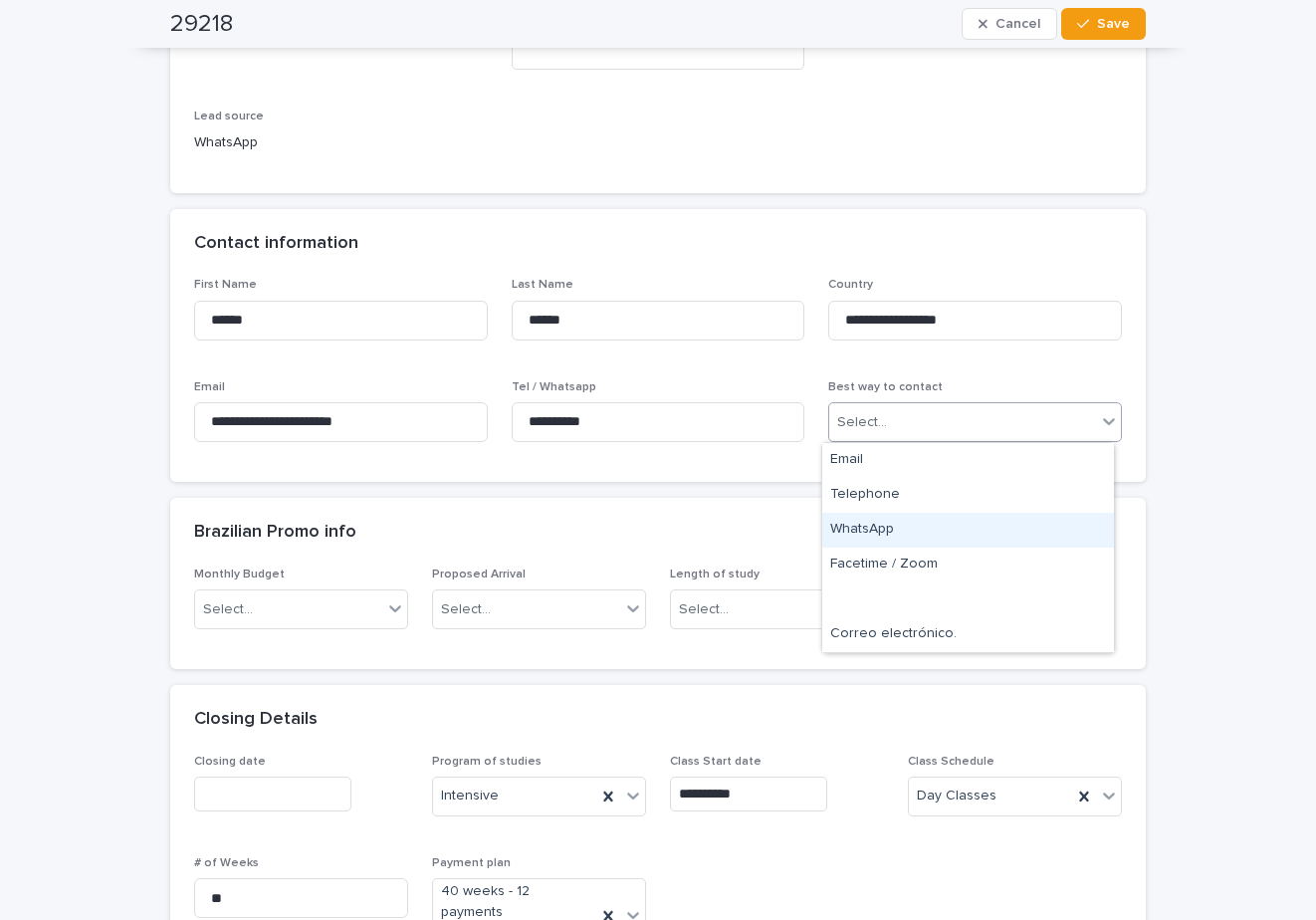 click on "WhatsApp" at bounding box center (968, 530) 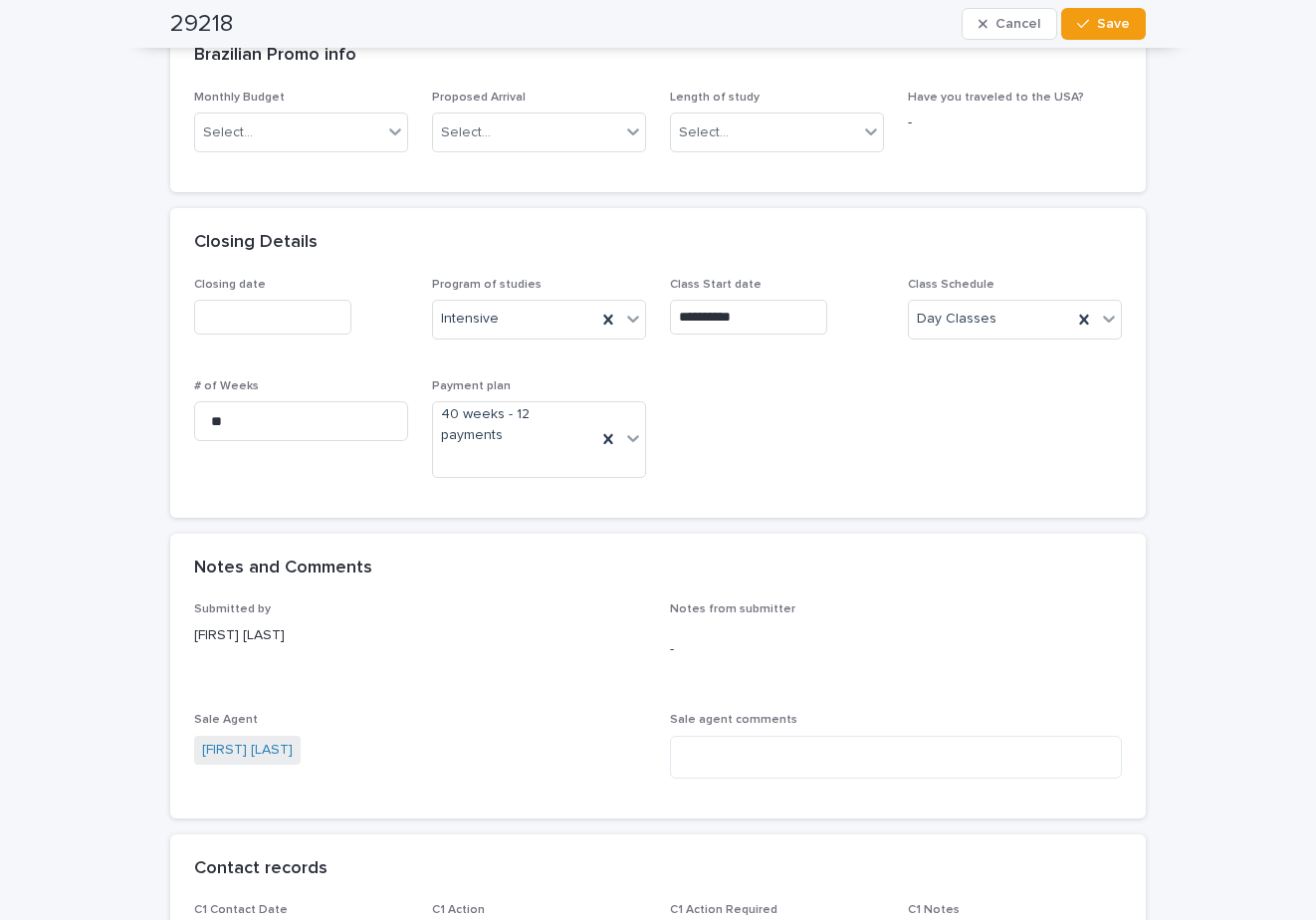 scroll, scrollTop: 996, scrollLeft: 0, axis: vertical 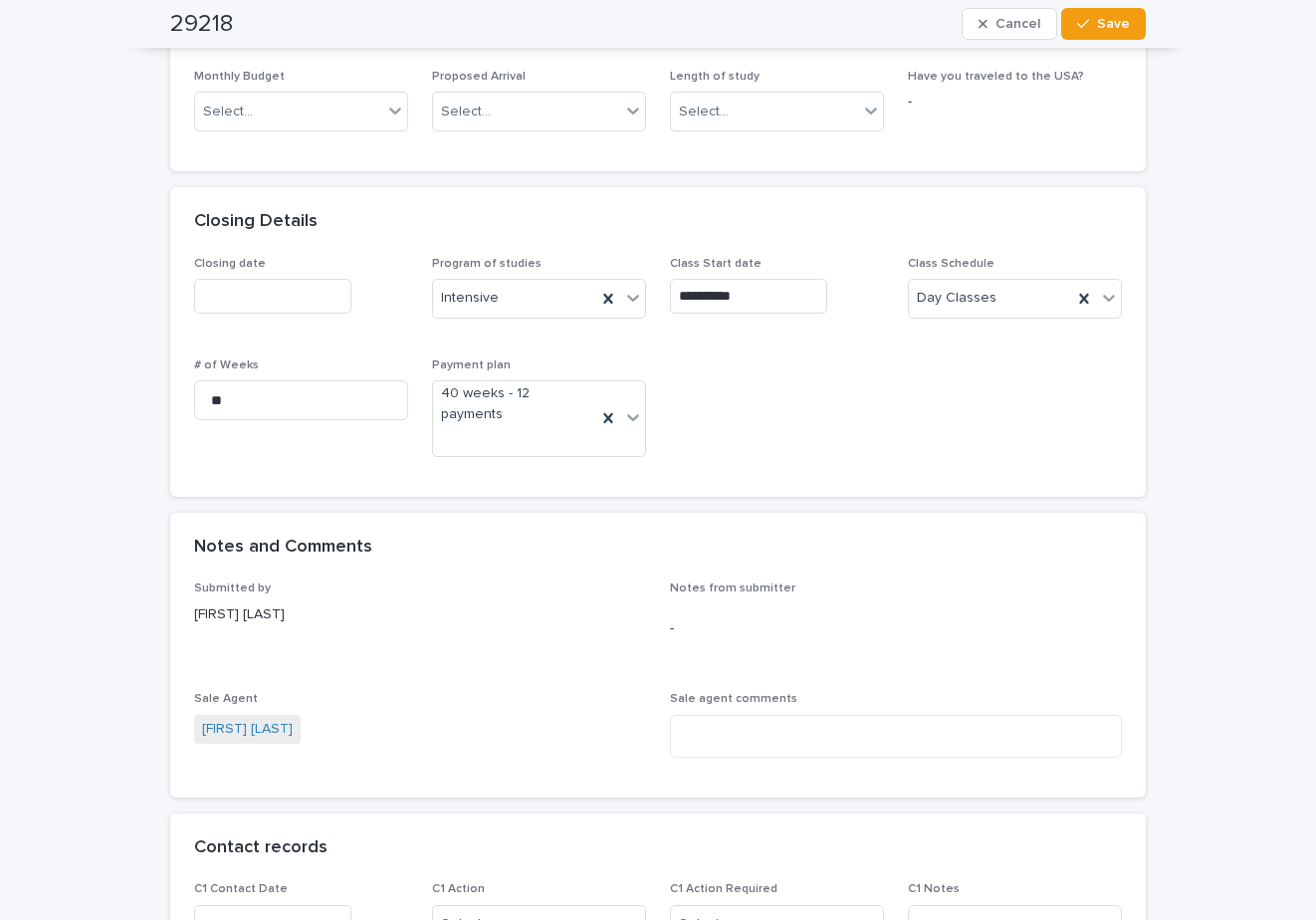 click at bounding box center (273, 296) 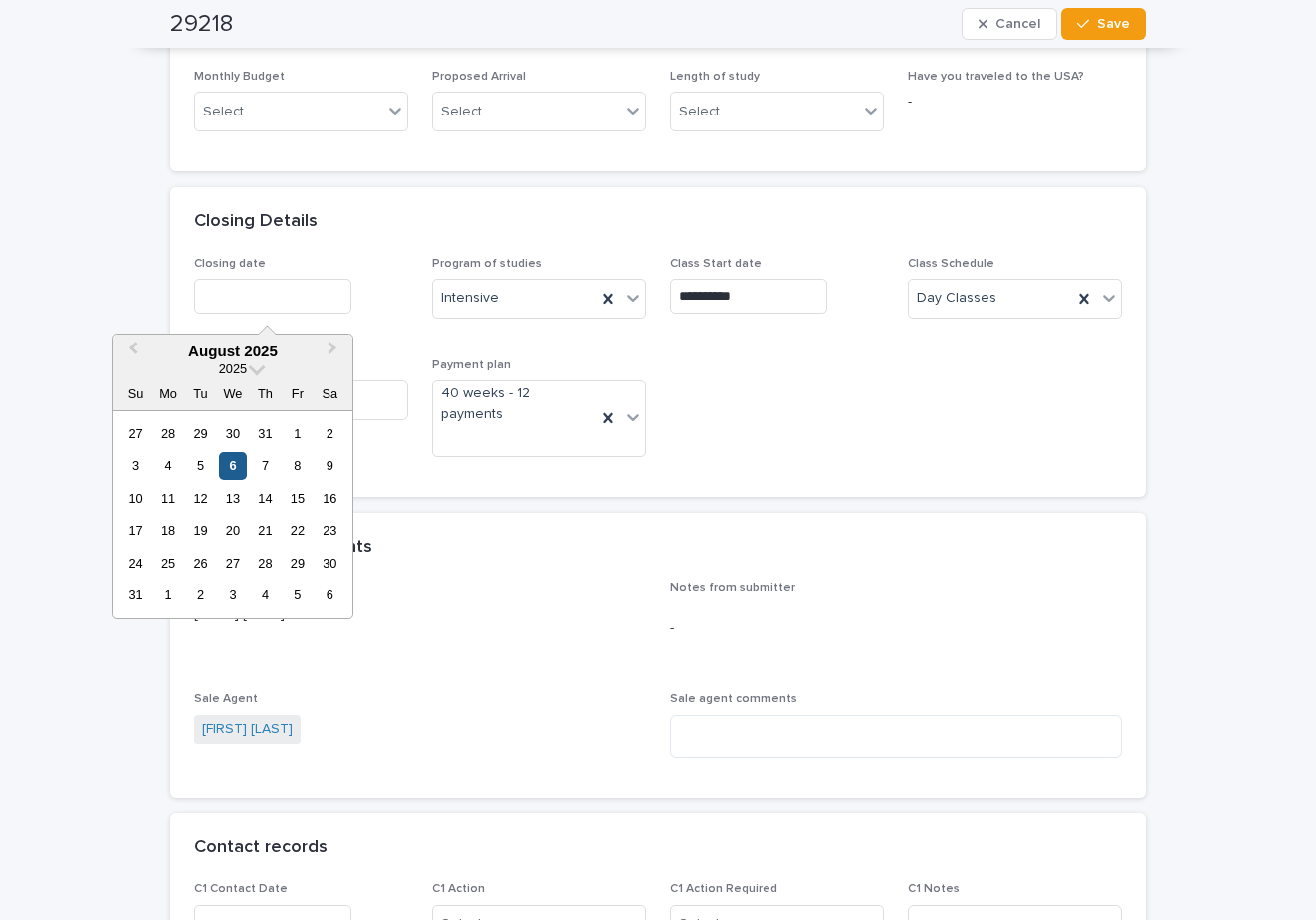 click on "6" at bounding box center [232, 465] 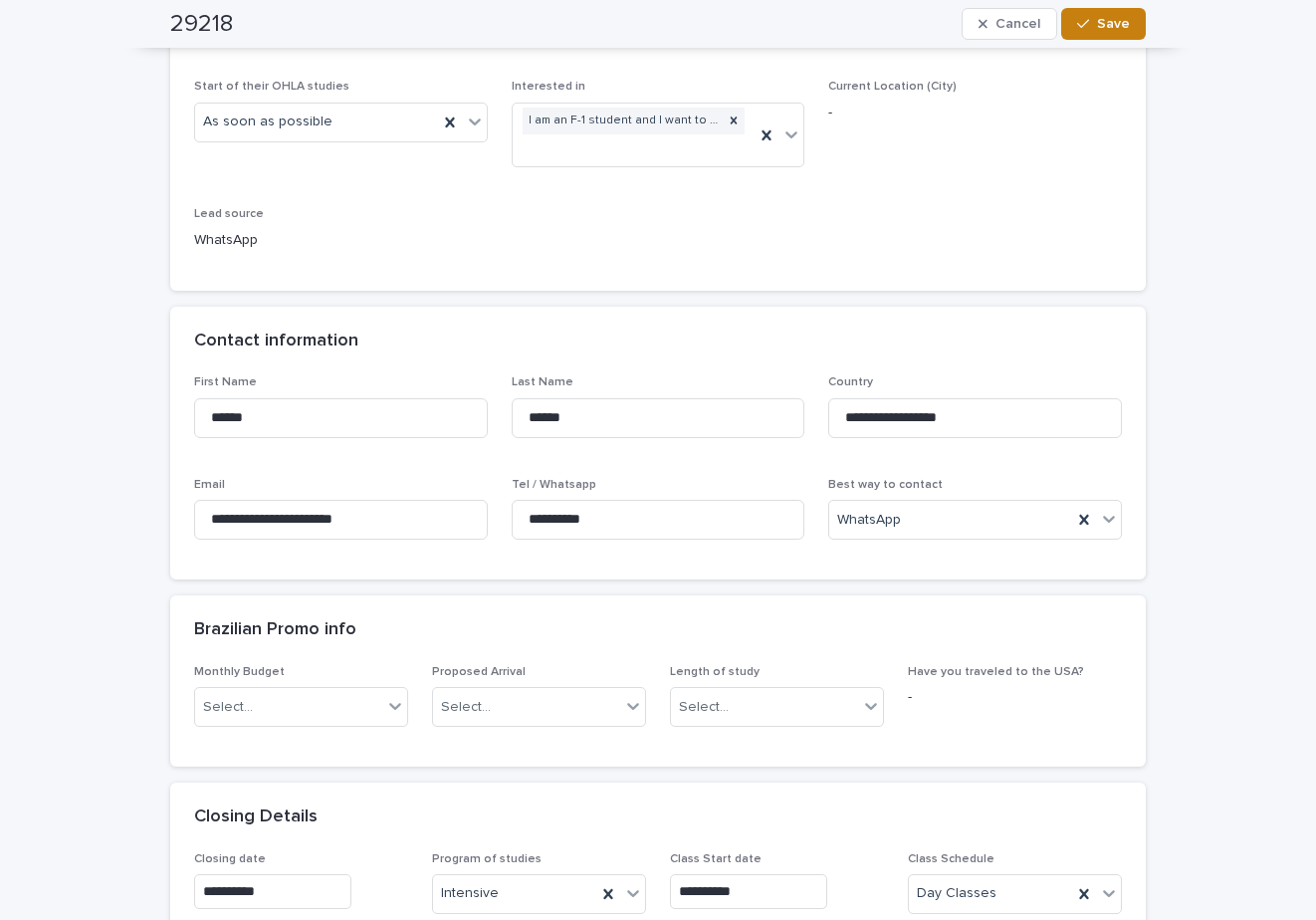 scroll, scrollTop: 398, scrollLeft: 0, axis: vertical 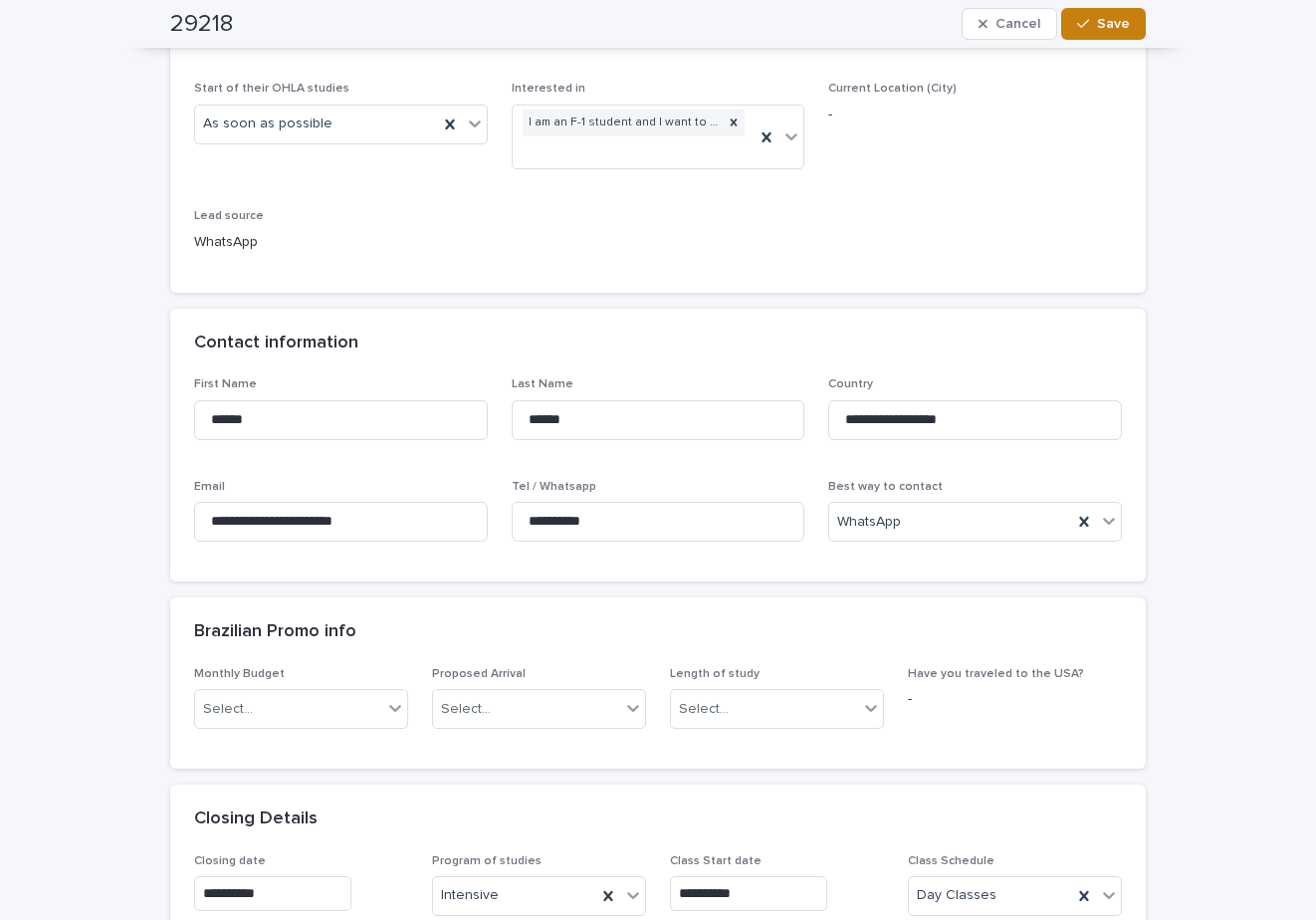 click on "Save" at bounding box center (1103, 24) 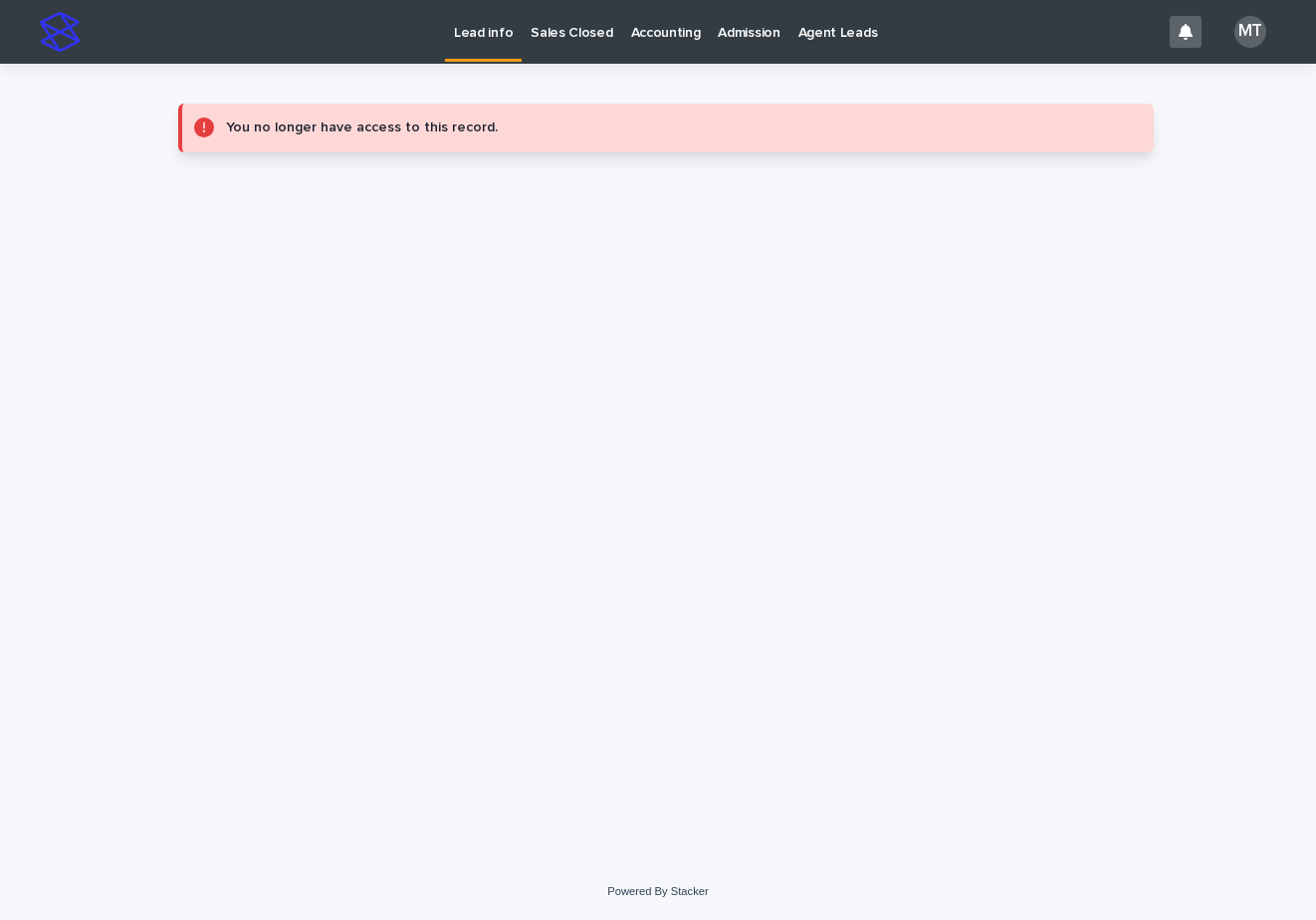 scroll, scrollTop: 0, scrollLeft: 0, axis: both 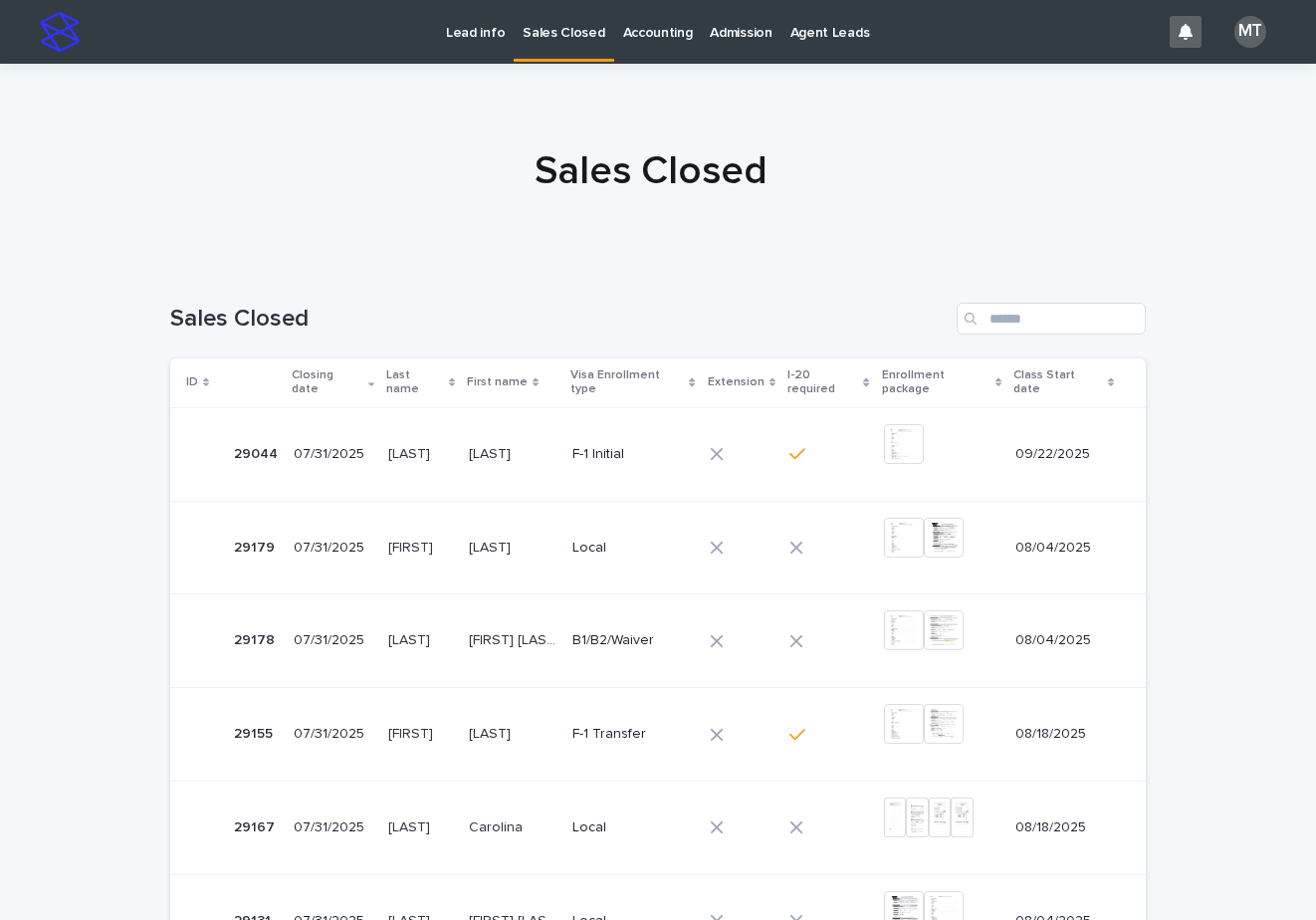 click on "Lead info" at bounding box center [475, 21] 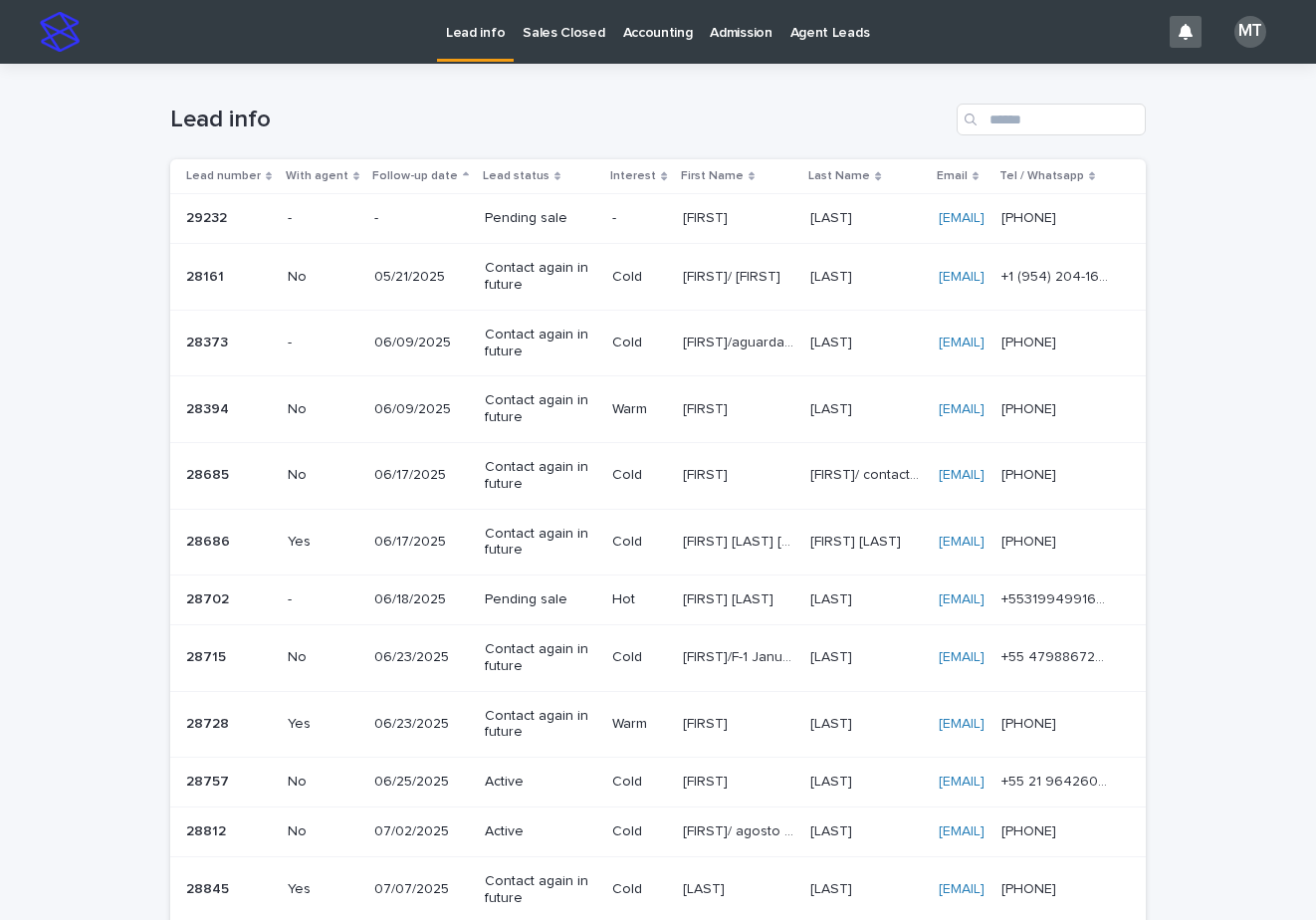 click on "Sales Closed" at bounding box center [563, 21] 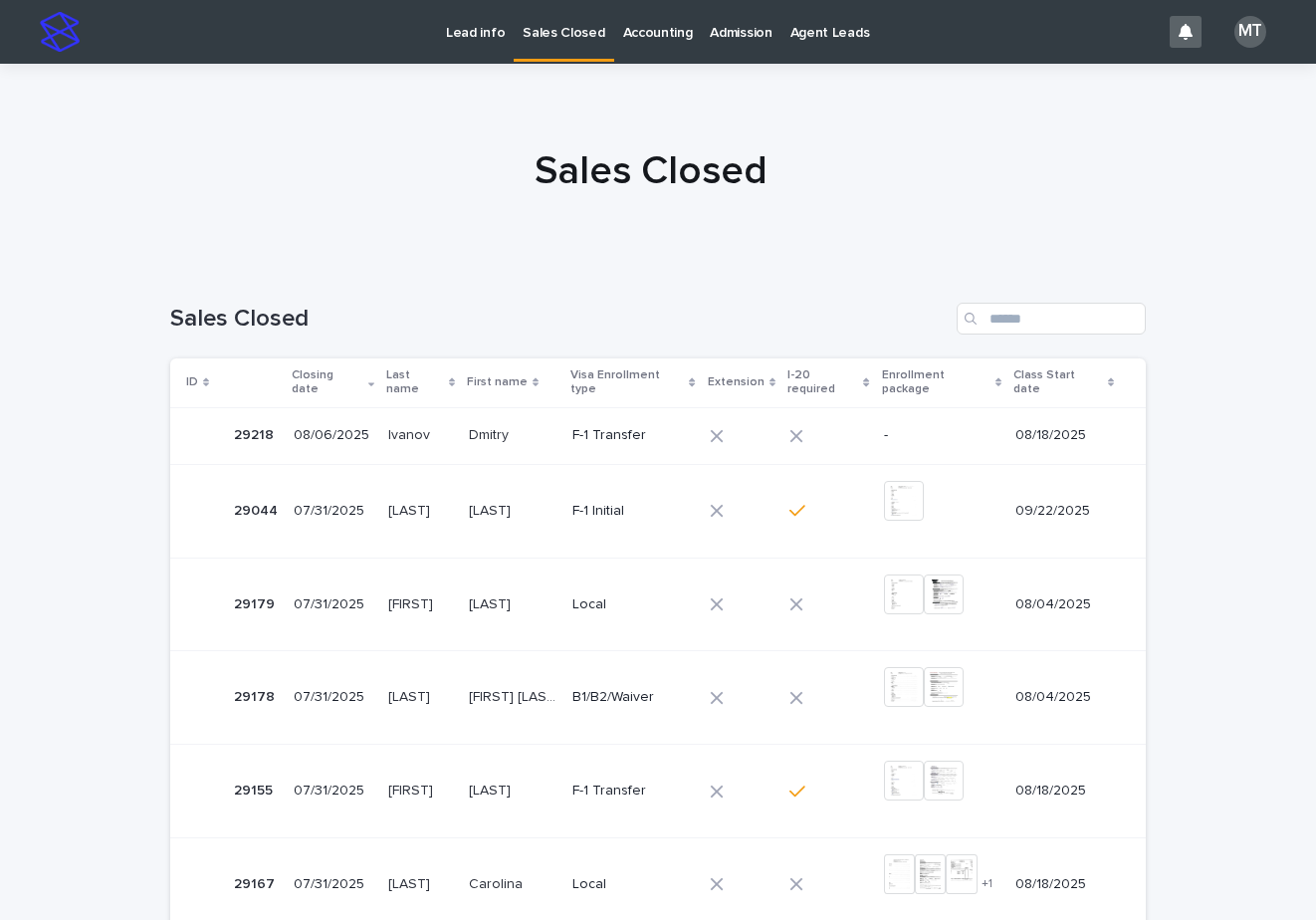 click on "Dmitry" at bounding box center (491, 433) 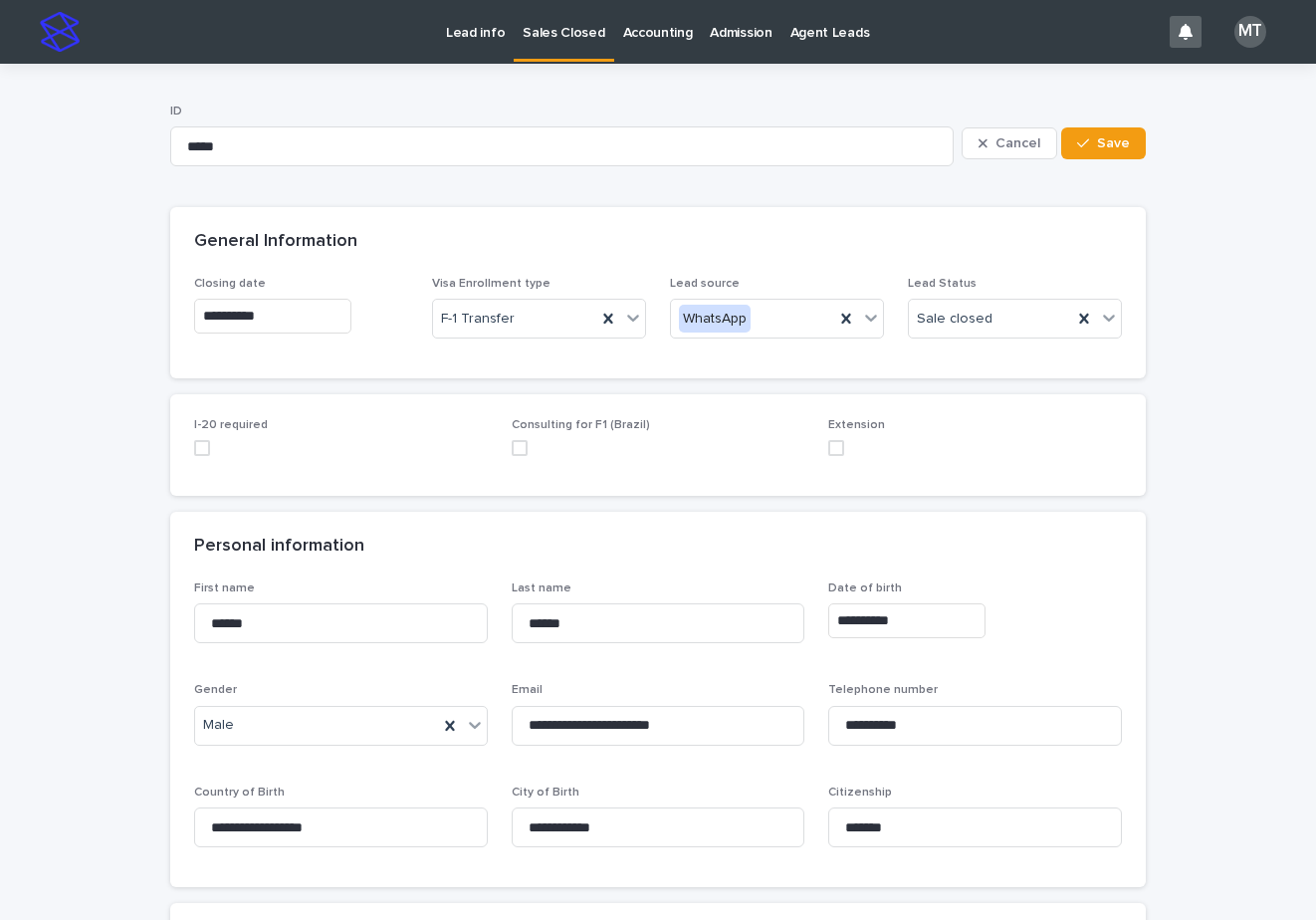 click at bounding box center (202, 448) 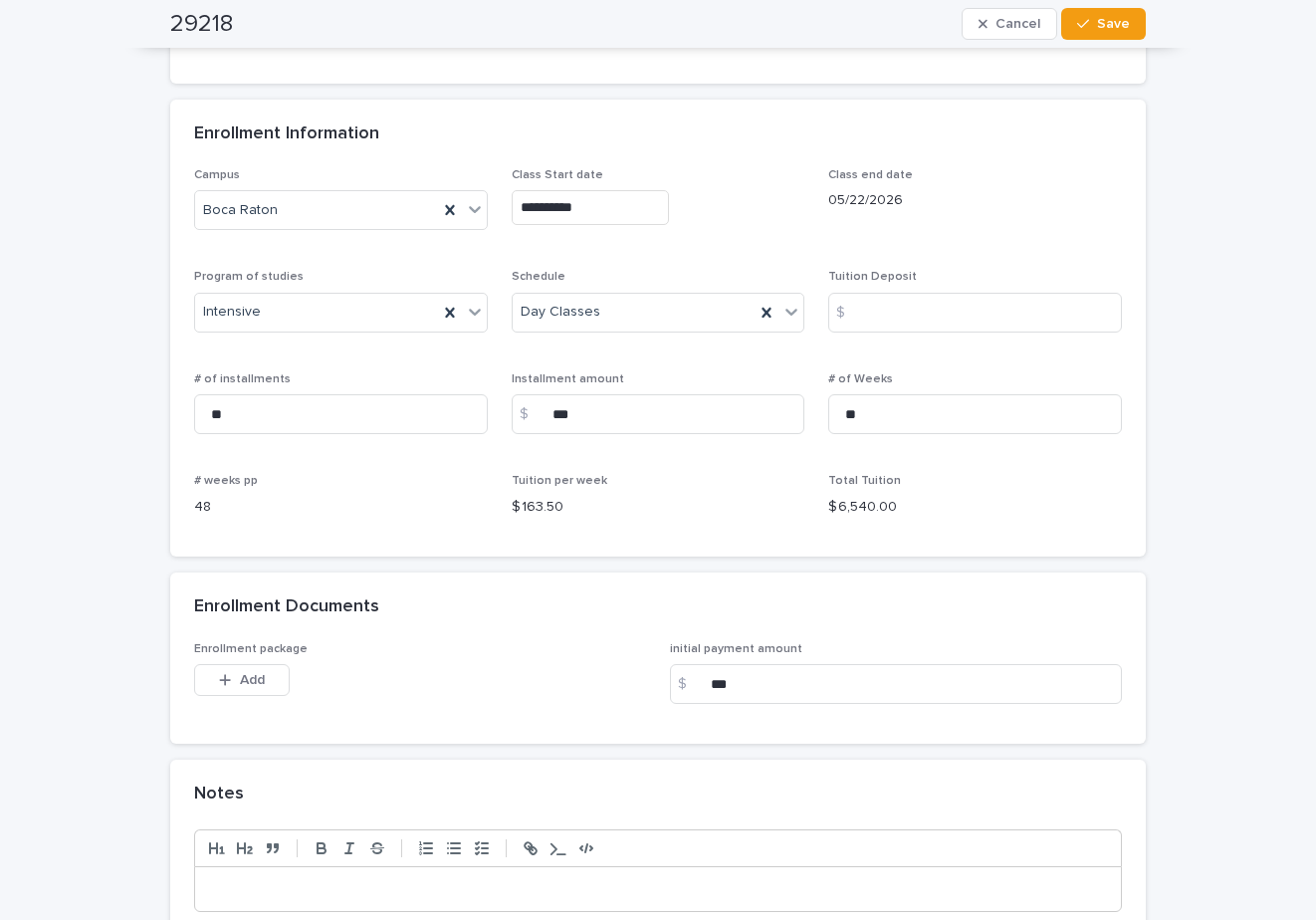 scroll, scrollTop: 1294, scrollLeft: 0, axis: vertical 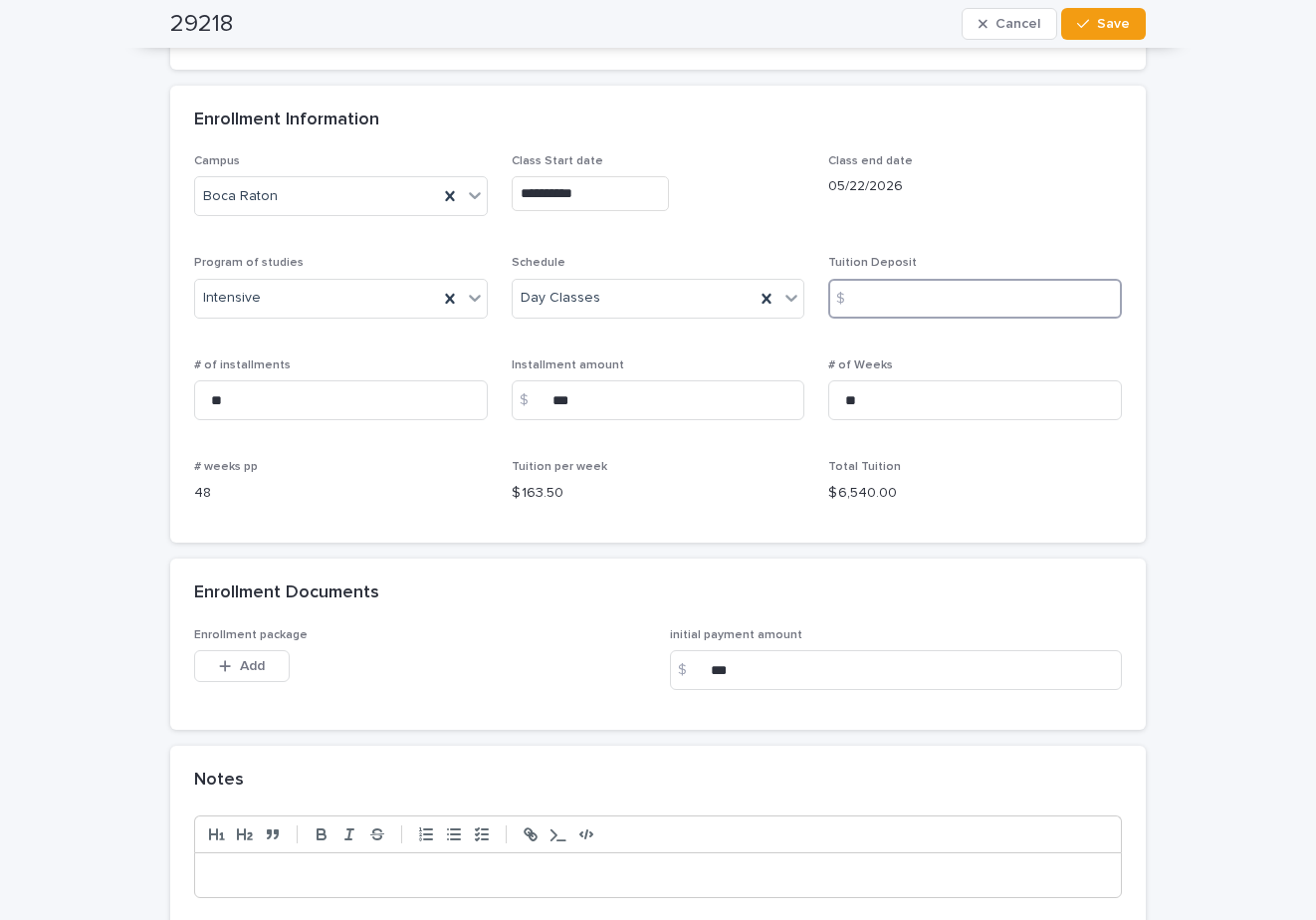 click at bounding box center (975, 299) 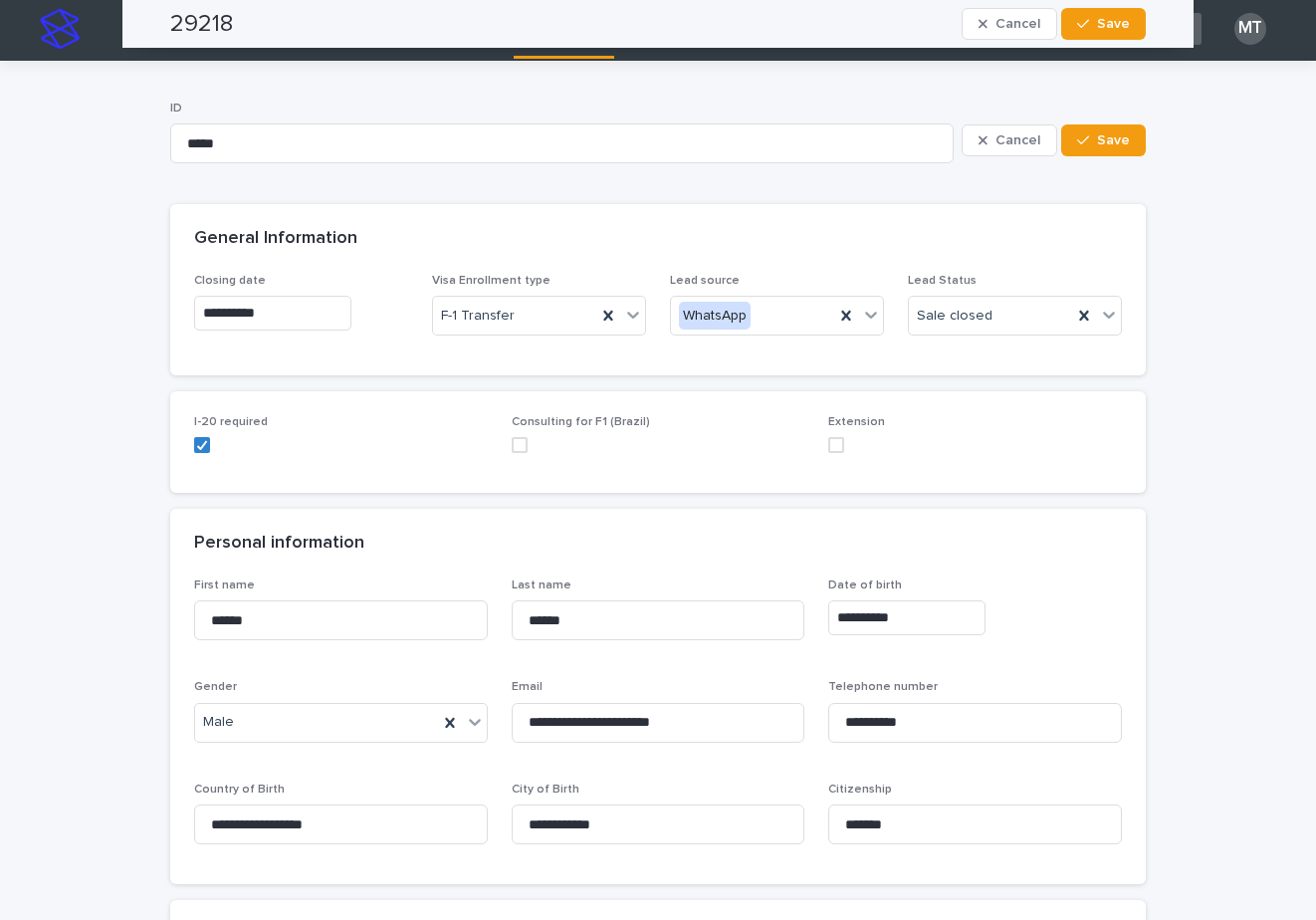 scroll, scrollTop: 0, scrollLeft: 0, axis: both 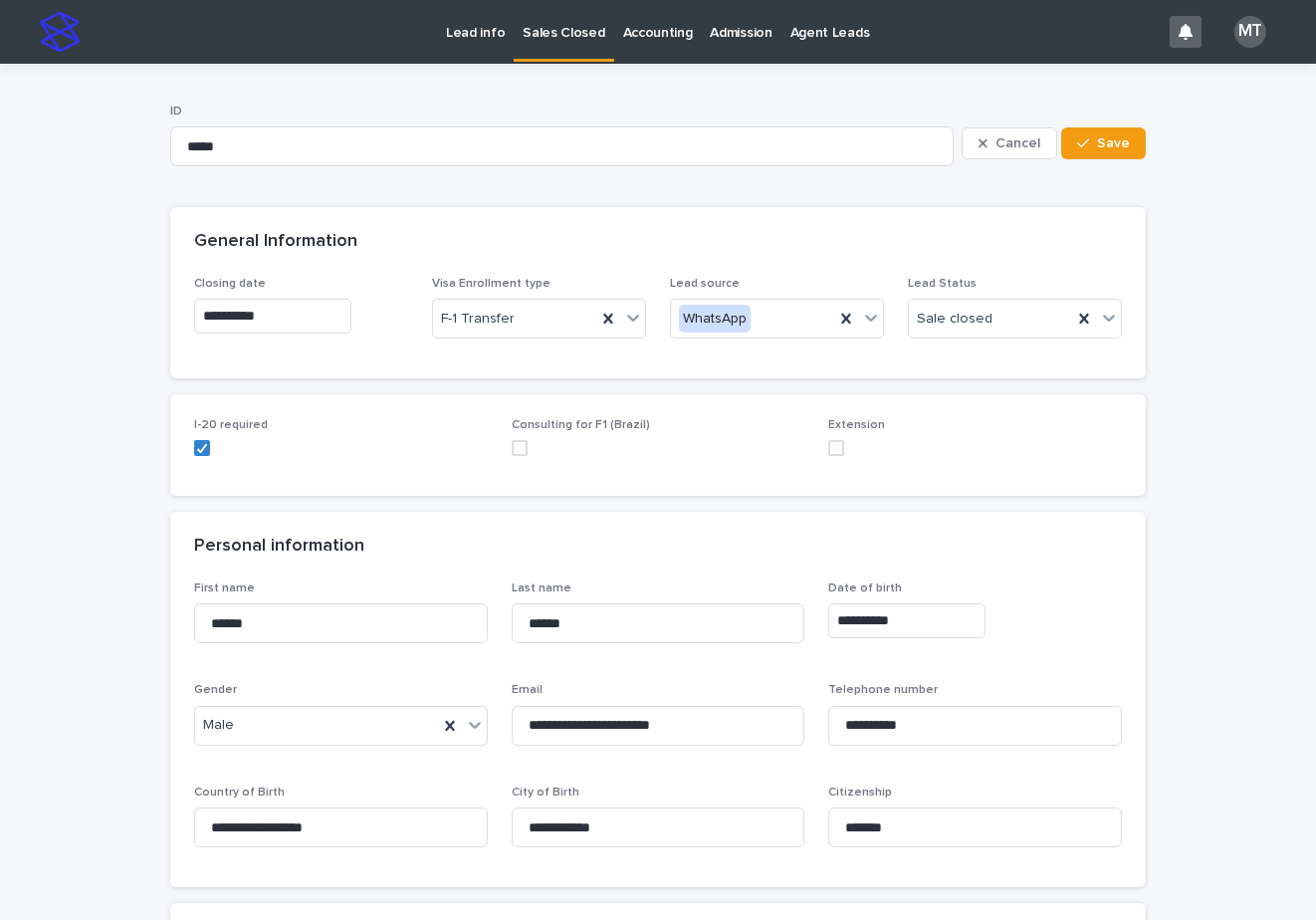 type on "*" 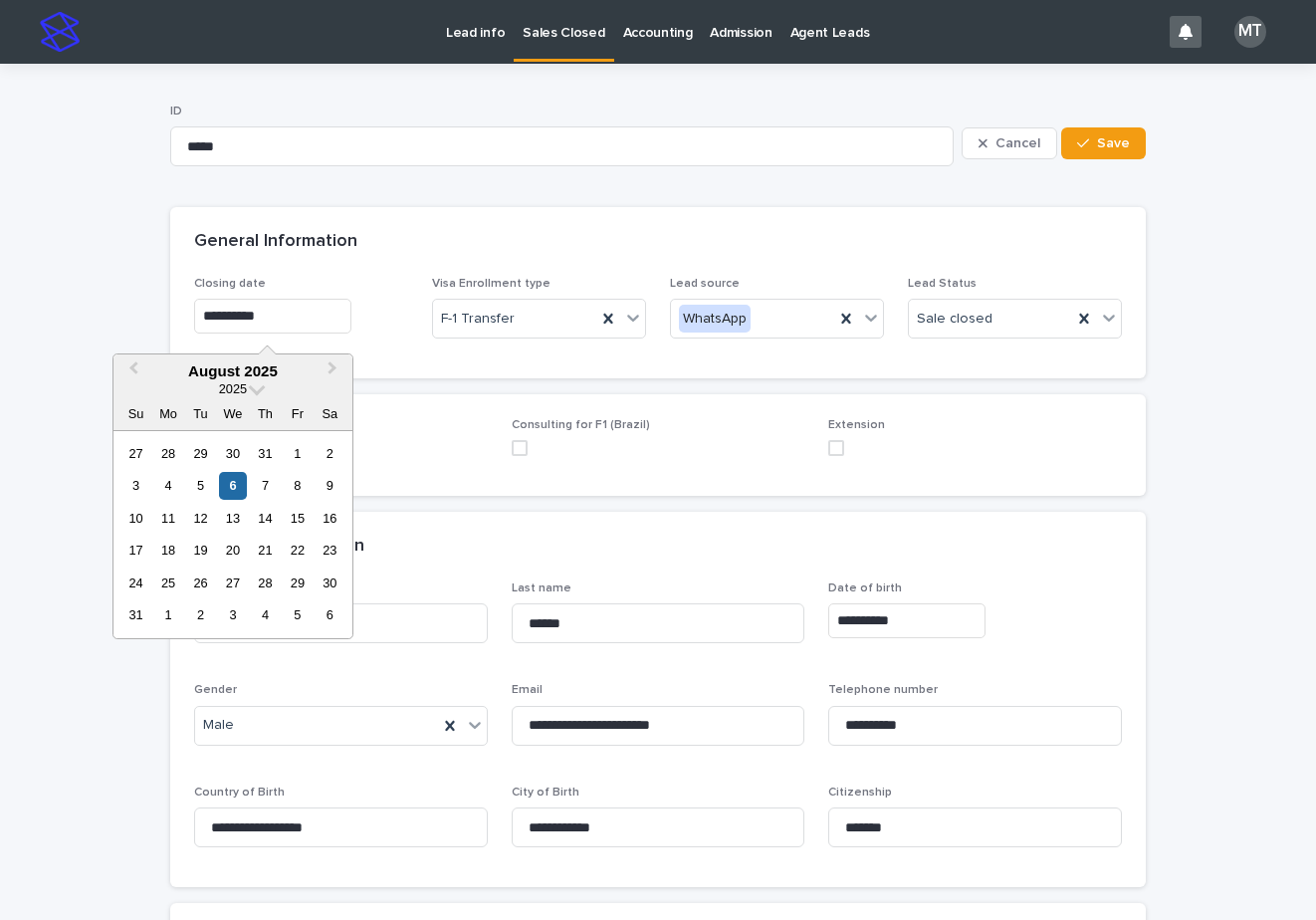 click on "**********" at bounding box center (273, 316) 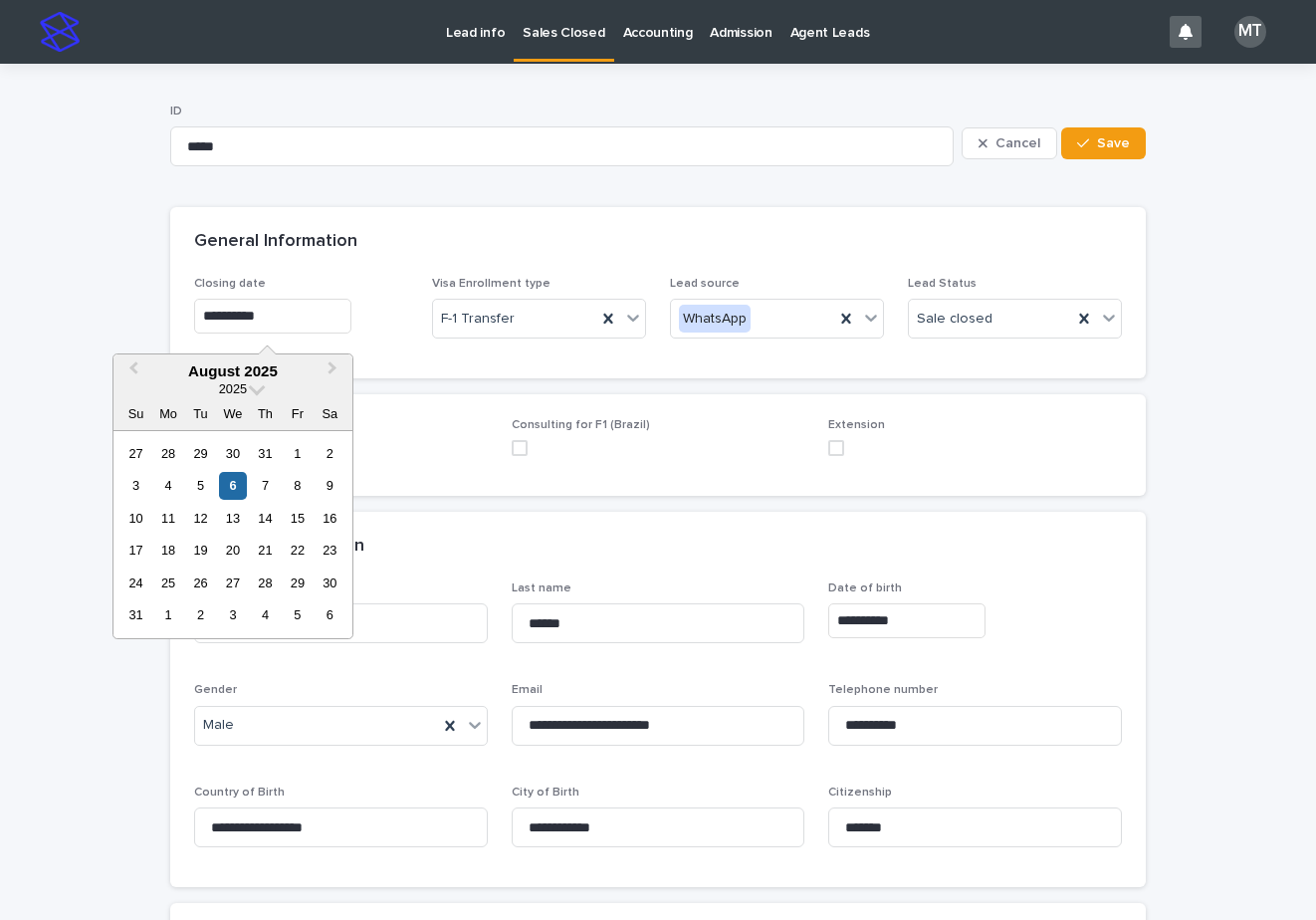 click on "**********" at bounding box center (273, 316) 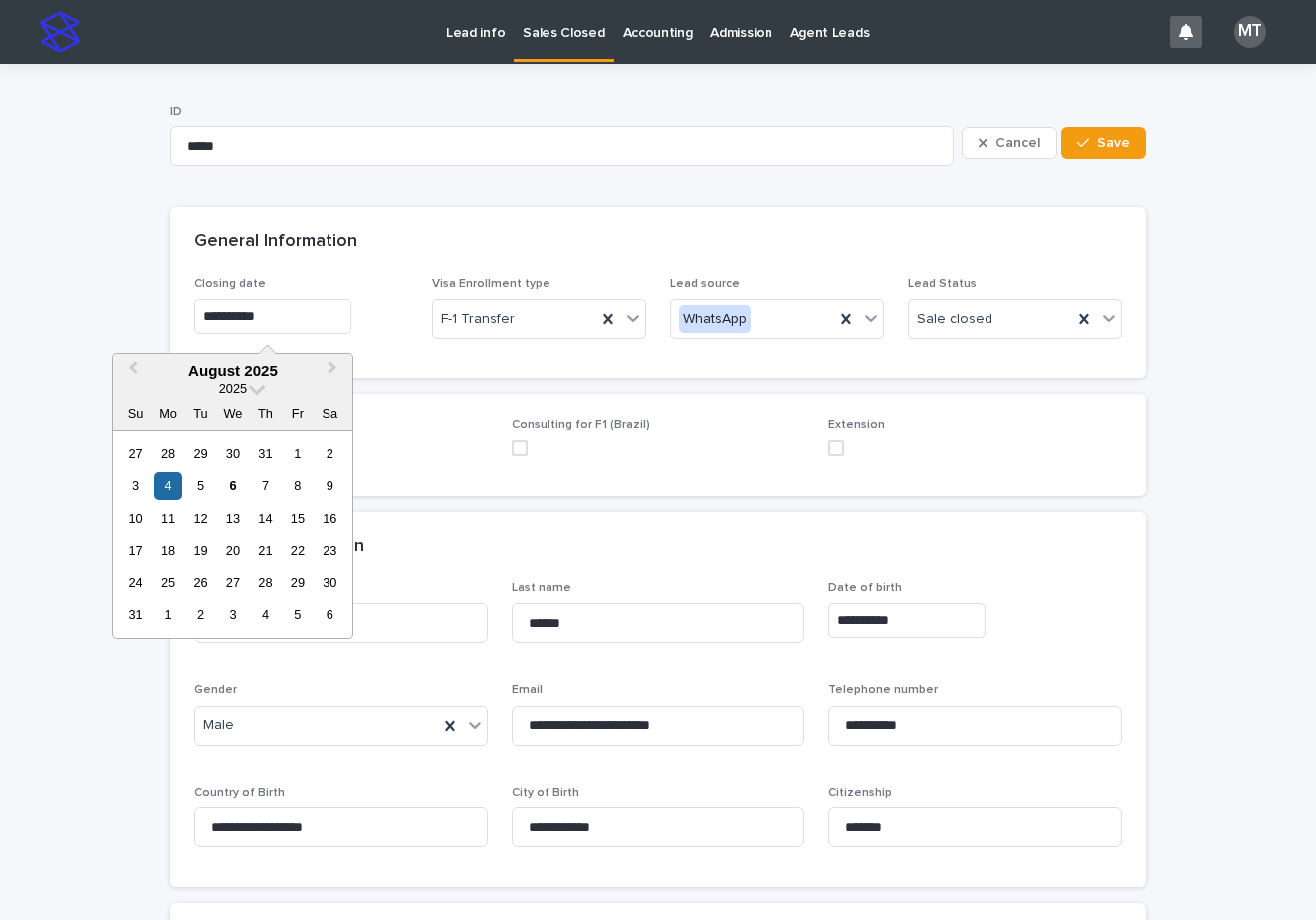 type on "**********" 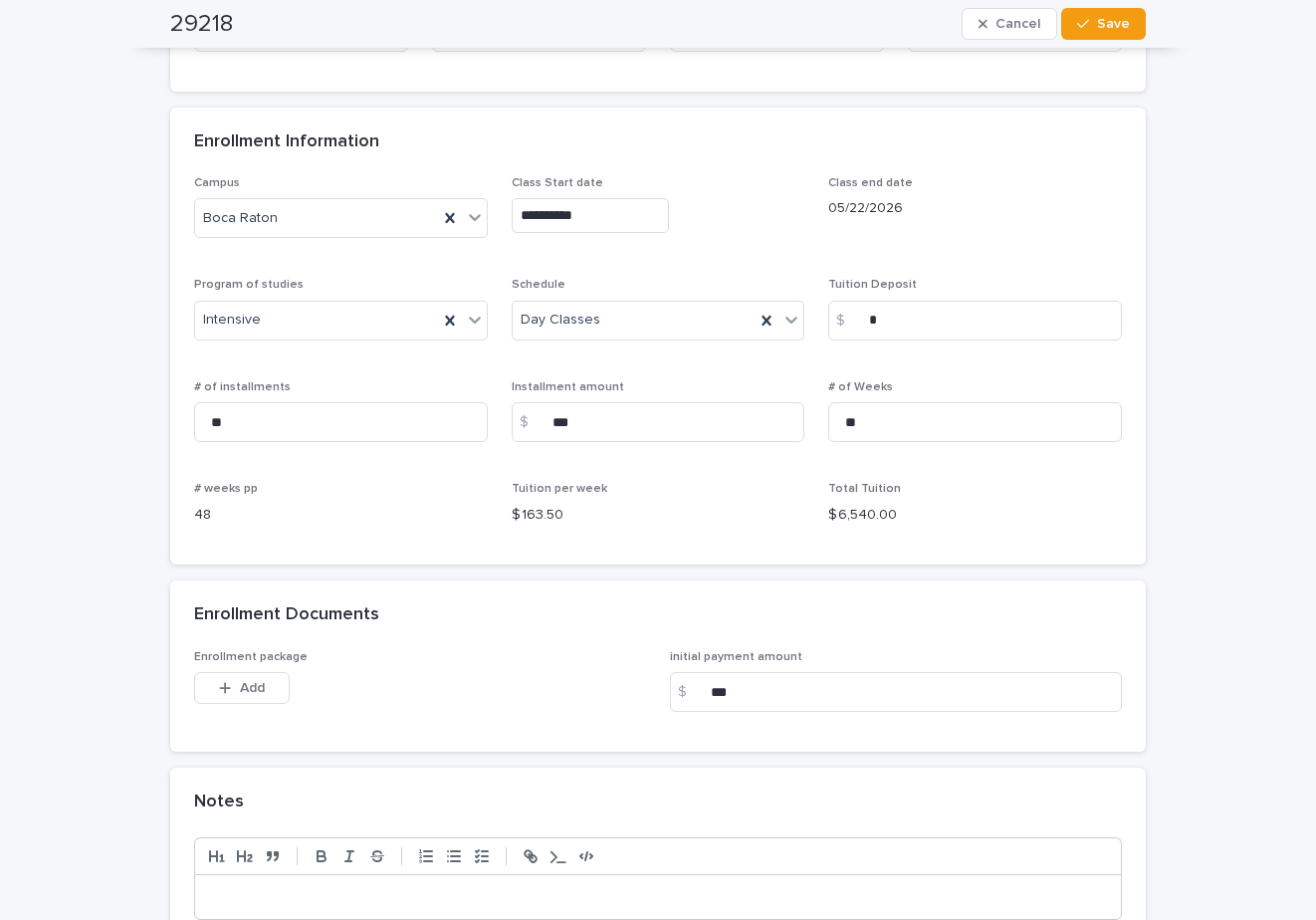 scroll, scrollTop: 1294, scrollLeft: 0, axis: vertical 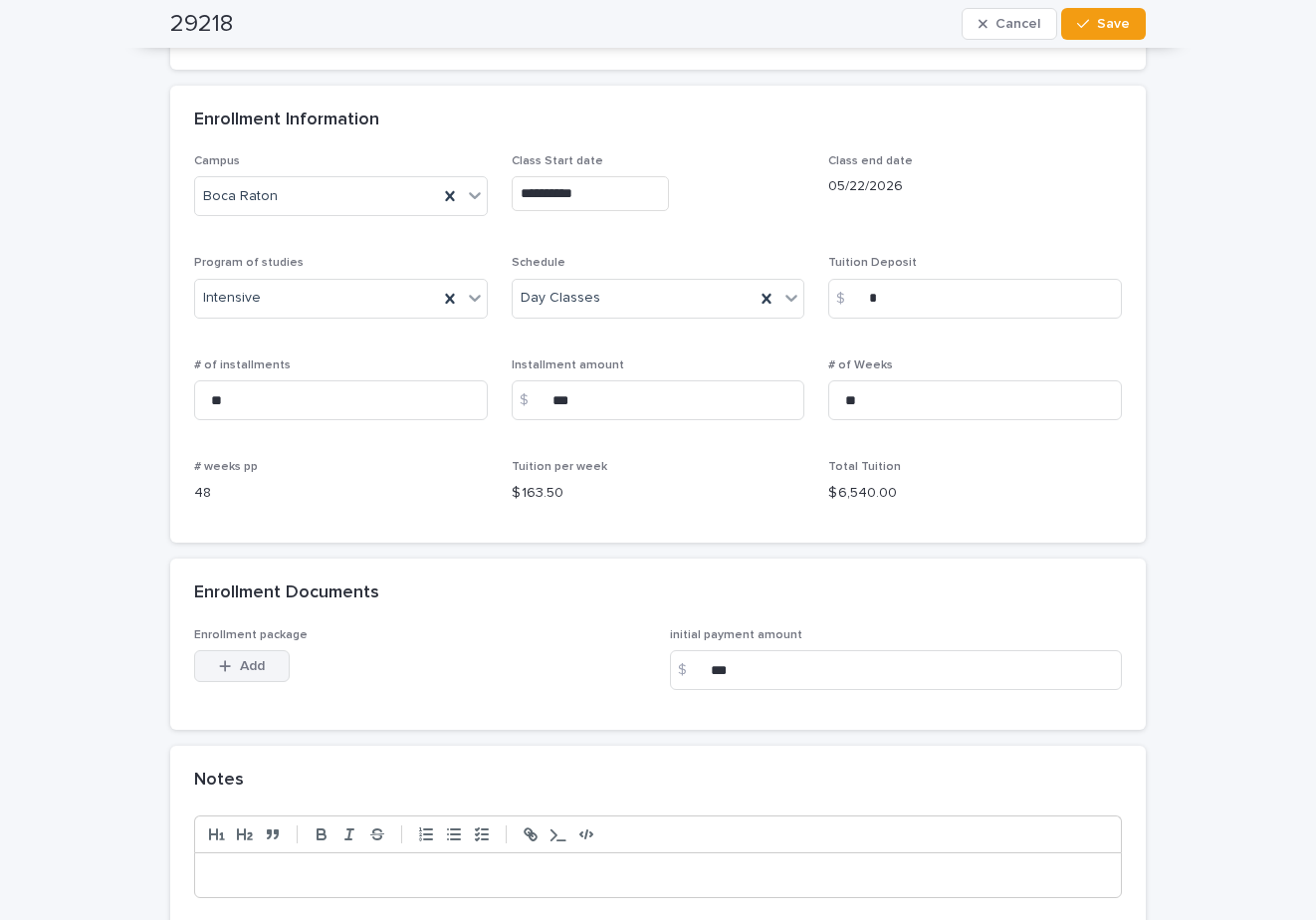 click on "Add" at bounding box center [252, 666] 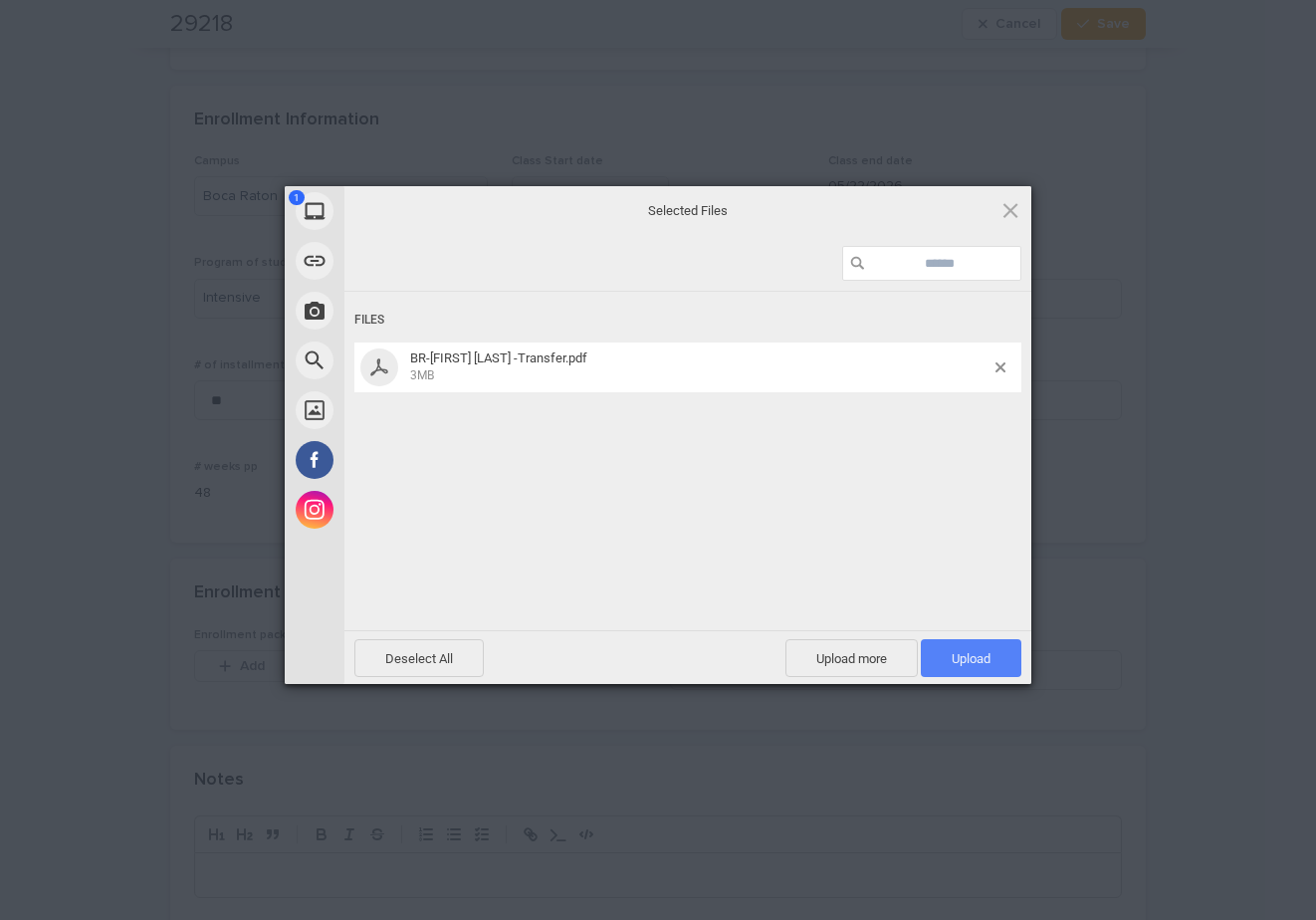 click on "Upload
1" at bounding box center [971, 658] 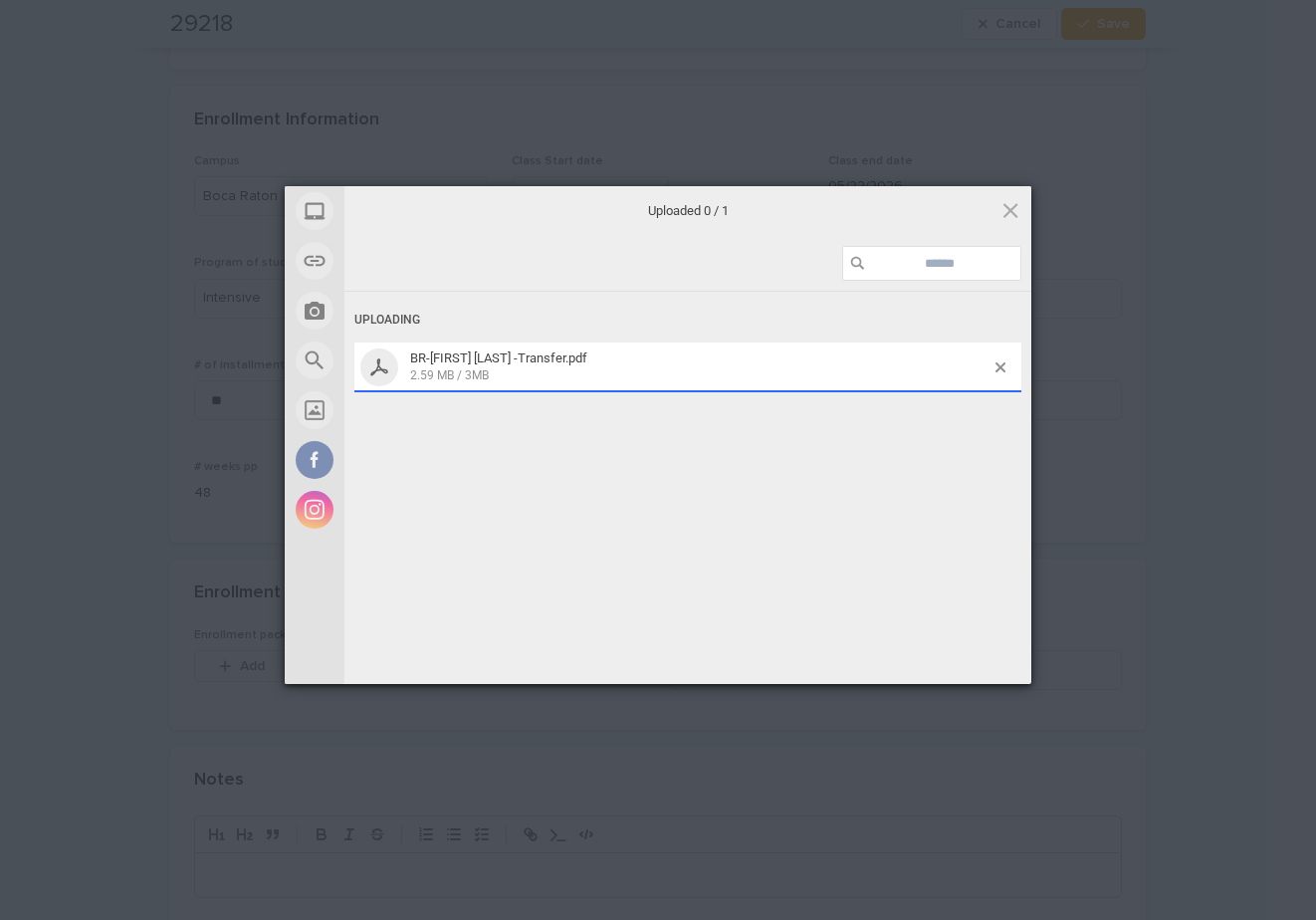 scroll, scrollTop: 1330, scrollLeft: 0, axis: vertical 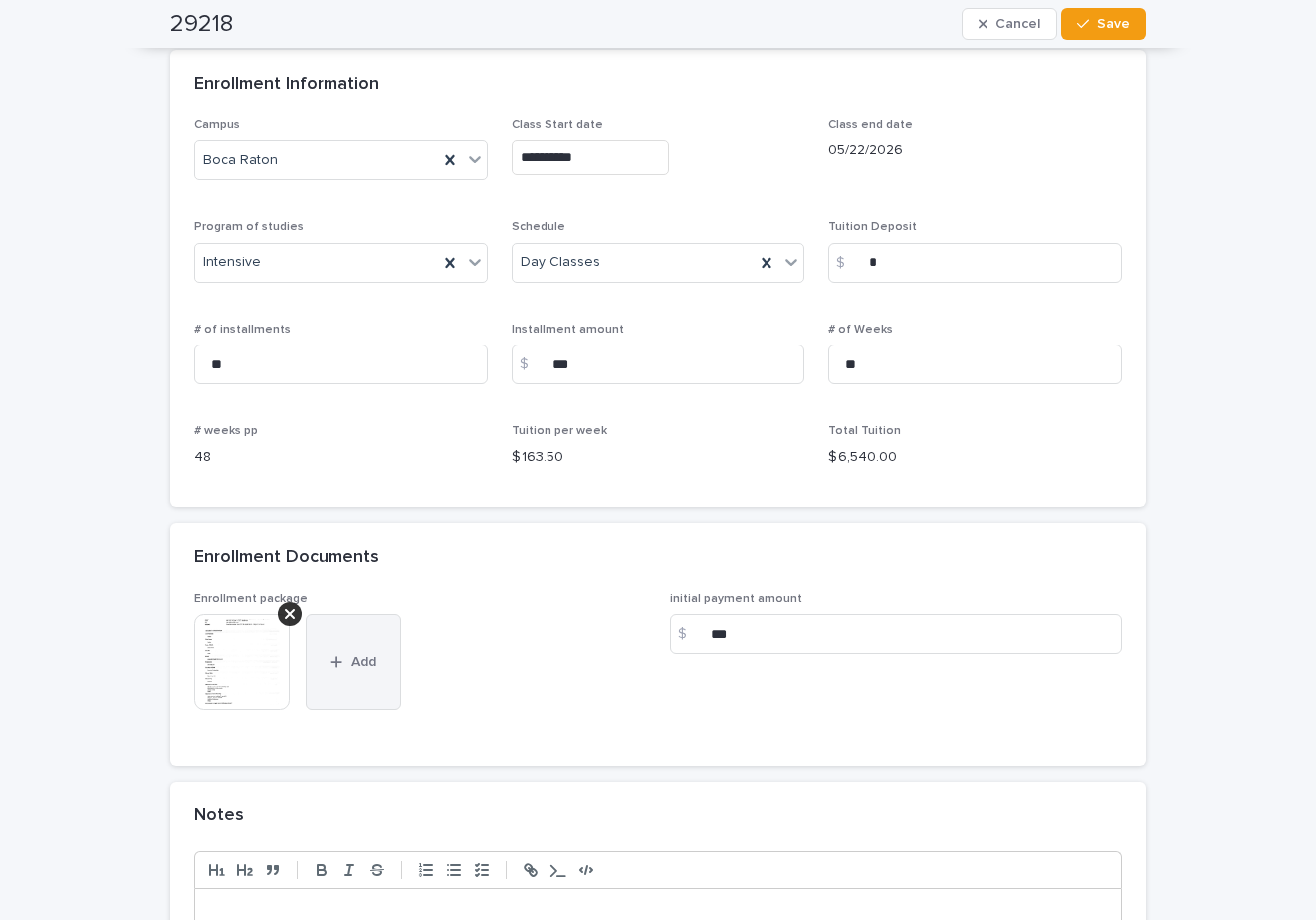 click on "Add" at bounding box center (363, 662) 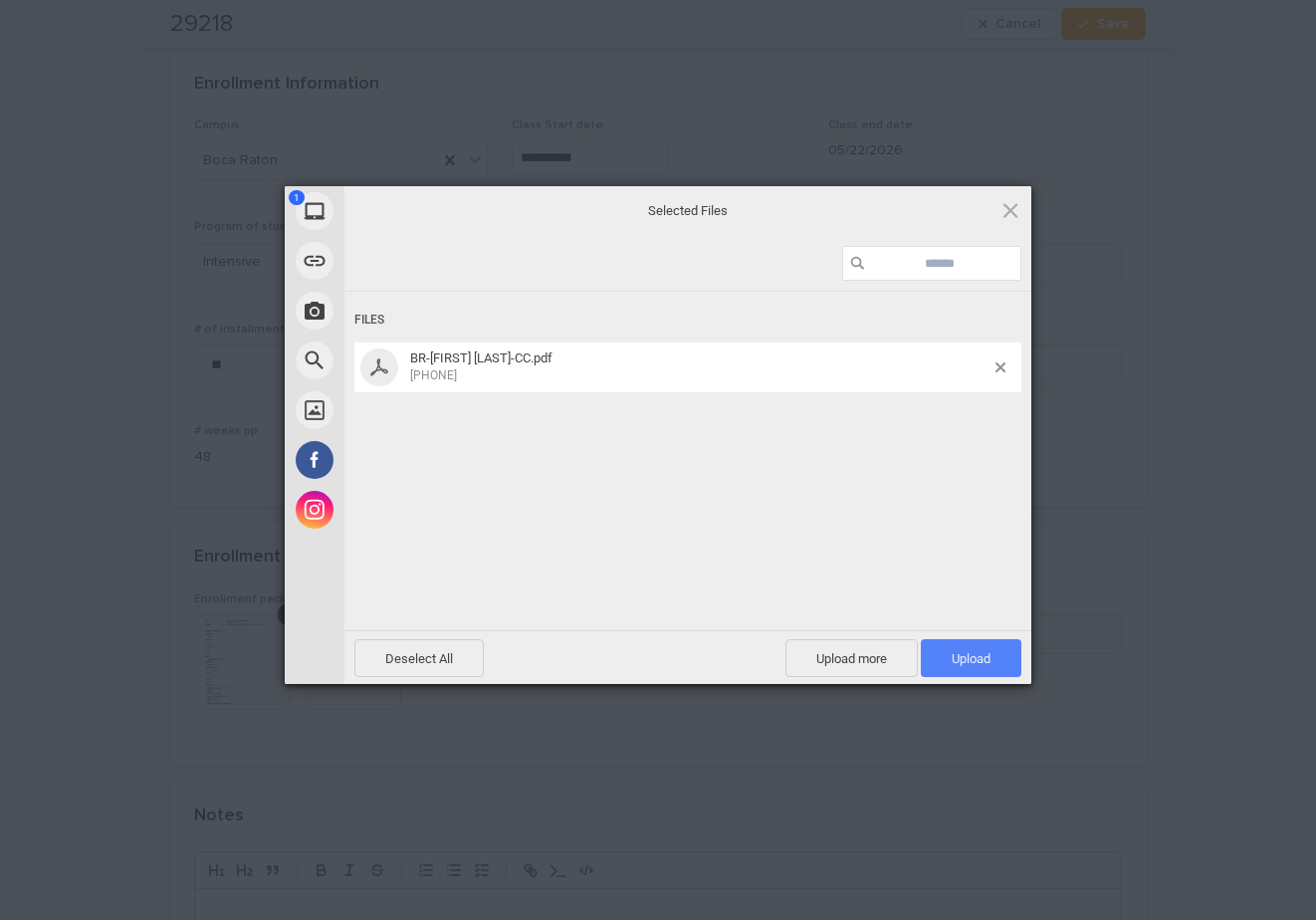 click on "Upload
1" at bounding box center (971, 658) 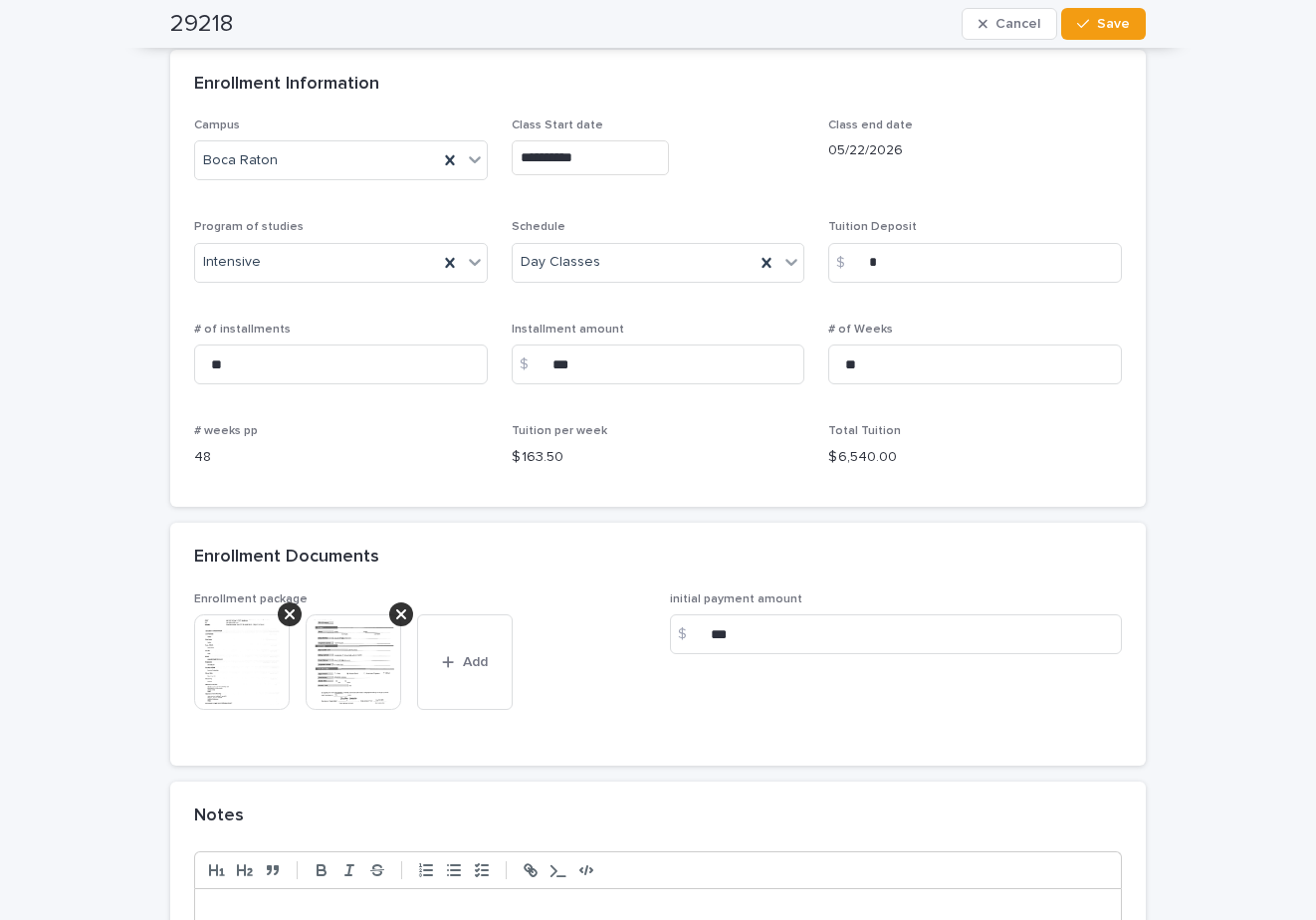 click at bounding box center [353, 662] 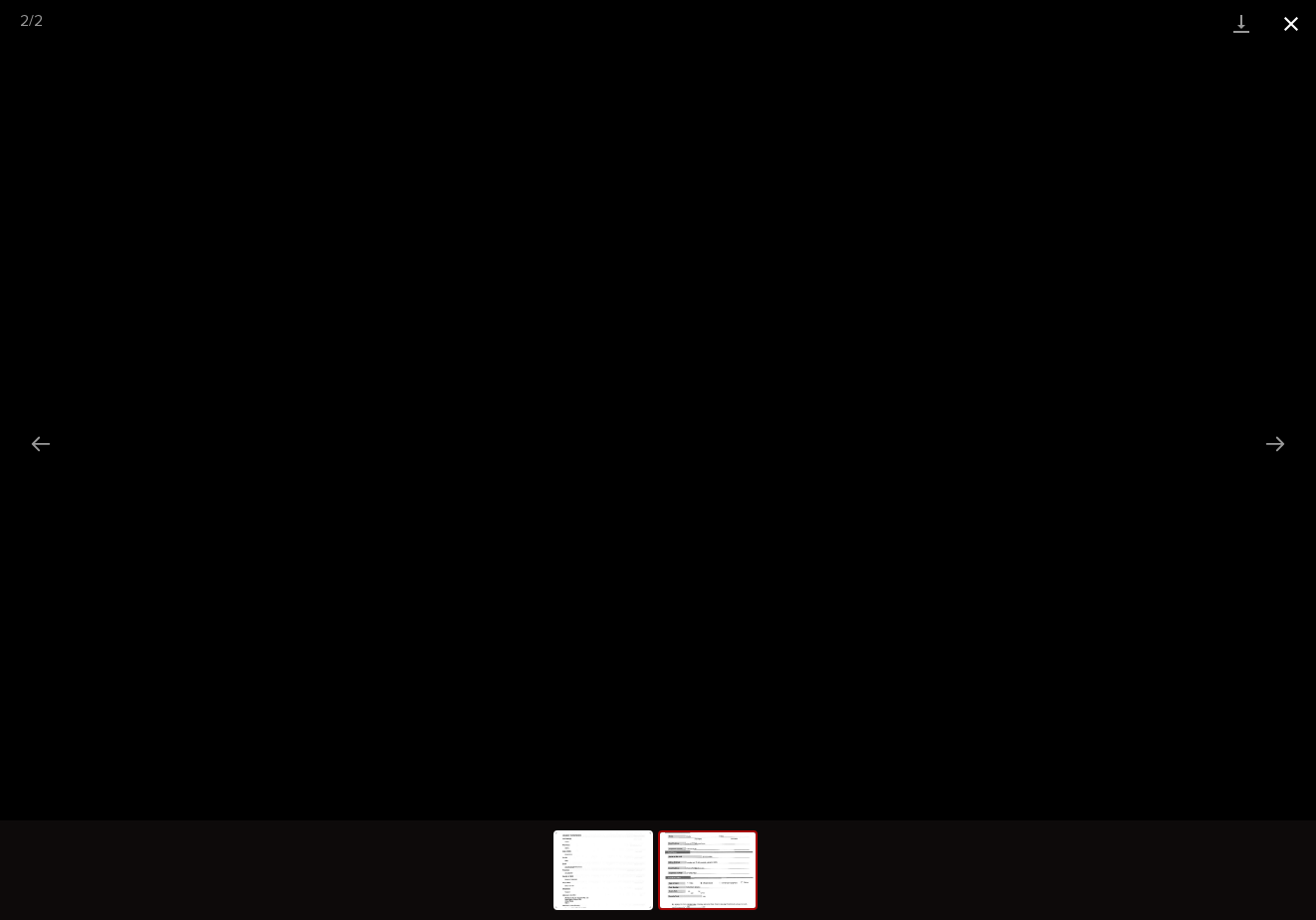 click at bounding box center [1291, 23] 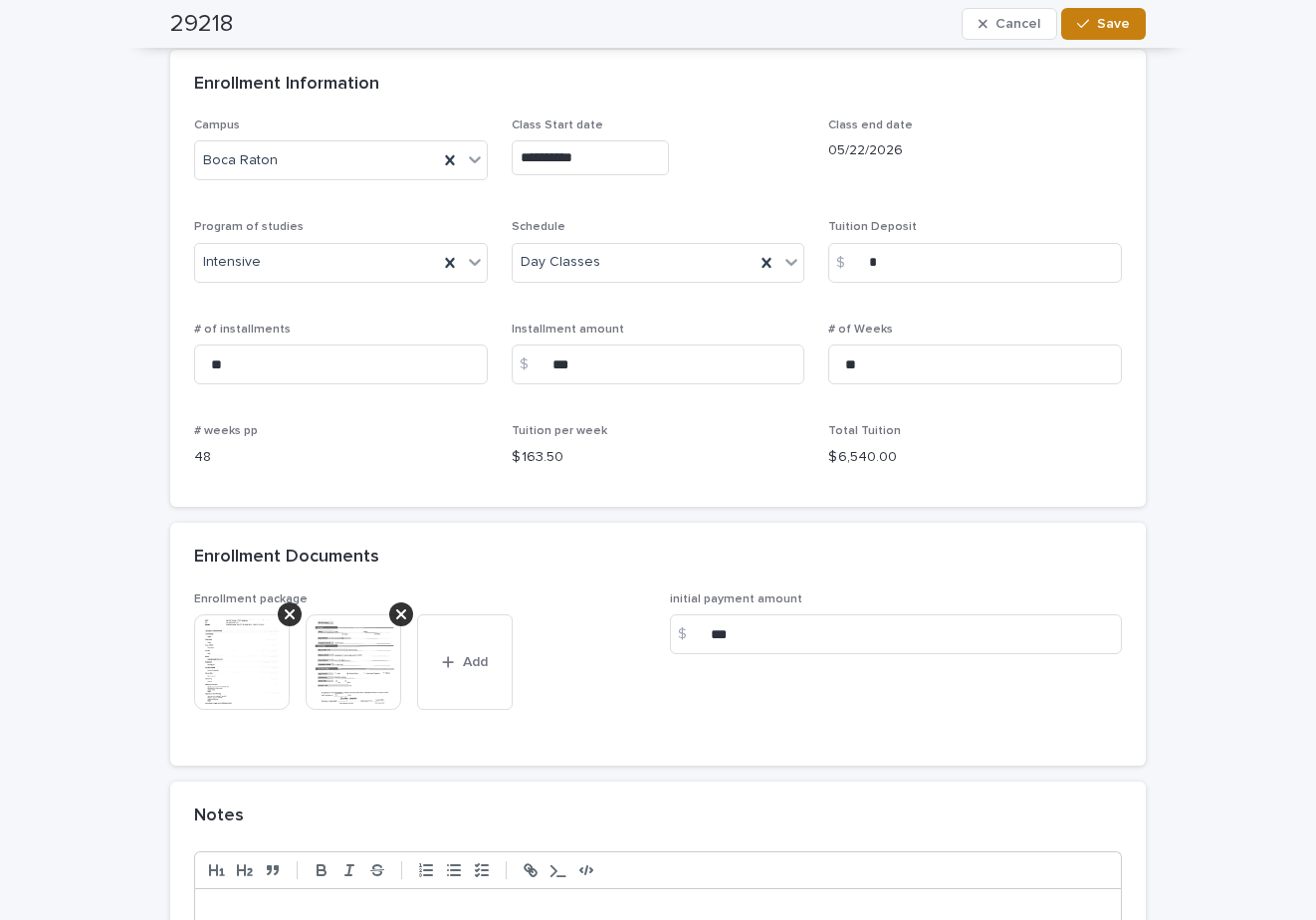 click on "Save" at bounding box center [1113, 24] 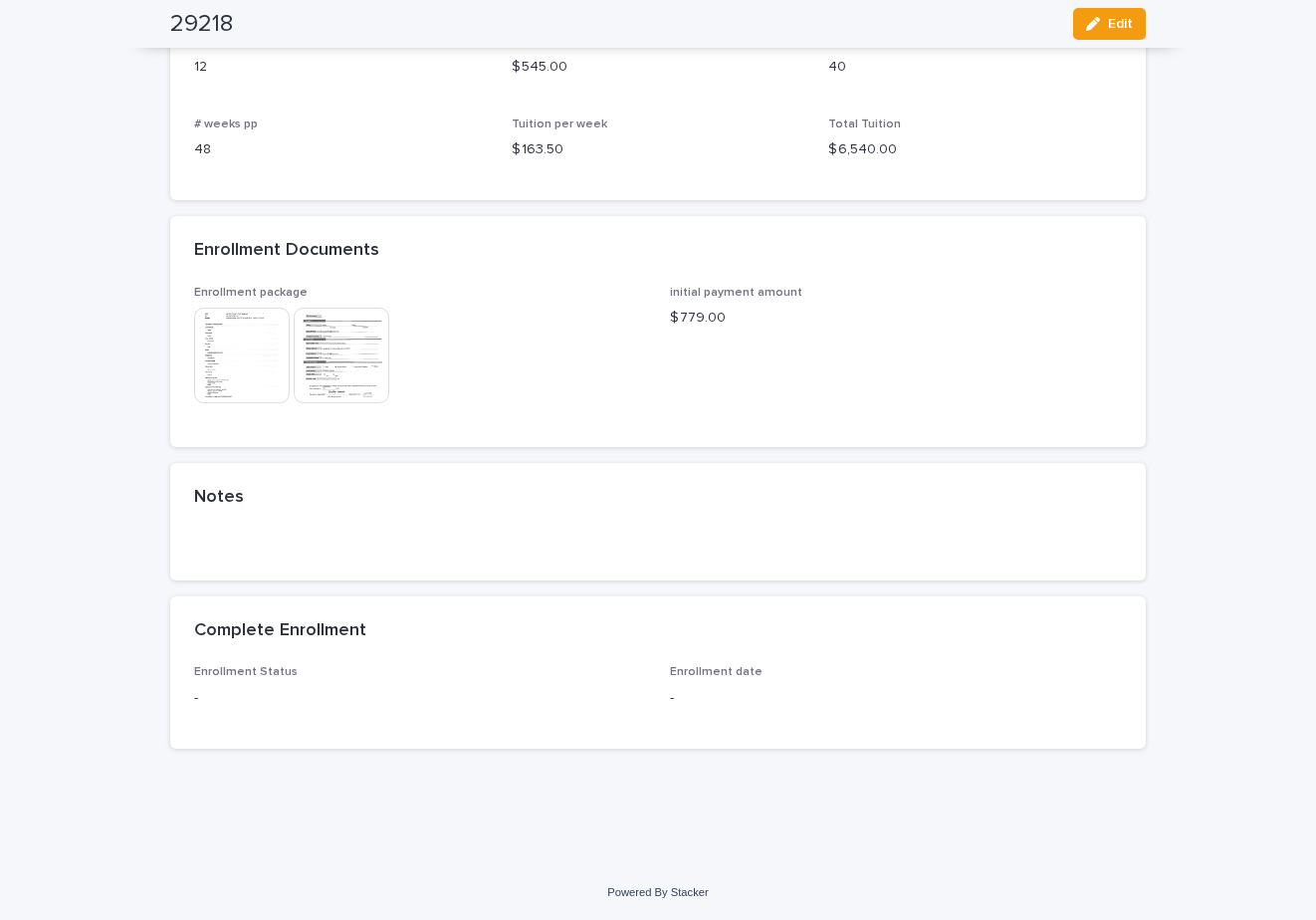 scroll, scrollTop: 1477, scrollLeft: 0, axis: vertical 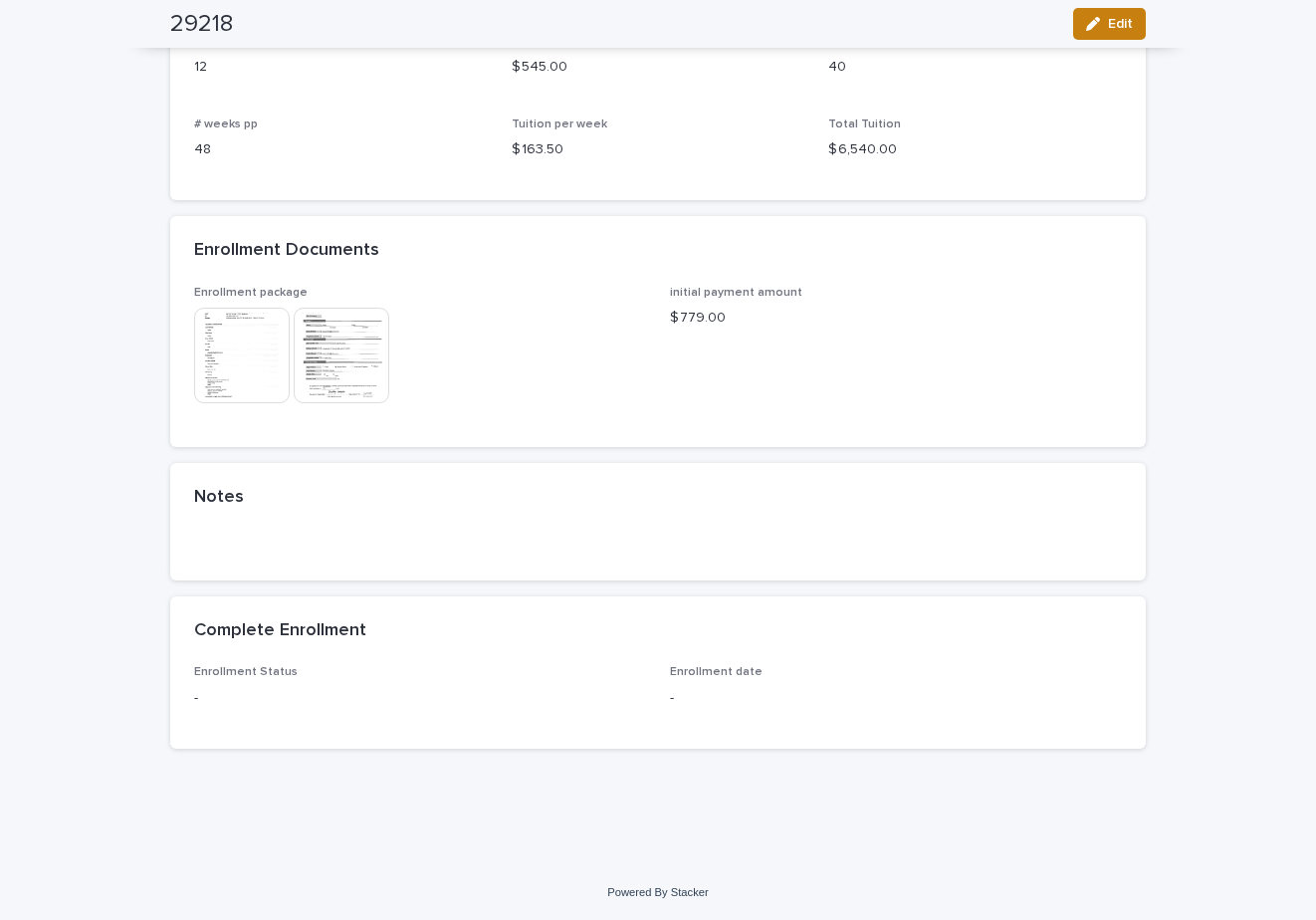 click on "Edit" at bounding box center (1120, 24) 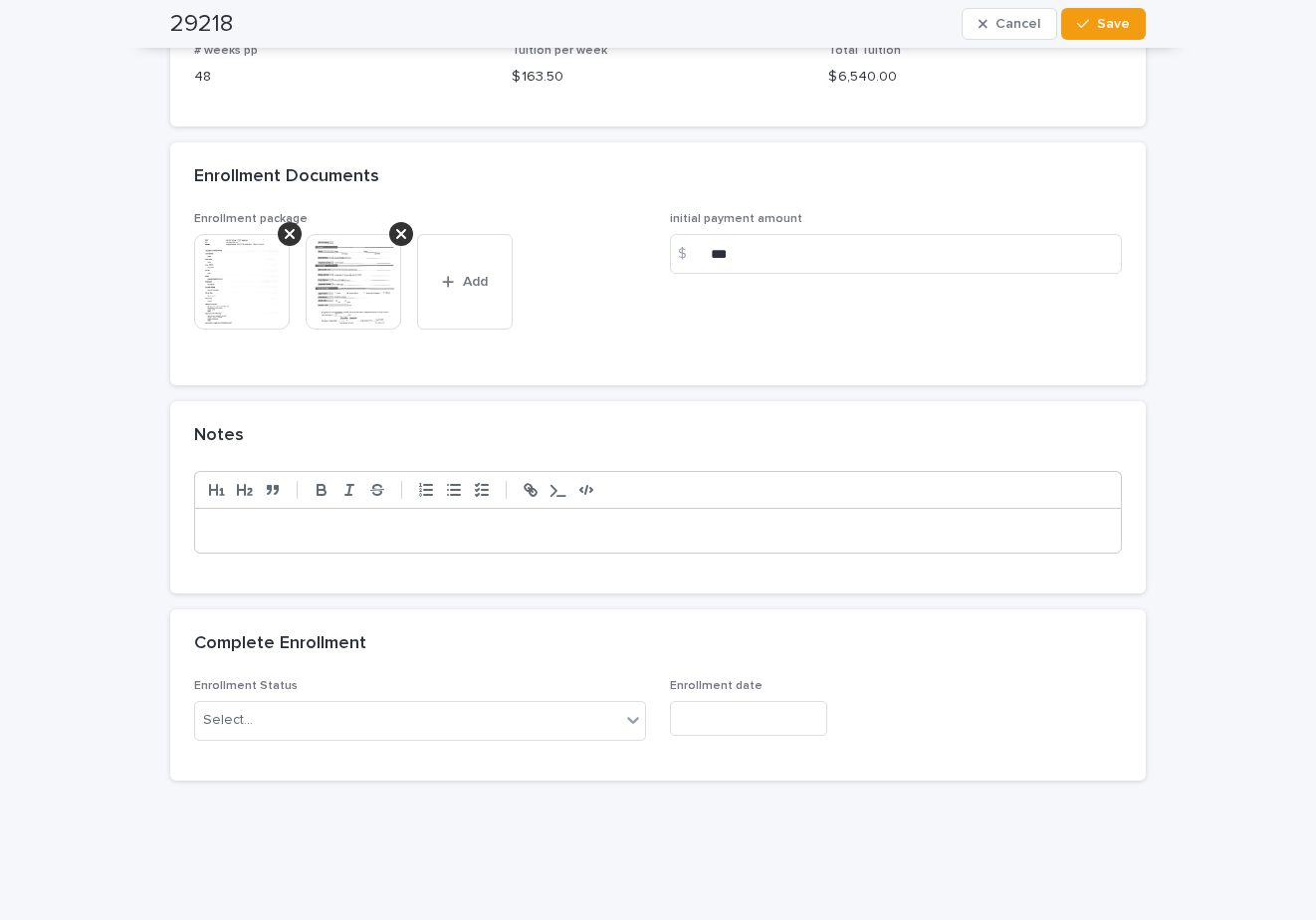 scroll, scrollTop: 1743, scrollLeft: 0, axis: vertical 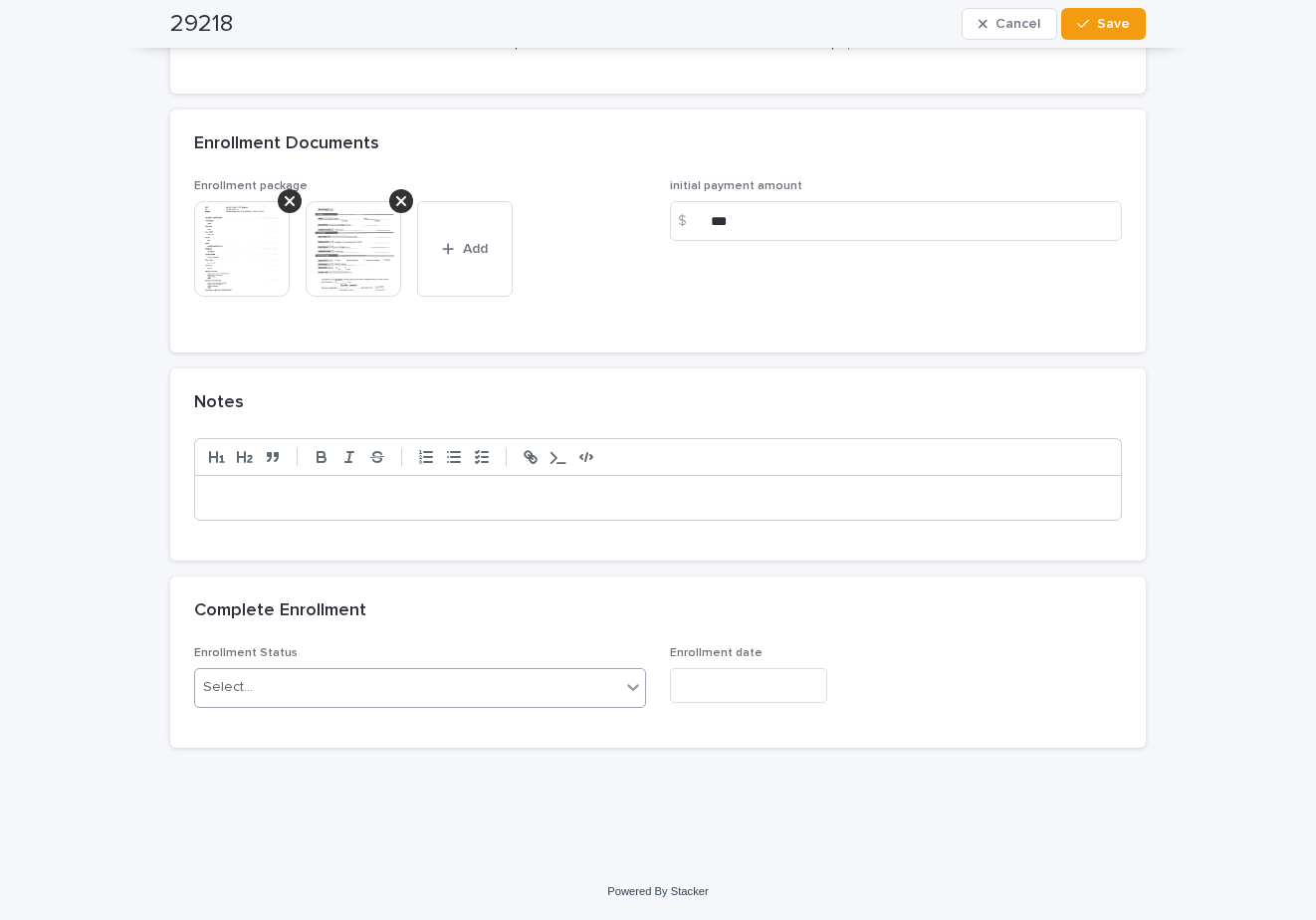 click on "Select..." at bounding box center (407, 687) 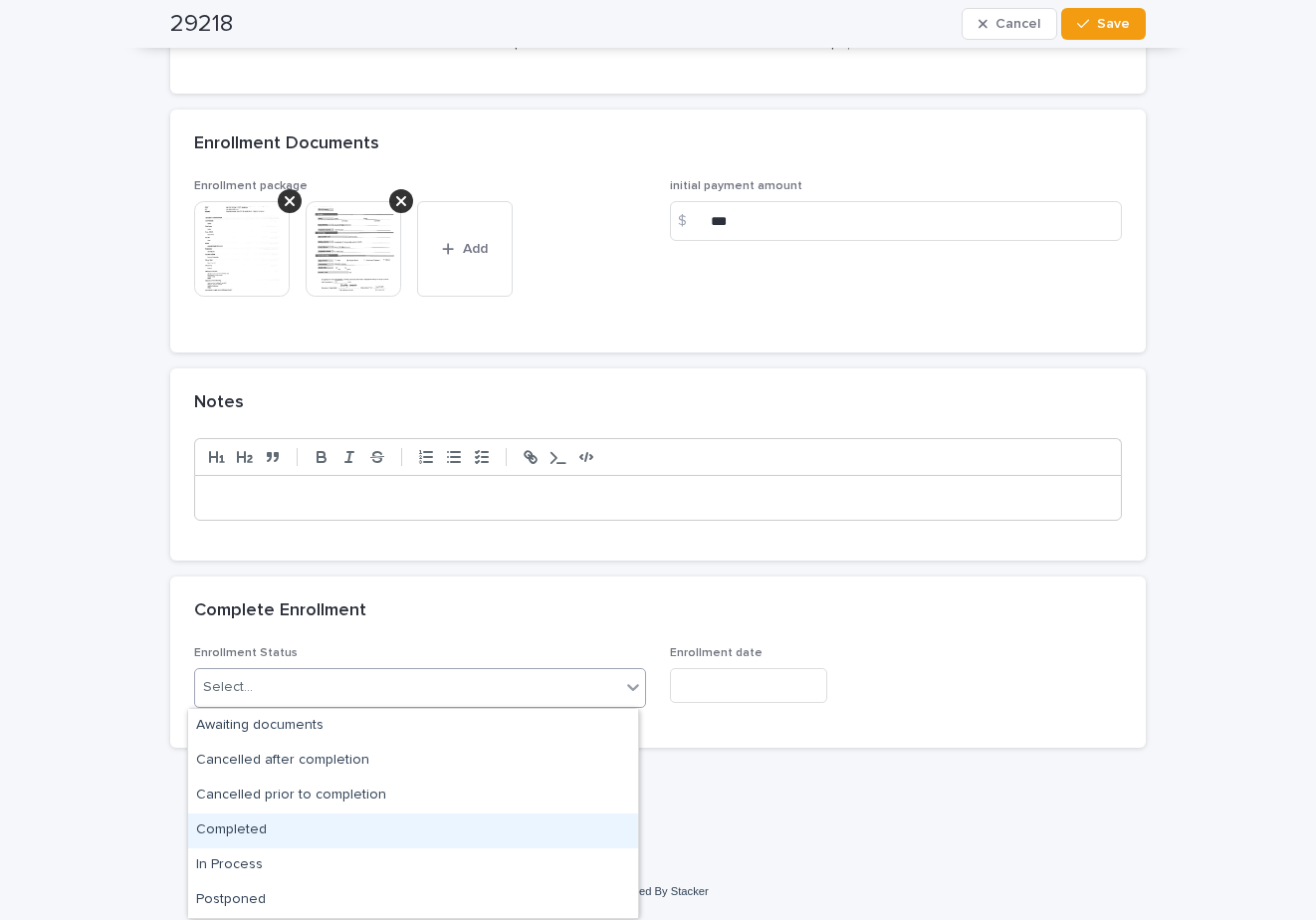 click on "Completed" at bounding box center (413, 830) 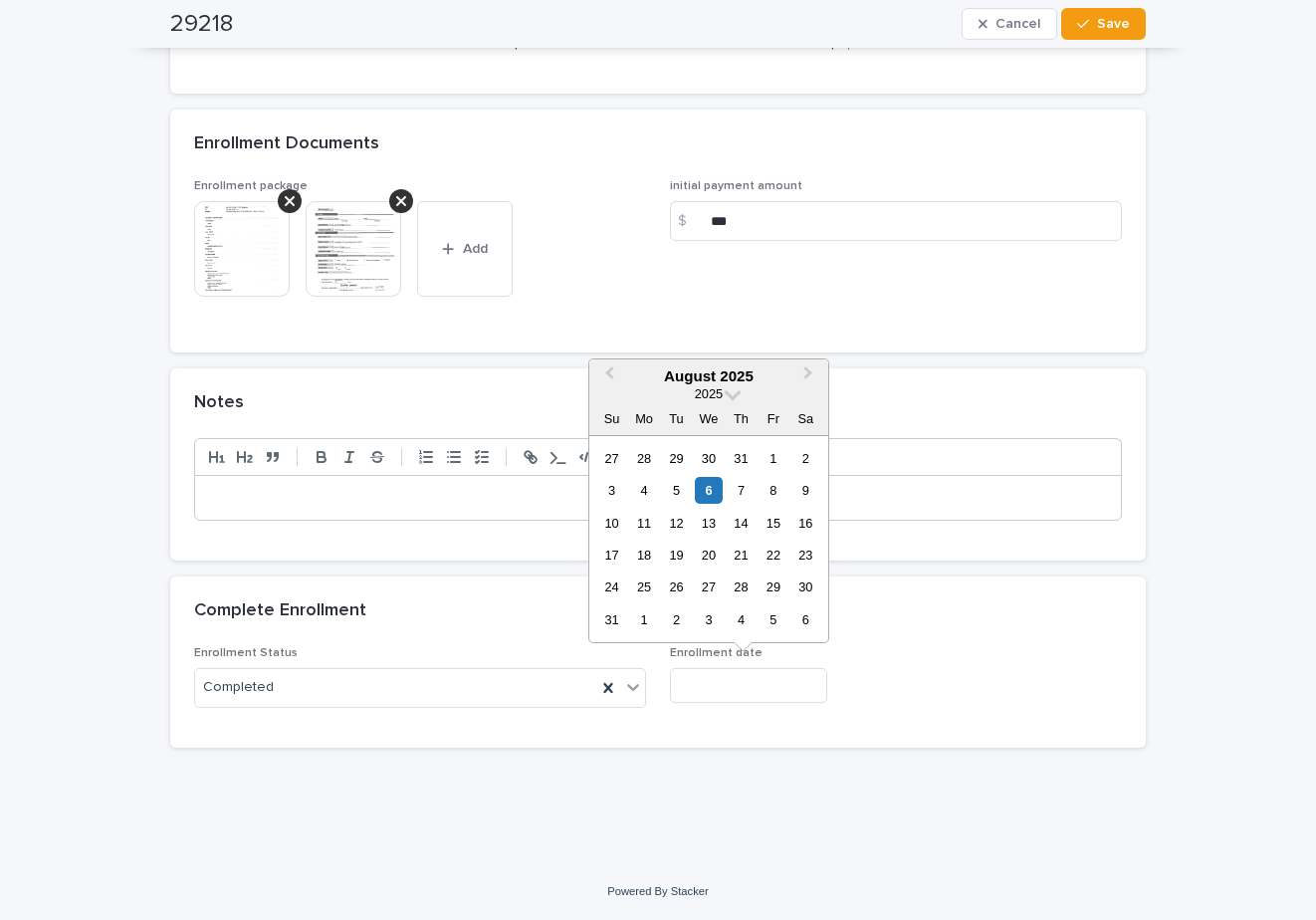 click at bounding box center (749, 685) 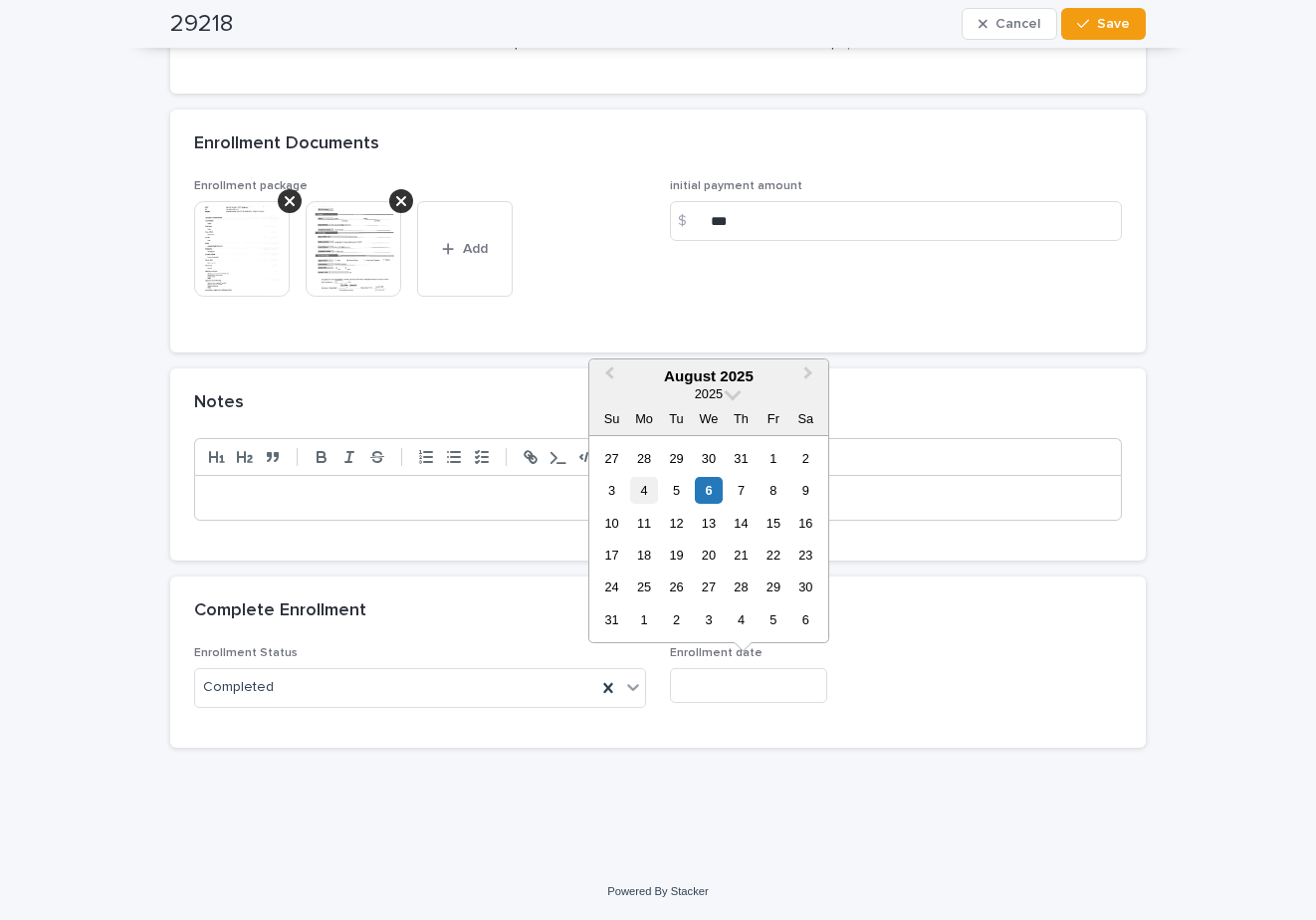 click on "4" at bounding box center [643, 490] 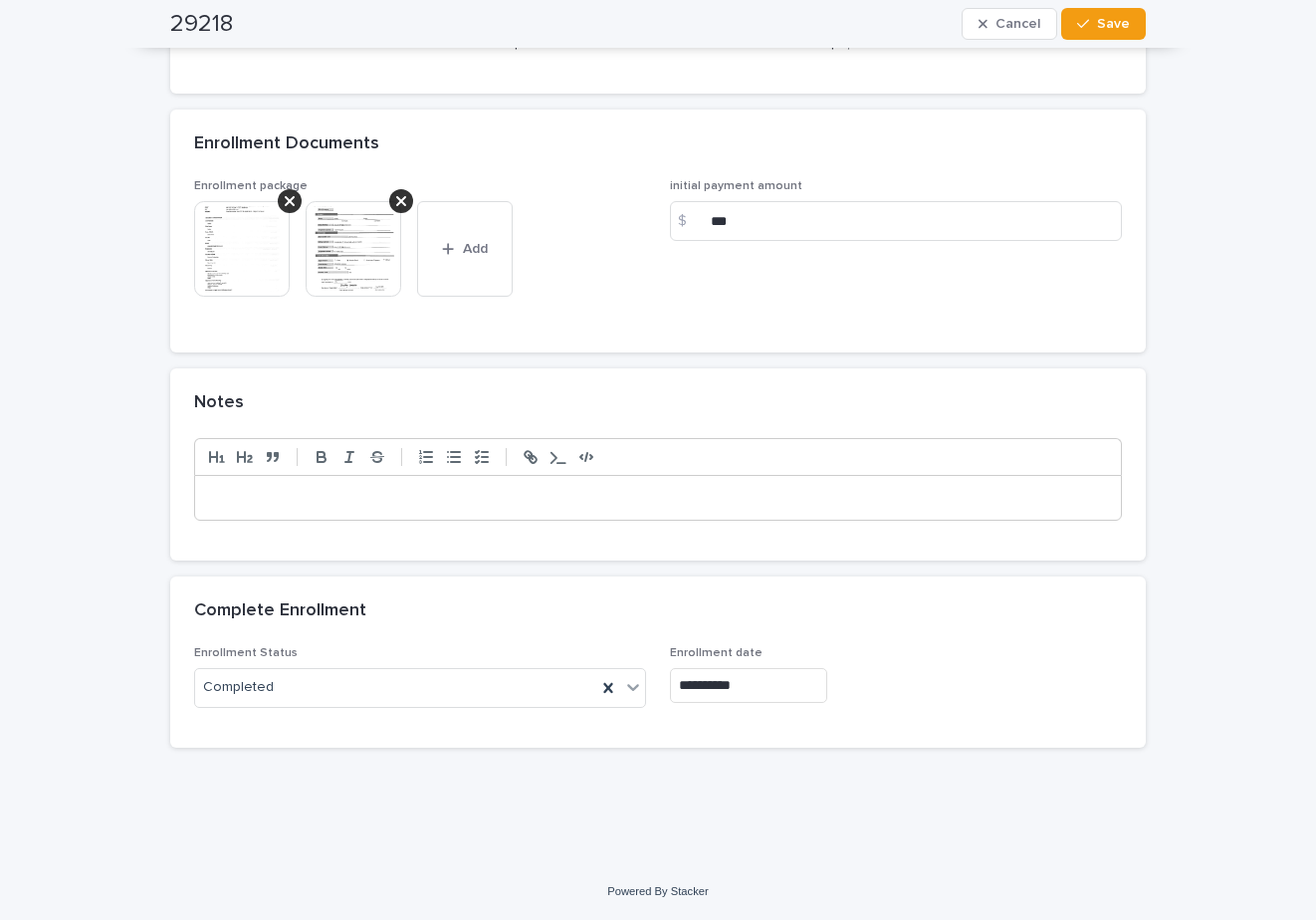 click at bounding box center (658, 498) 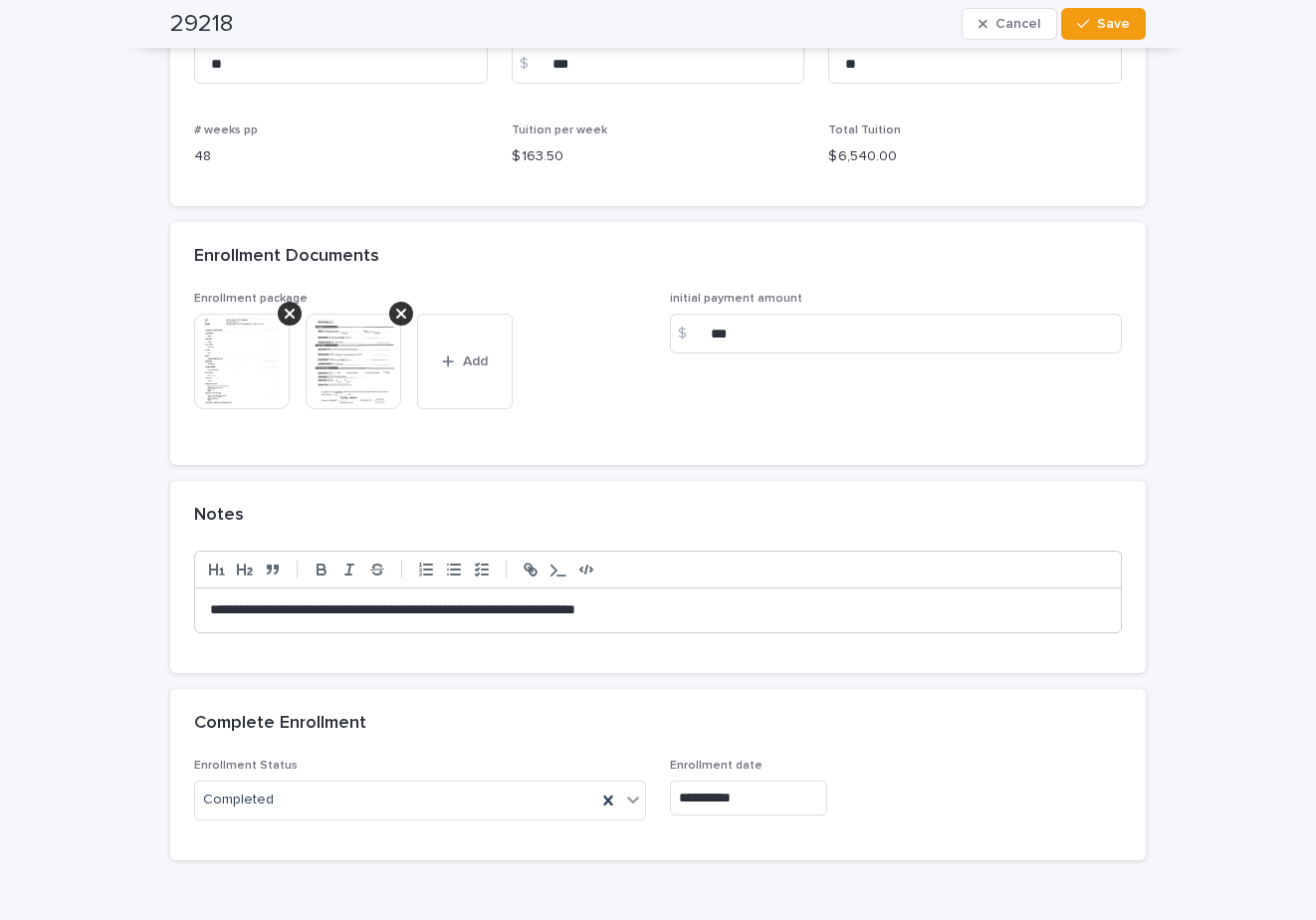 scroll, scrollTop: 1743, scrollLeft: 0, axis: vertical 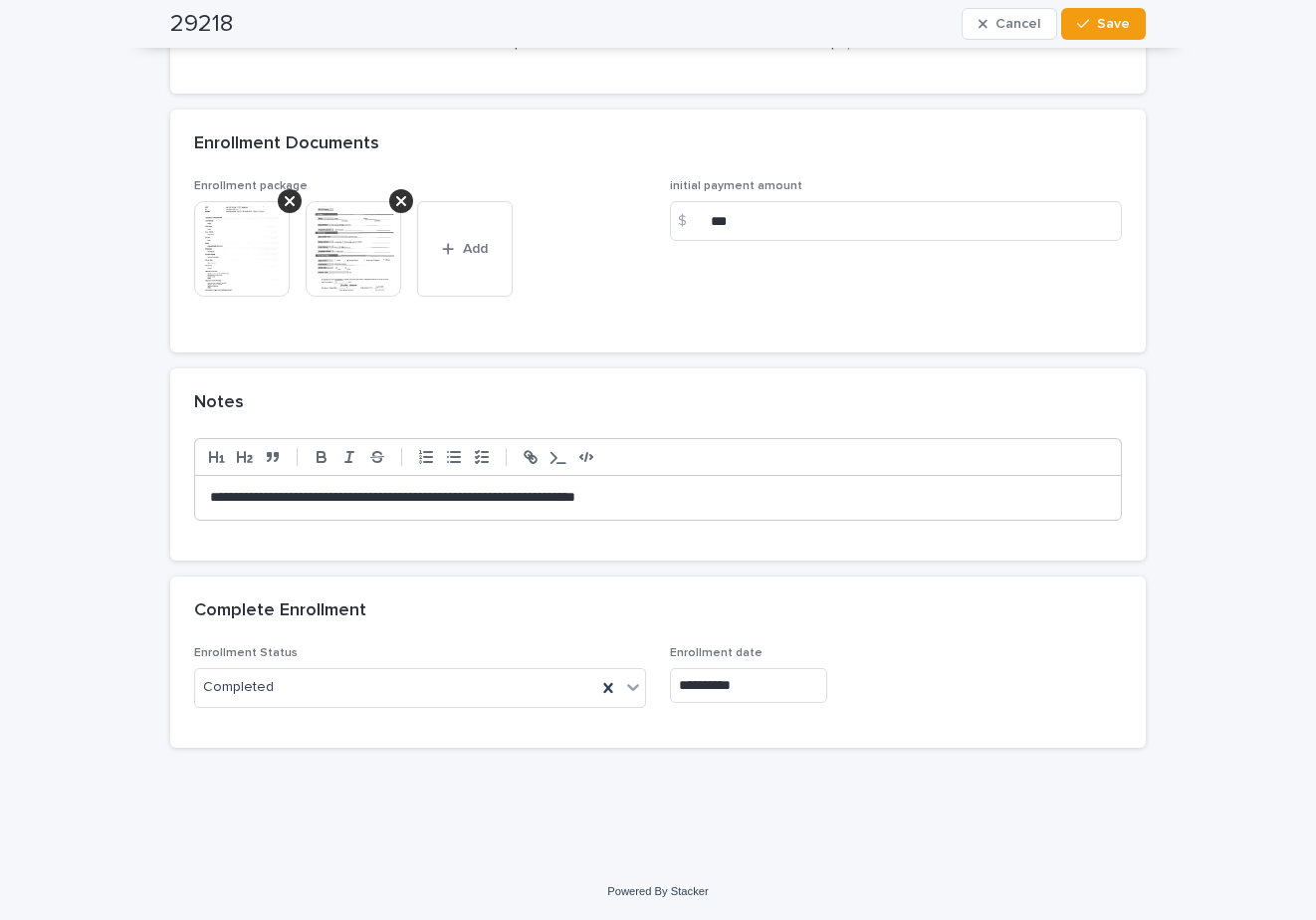click on "**********" at bounding box center (658, 498) 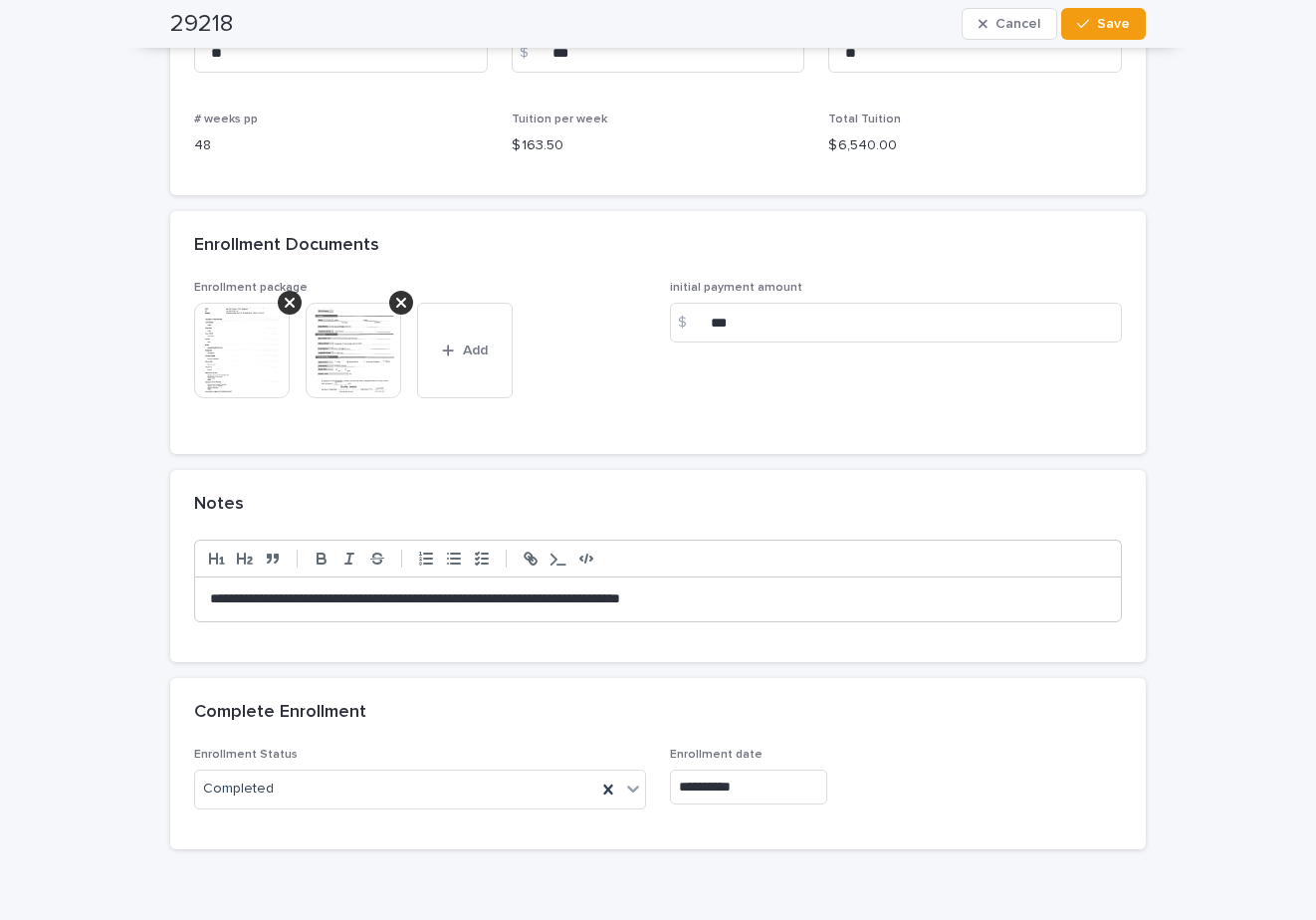 scroll, scrollTop: 1743, scrollLeft: 0, axis: vertical 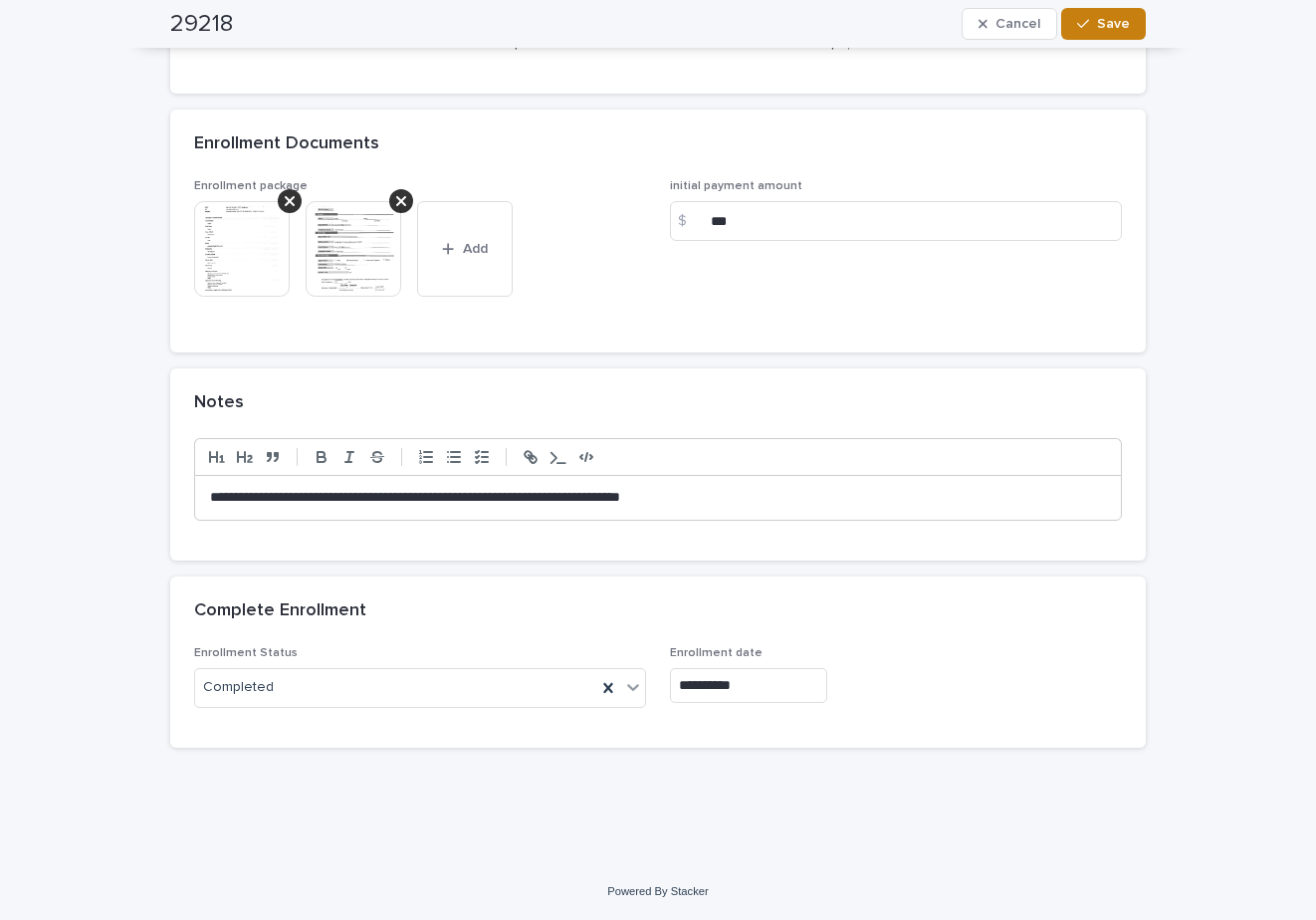 click on "Save" at bounding box center (1103, 24) 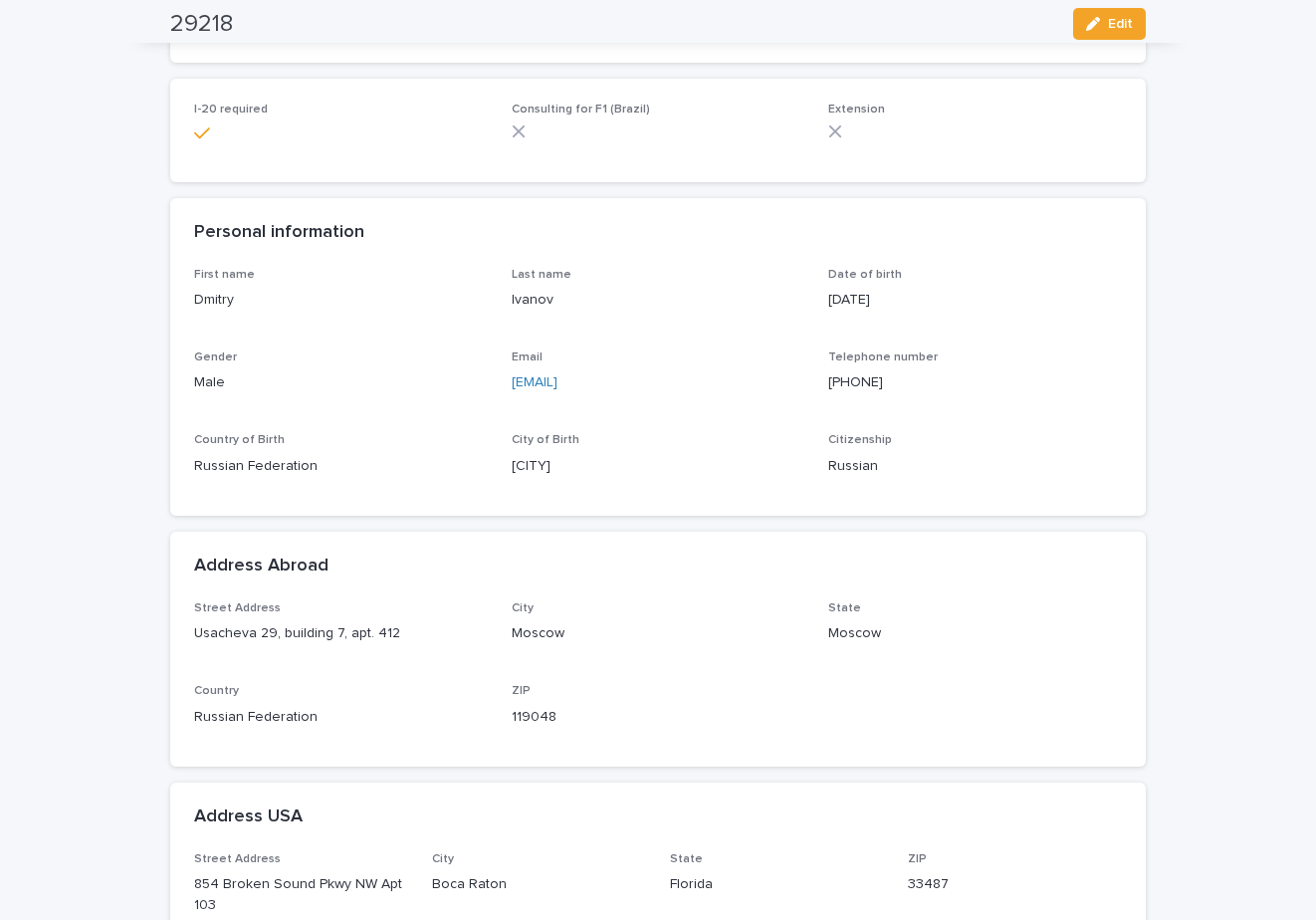 scroll, scrollTop: 0, scrollLeft: 0, axis: both 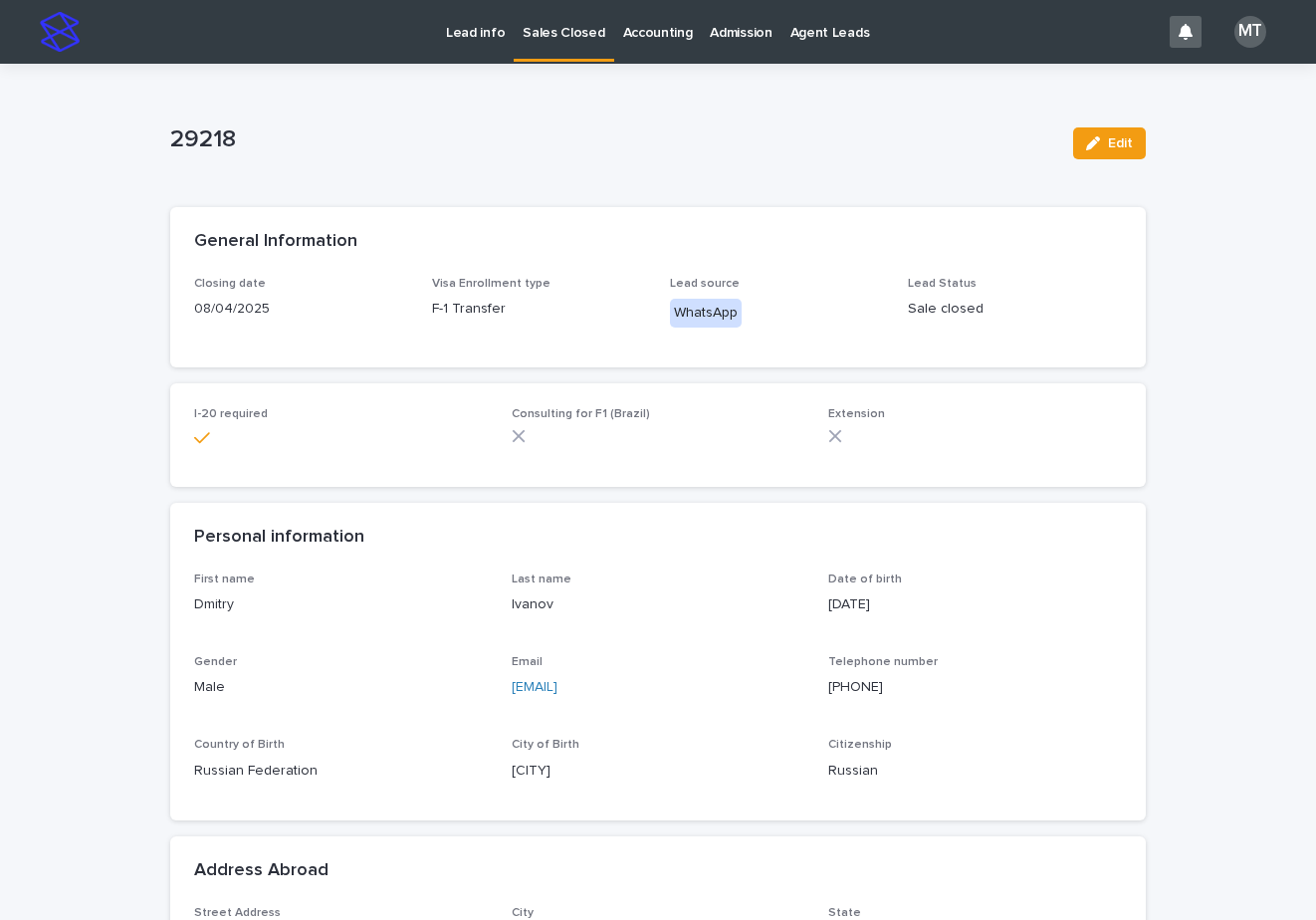 click on "Lead info" at bounding box center [475, 21] 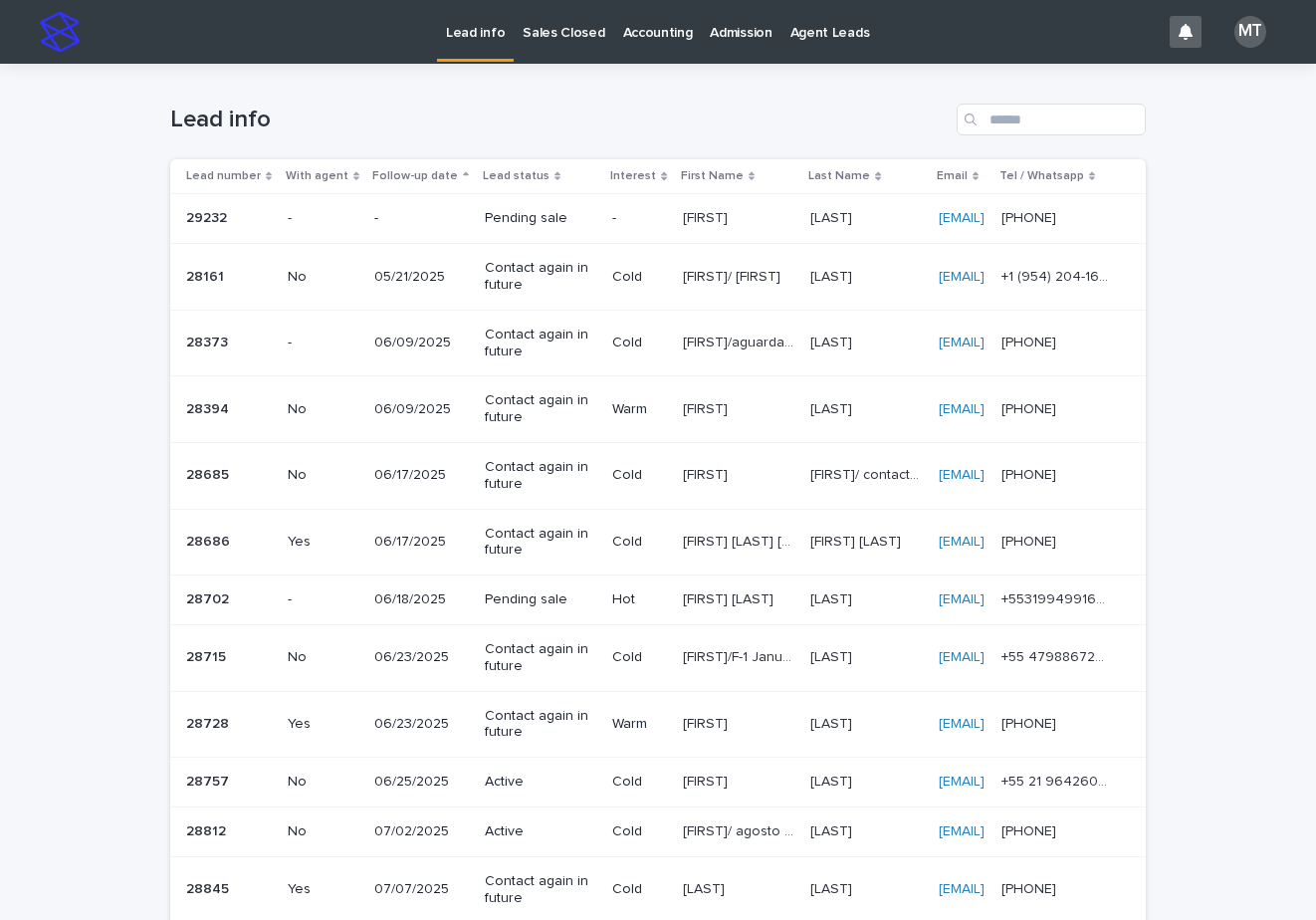 click on "Sales Closed" at bounding box center [563, 21] 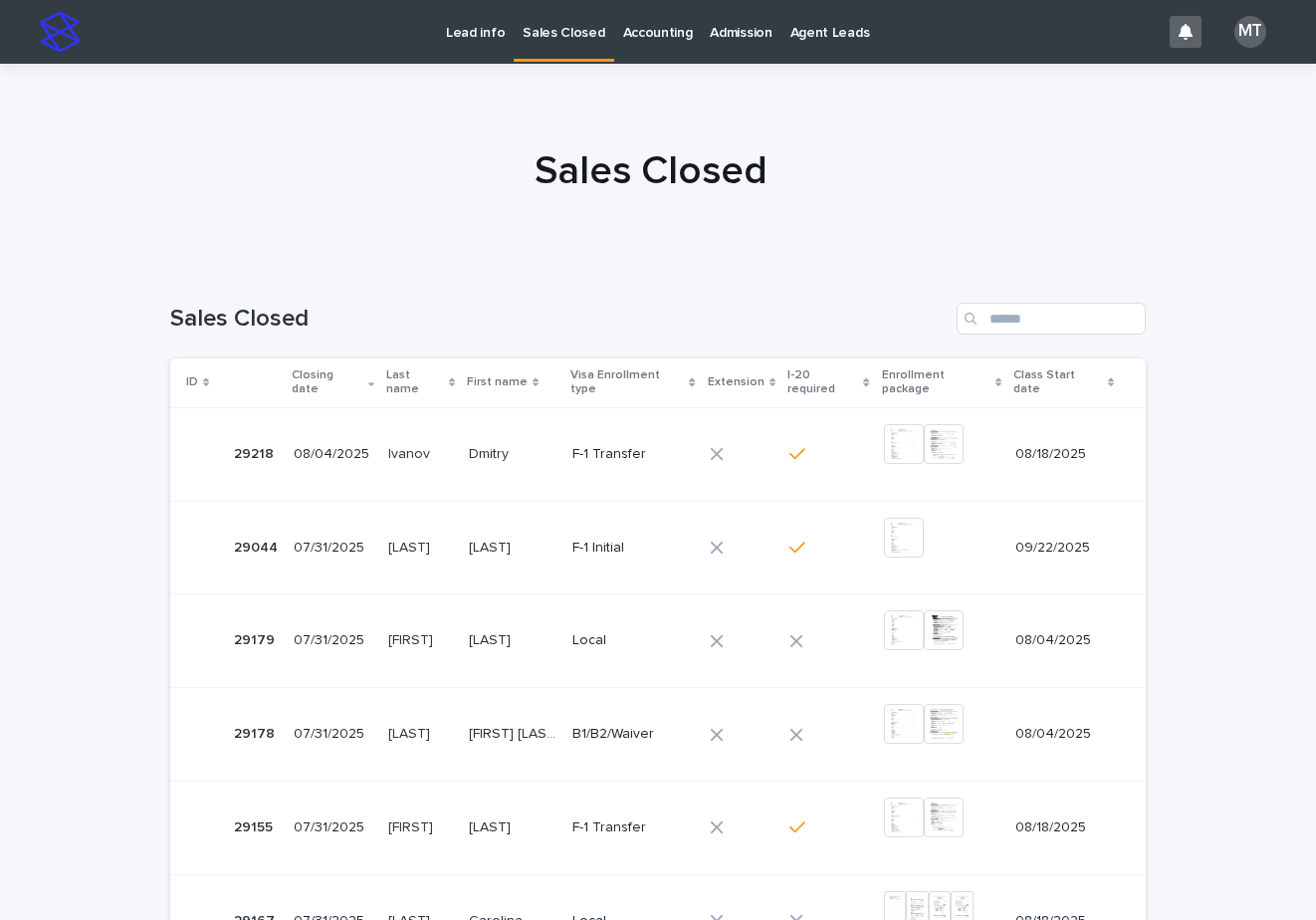 click on "Dmitry" at bounding box center [491, 452] 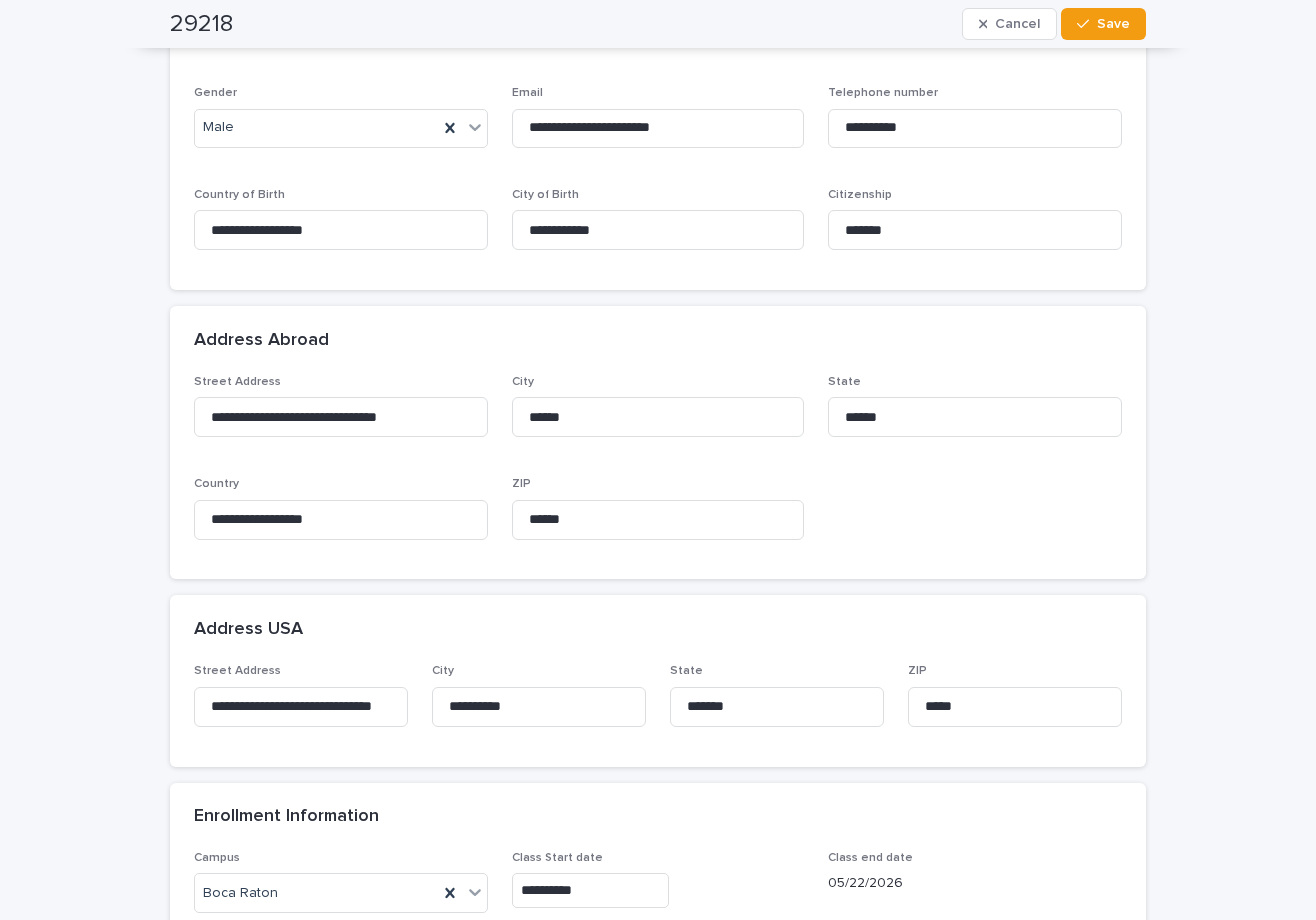 scroll, scrollTop: 0, scrollLeft: 0, axis: both 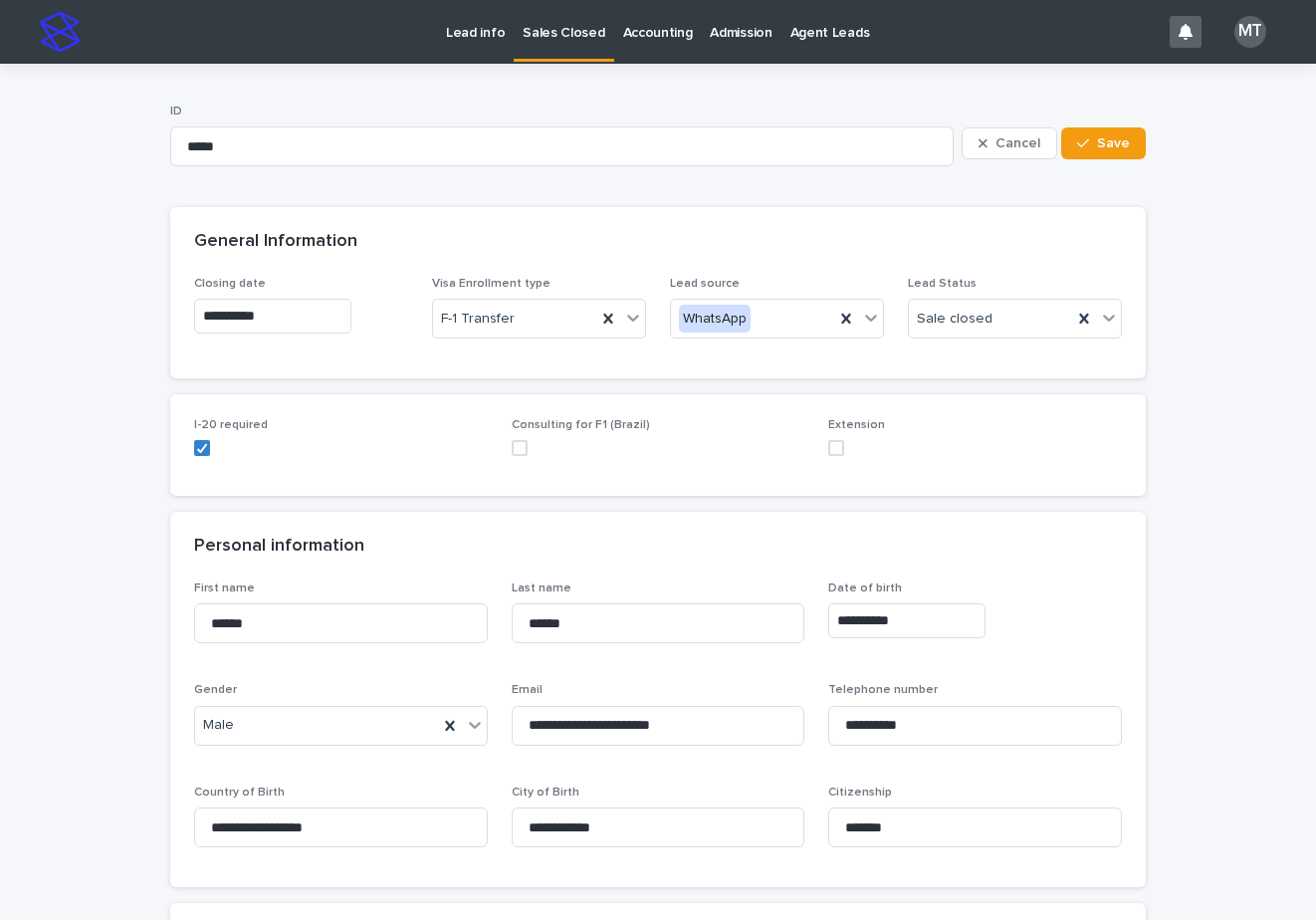 click on "Lead info" at bounding box center [475, 21] 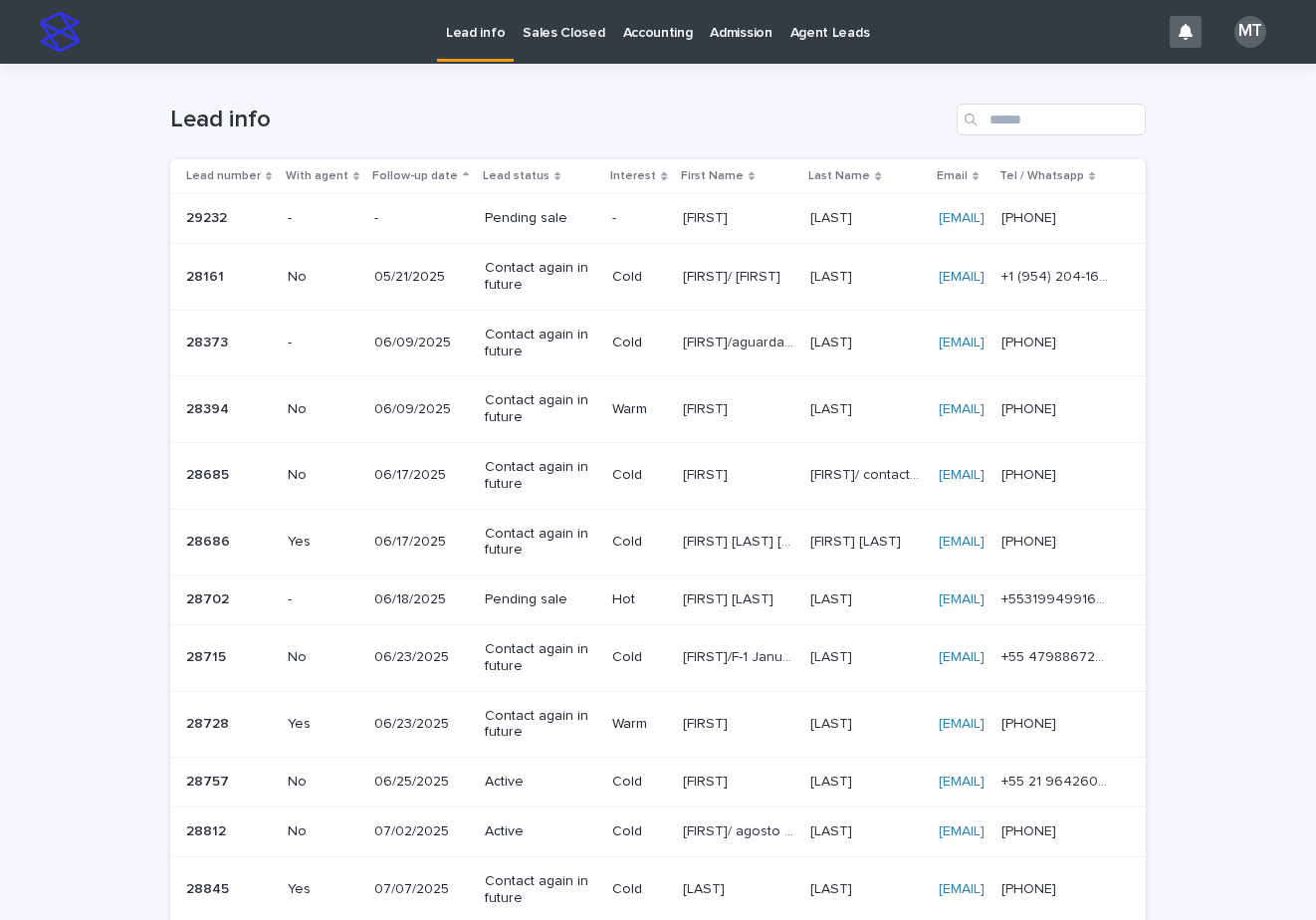 click on "[FIRST]" at bounding box center [707, 216] 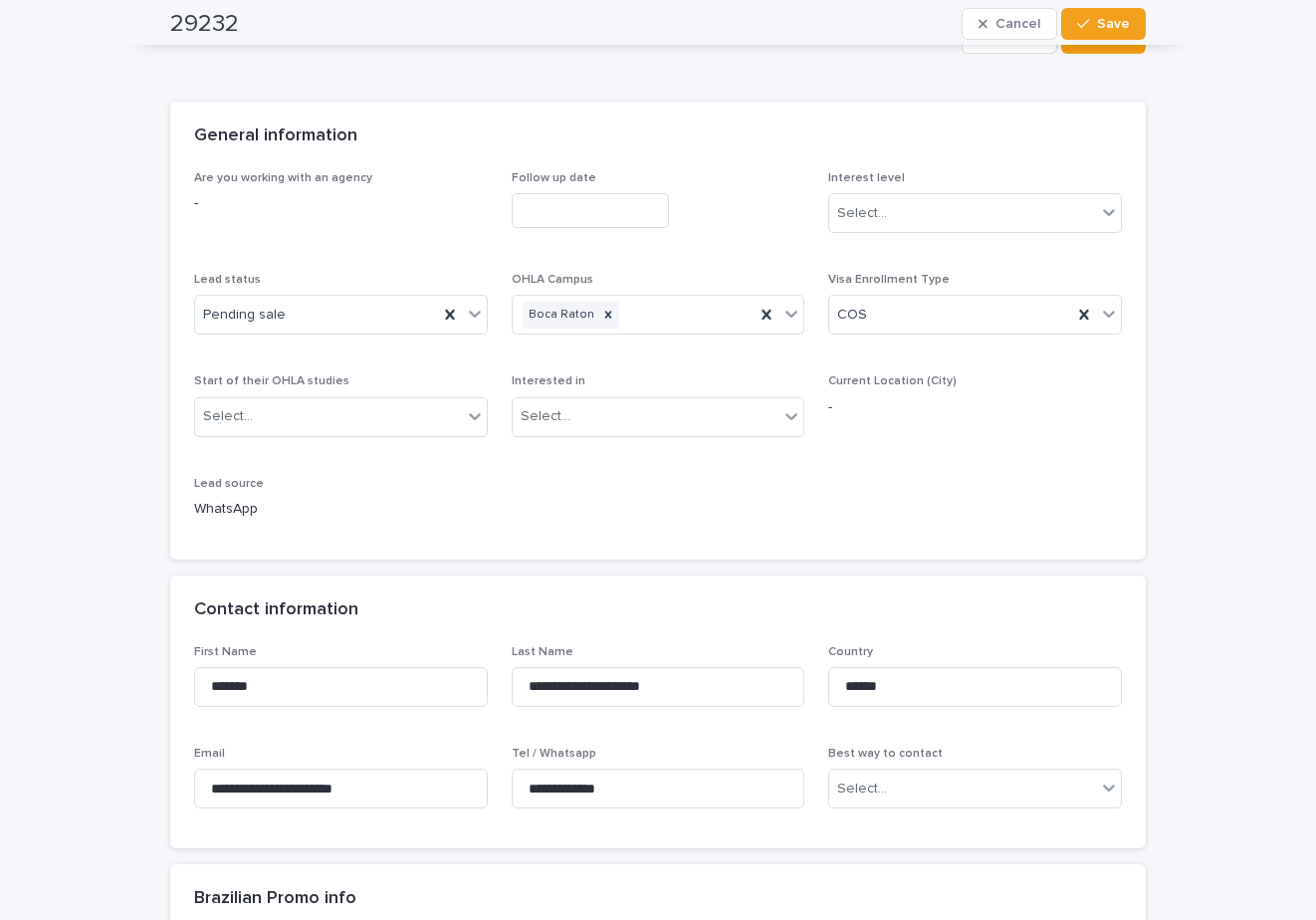 scroll, scrollTop: 0, scrollLeft: 0, axis: both 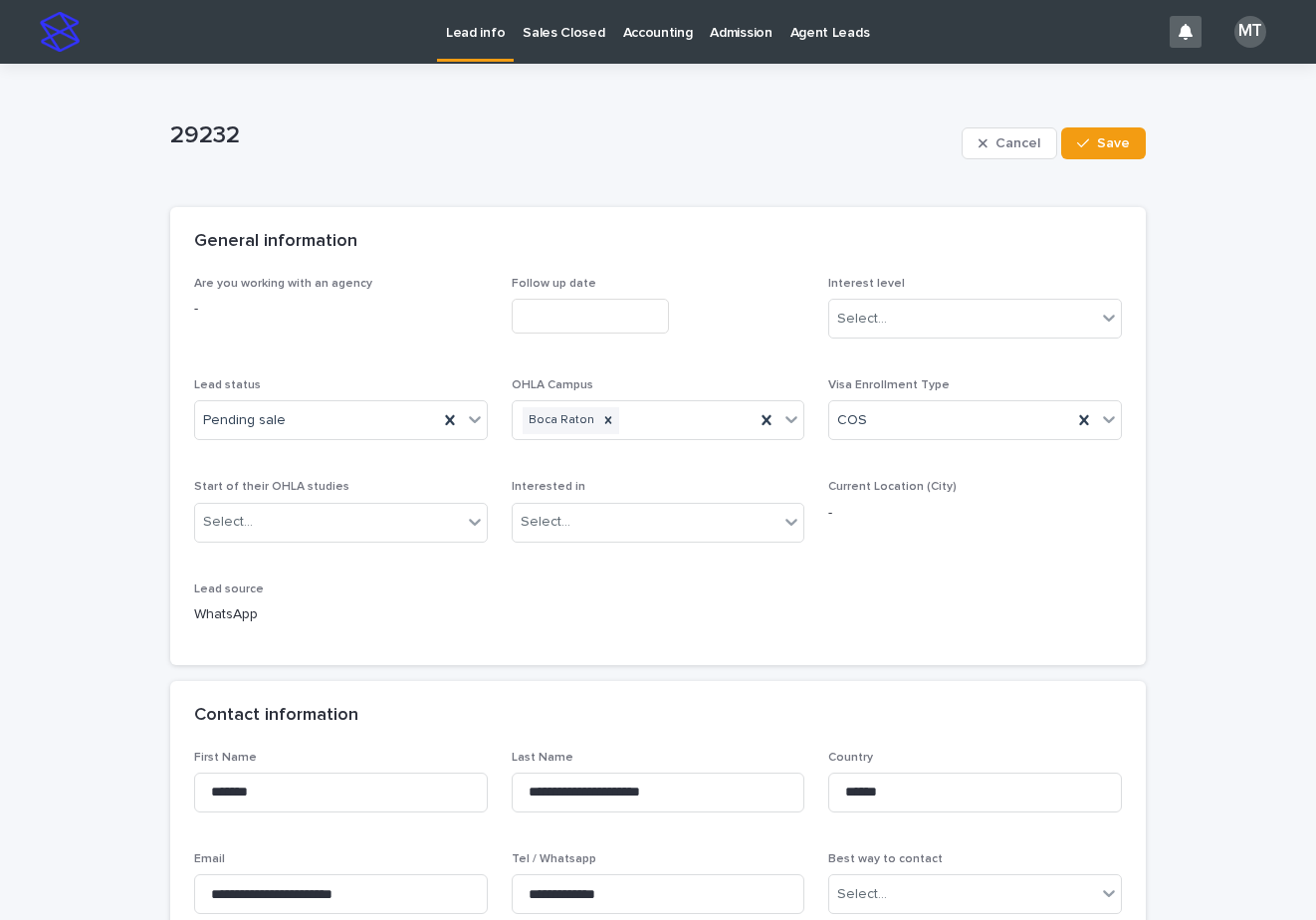 click on "Lead info" at bounding box center (475, 21) 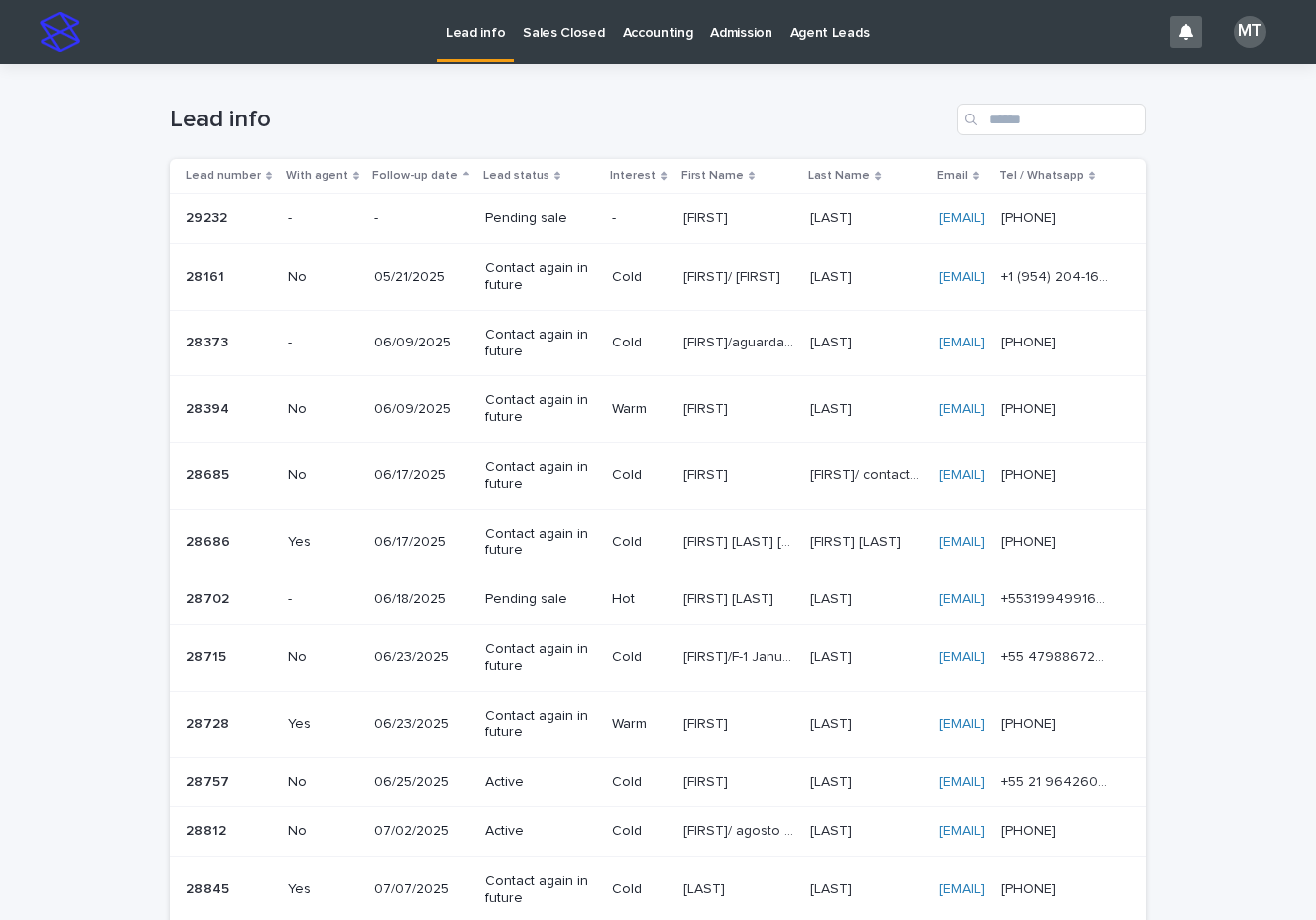 click on "Sales Closed" at bounding box center (563, 21) 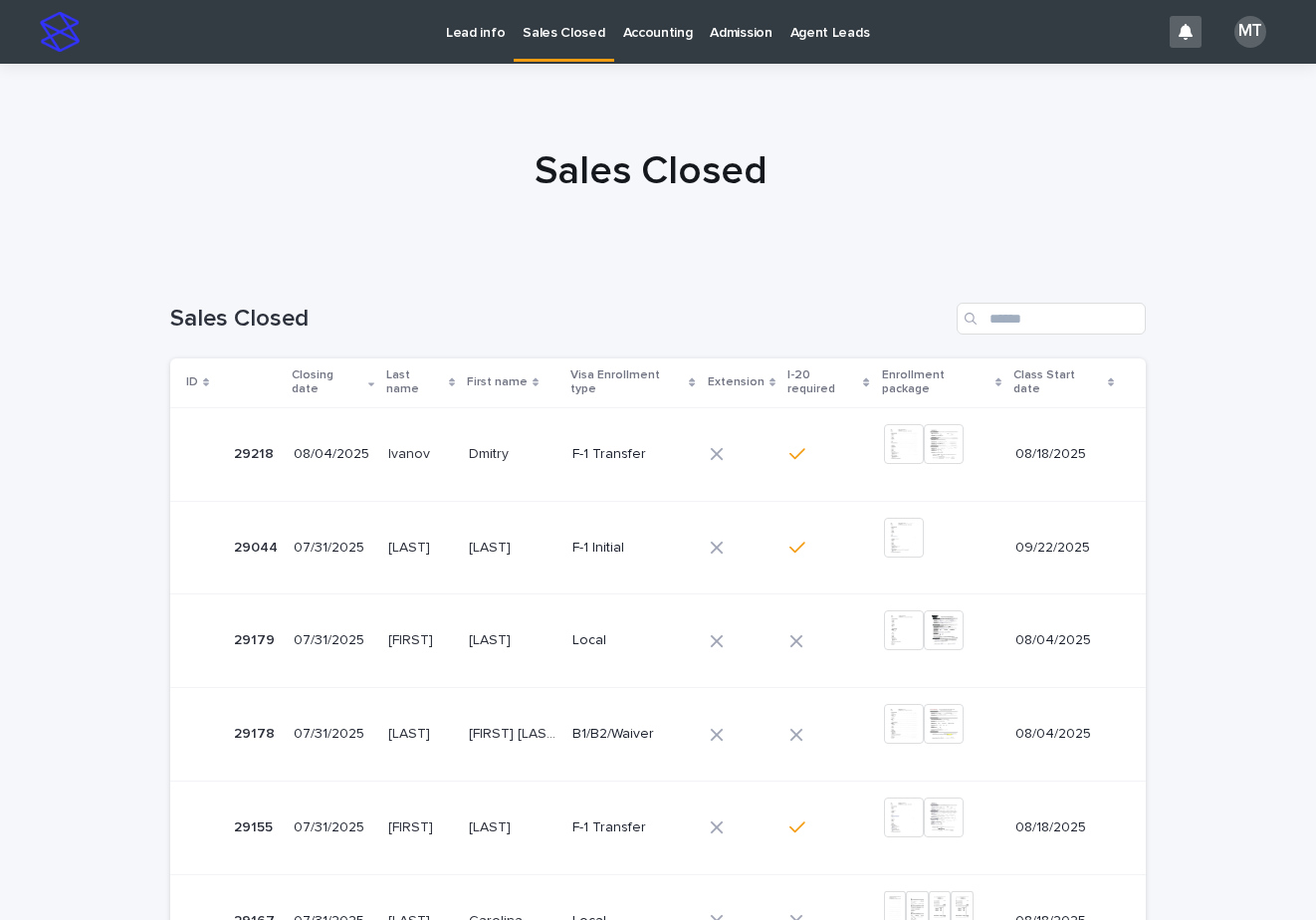 click on "Lead info" at bounding box center (475, 21) 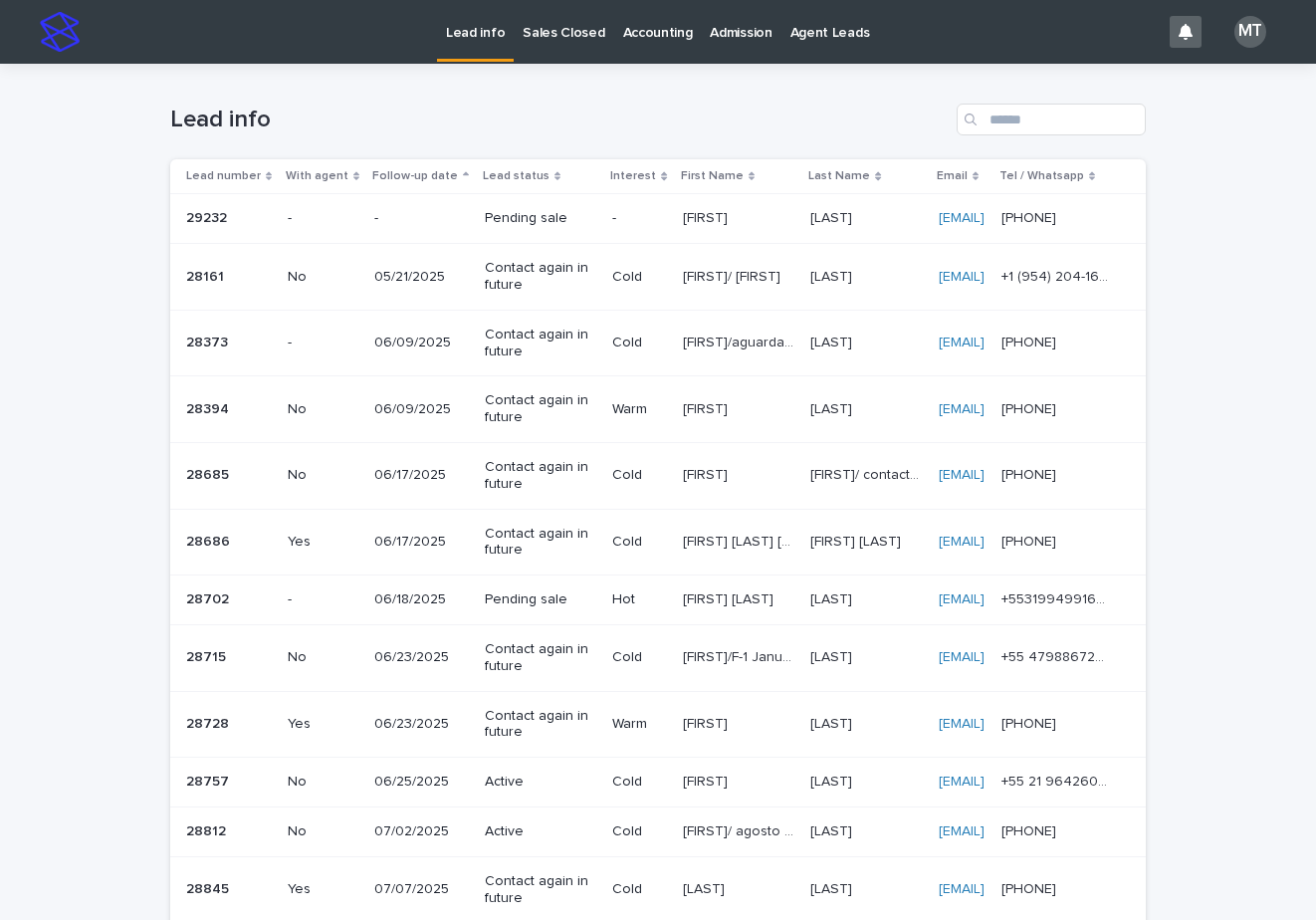 click on "Sales Closed" at bounding box center [563, 21] 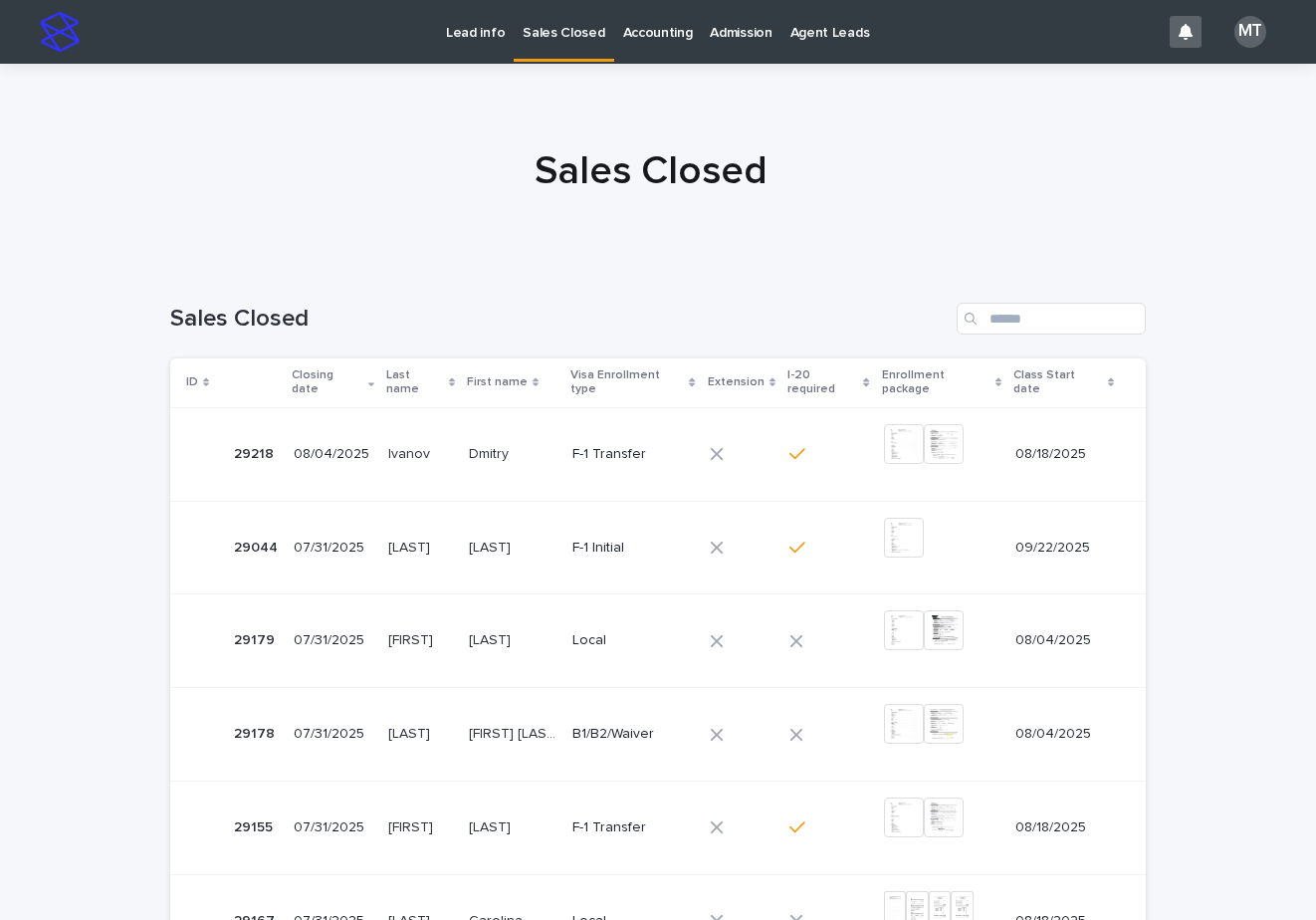 click on "Lead info" at bounding box center [475, 21] 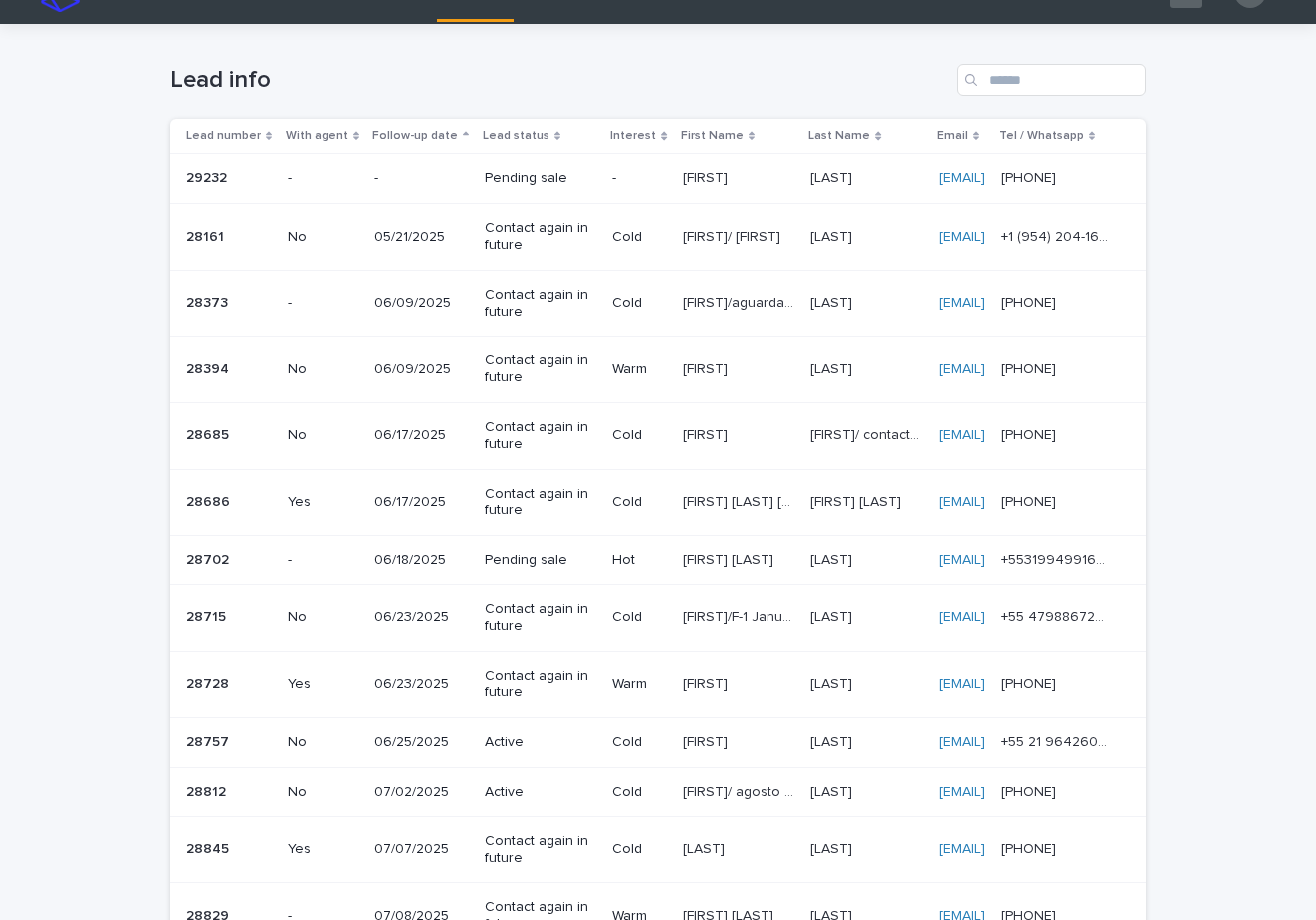 scroll, scrollTop: 0, scrollLeft: 0, axis: both 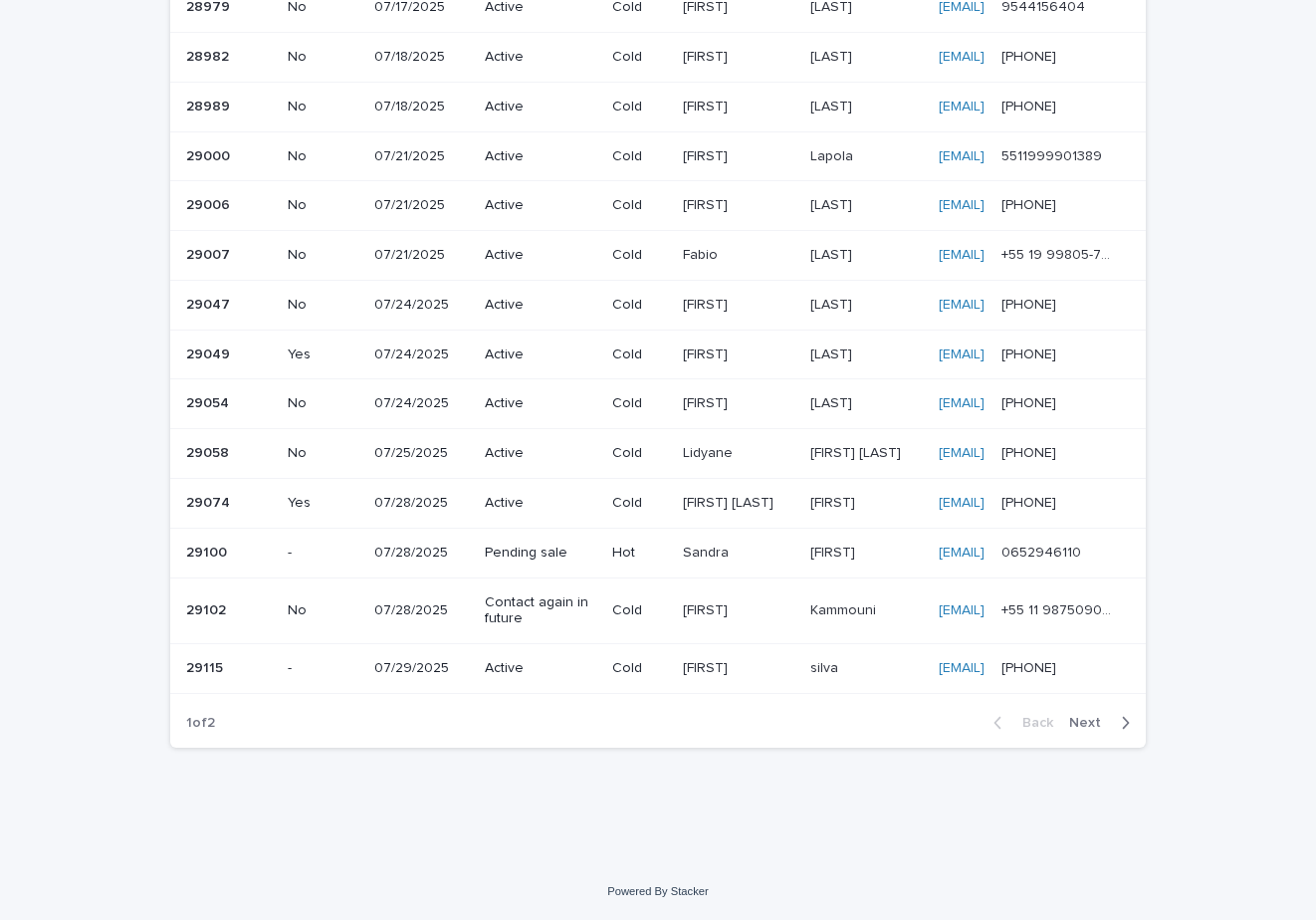 click on "Loading... Saving… Loading... Saving… Lead info Lead number With agent Follow-up date Lead status Interest First Name Last Name Email Tel /Whatsapp 29232 29232   - - Pending sale - [FIRST] [FIRST]   [LAST] [LAST] [LAST] [LAST]   [EMAIL] [EMAIL]   ([PHONE]) ([PHONE])   28161 28161   No 05/21/2025 Contact again in future Cold [FIRST]/ [FIRST]   [LAST] [LAST]   [EMAIL] [EMAIL]   +1 ([PHONE]) +1 ([PHONE])   28373 28373   - 06/09/2025 Contact again in future Cold [FIRST]/aguardando recibo extension [FIRST]/aguardando recibo extension   [LAST] [LAST]   [EMAIL] [EMAIL]   [PHONE] [PHONE]   28394 28394   No 06/09/2025 Contact again in future Warm [FIRST] [FIRST]   [LAST] [LAST]   [EMAIL] [EMAIL]   +55 11 [PHONE] +55 11 [PHONE]   28685 28685   No 06/17/2025 Contact again in future" at bounding box center [658, -147] 